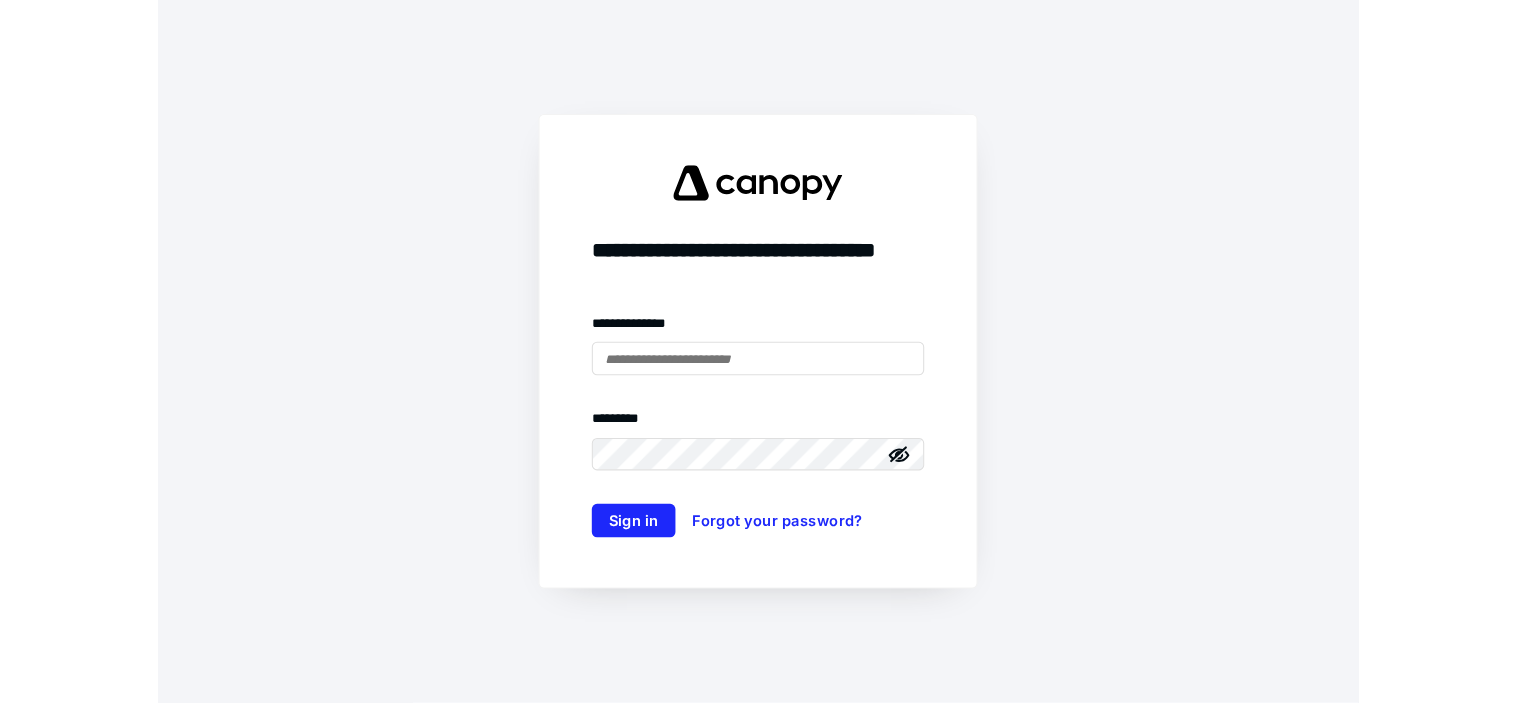 scroll, scrollTop: 0, scrollLeft: 0, axis: both 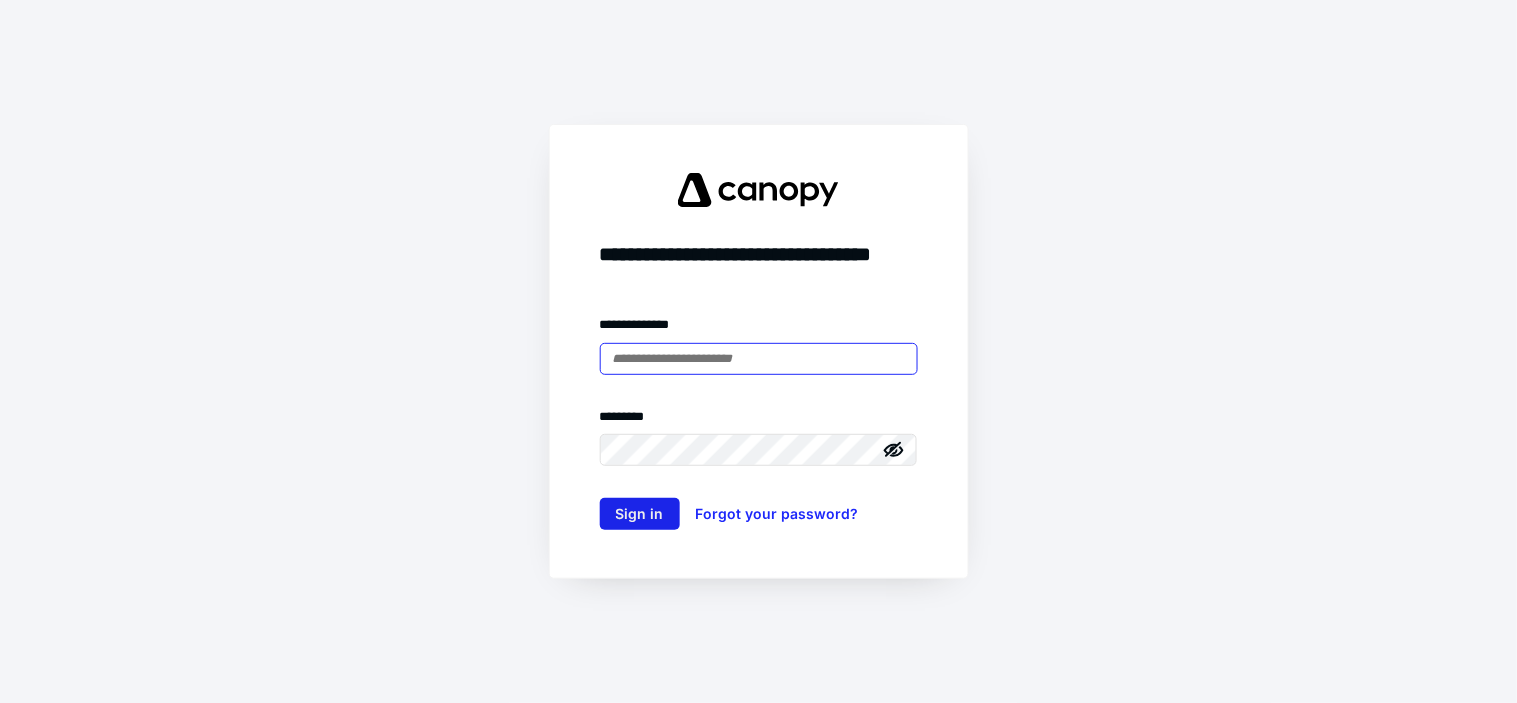 type on "**********" 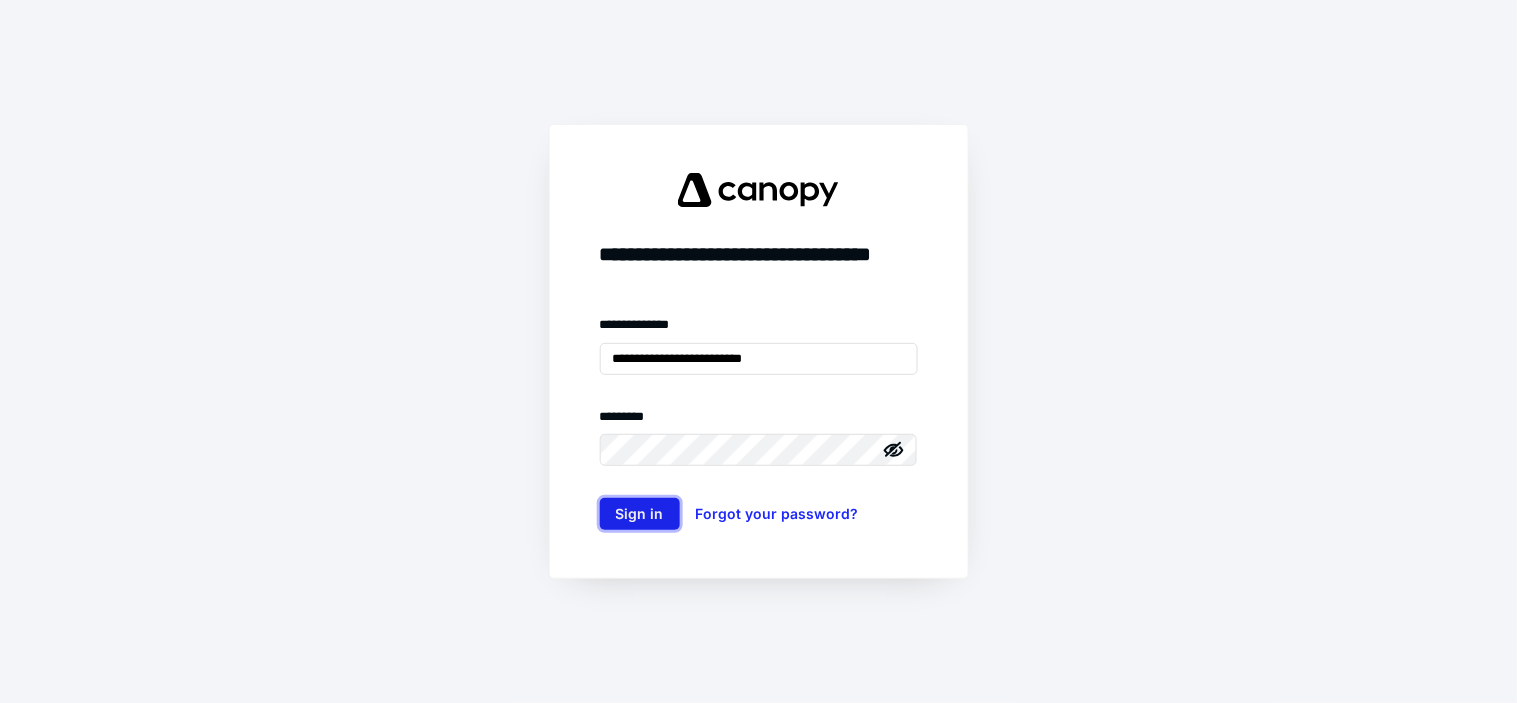 click on "Sign in" at bounding box center [640, 514] 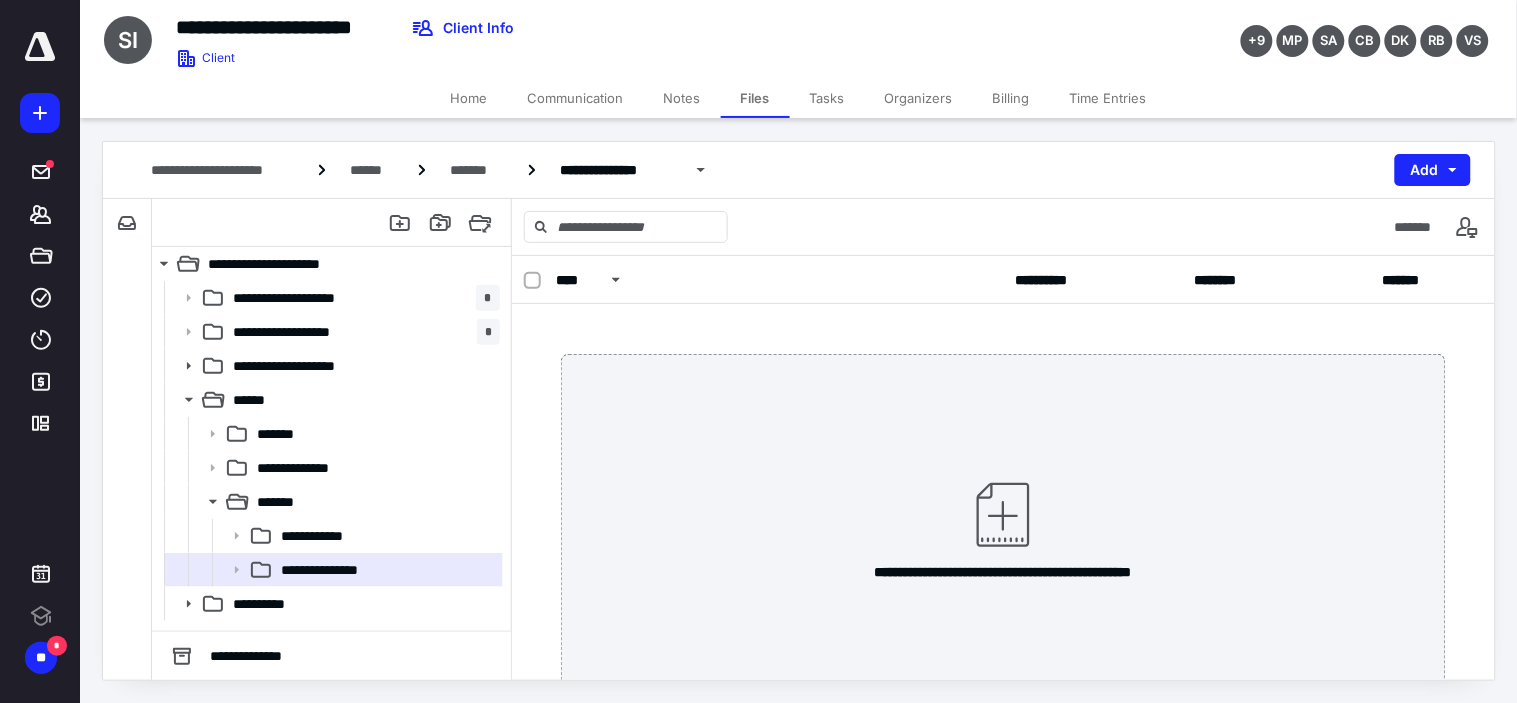 scroll, scrollTop: 0, scrollLeft: 0, axis: both 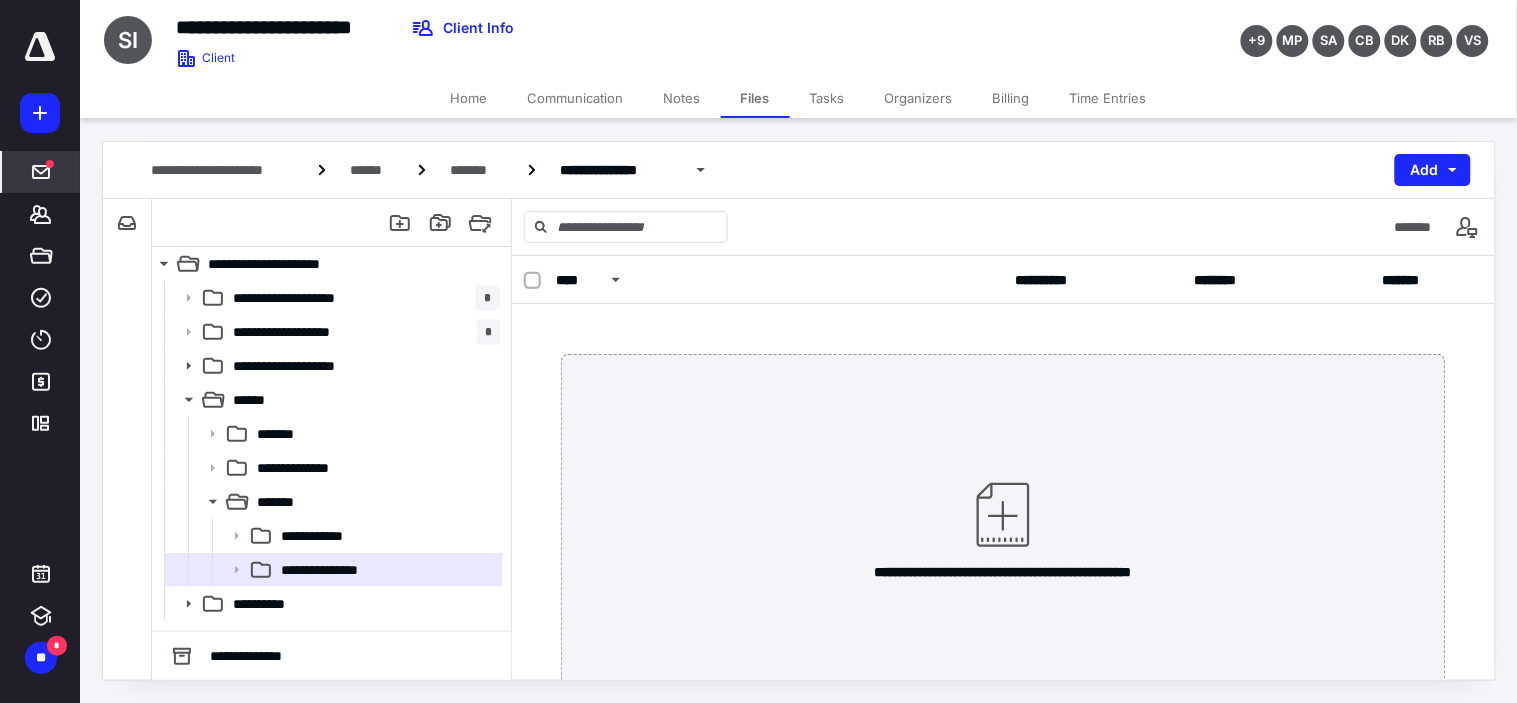 click 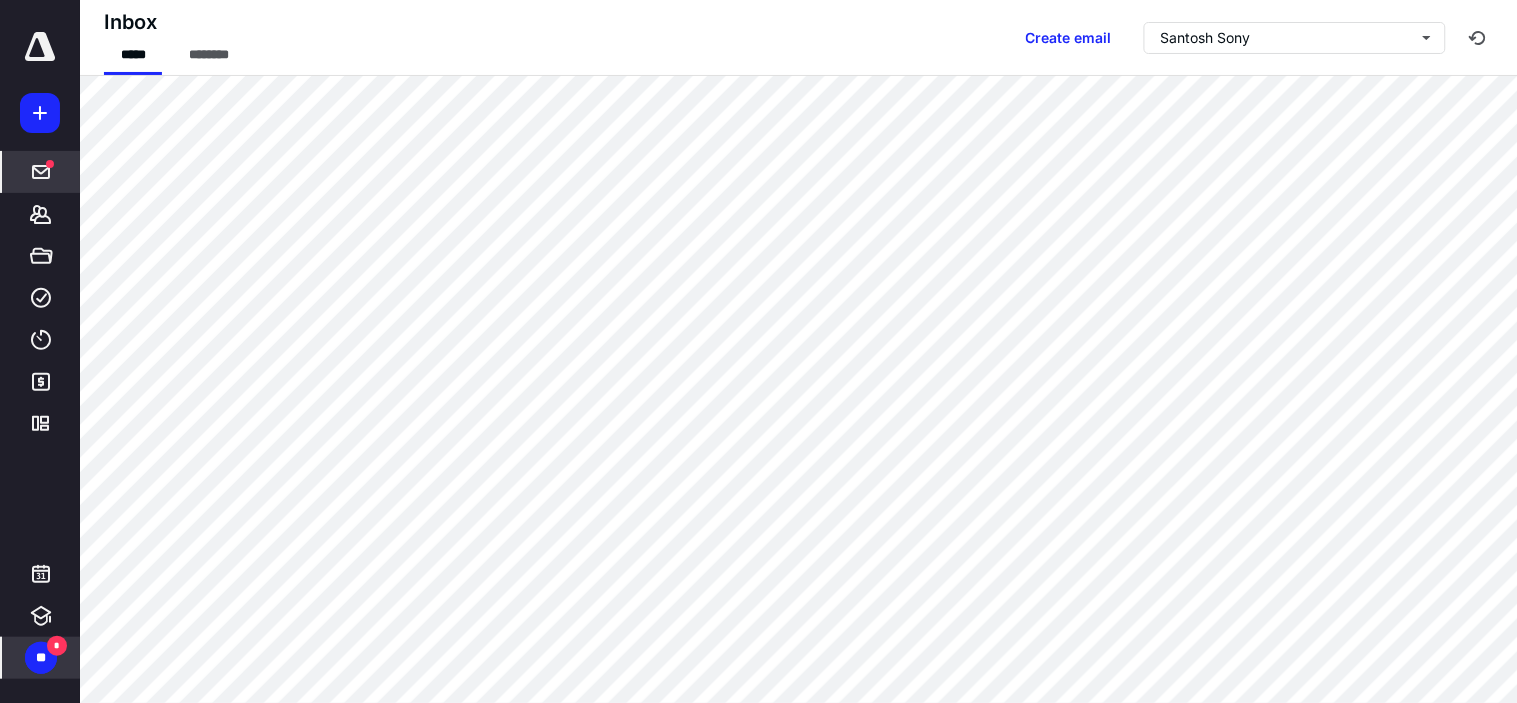 click on "*" at bounding box center (57, 646) 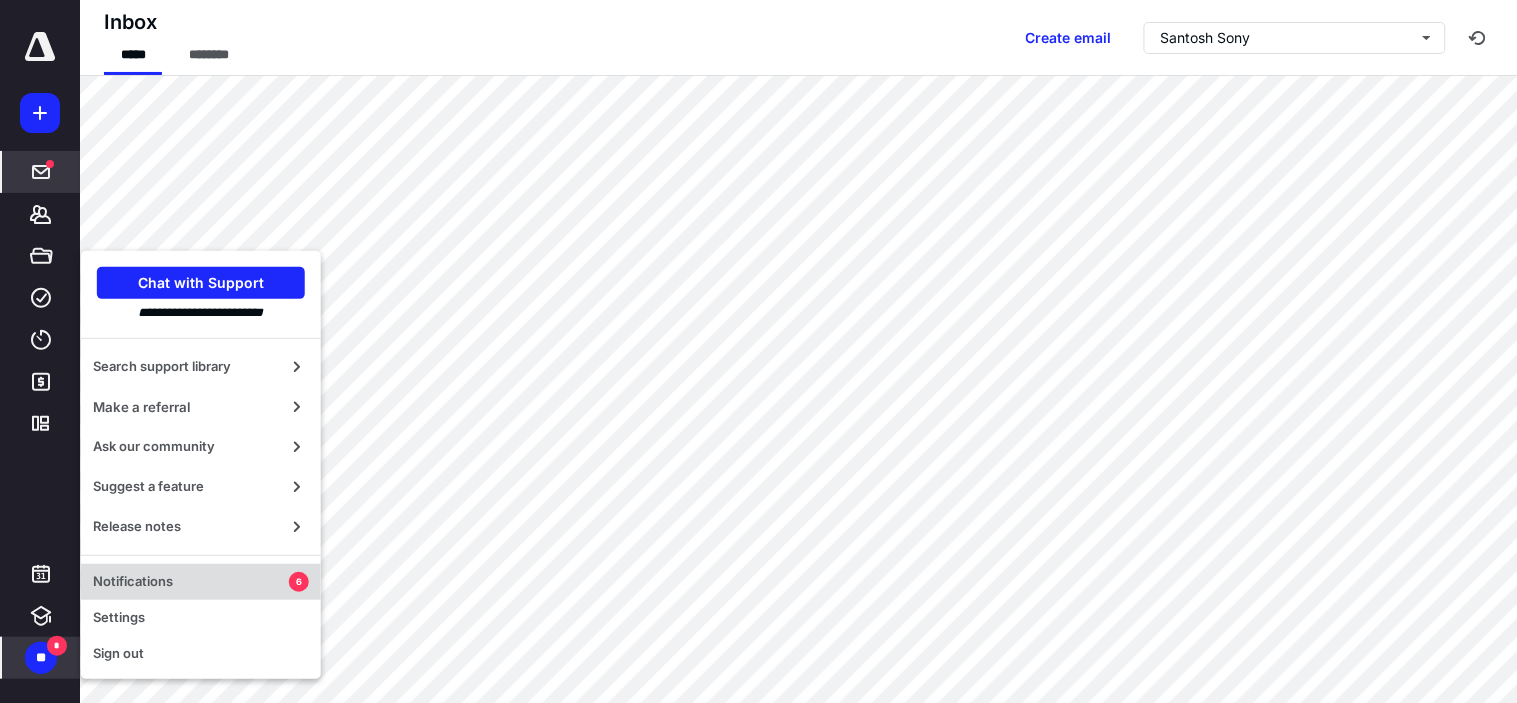 click on "Notifications" at bounding box center (191, 582) 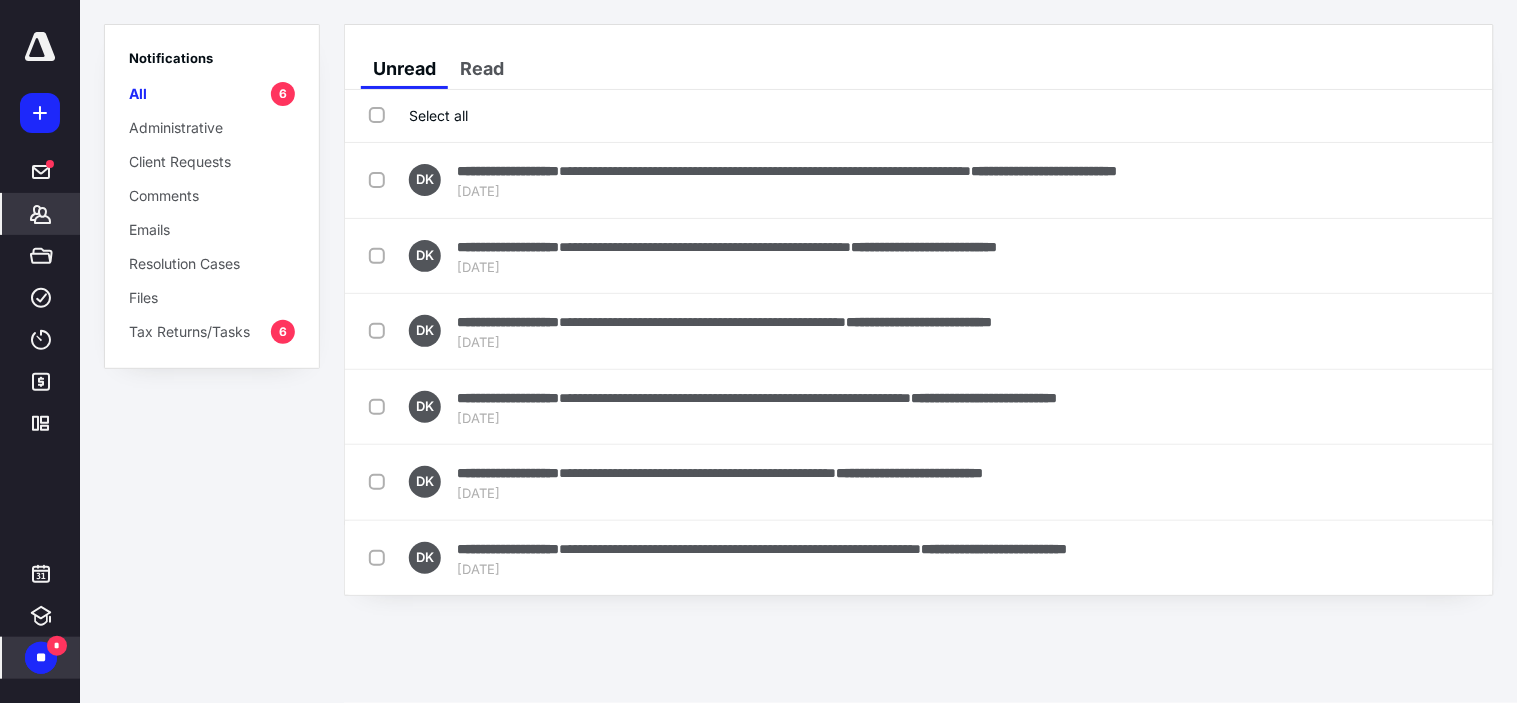 click 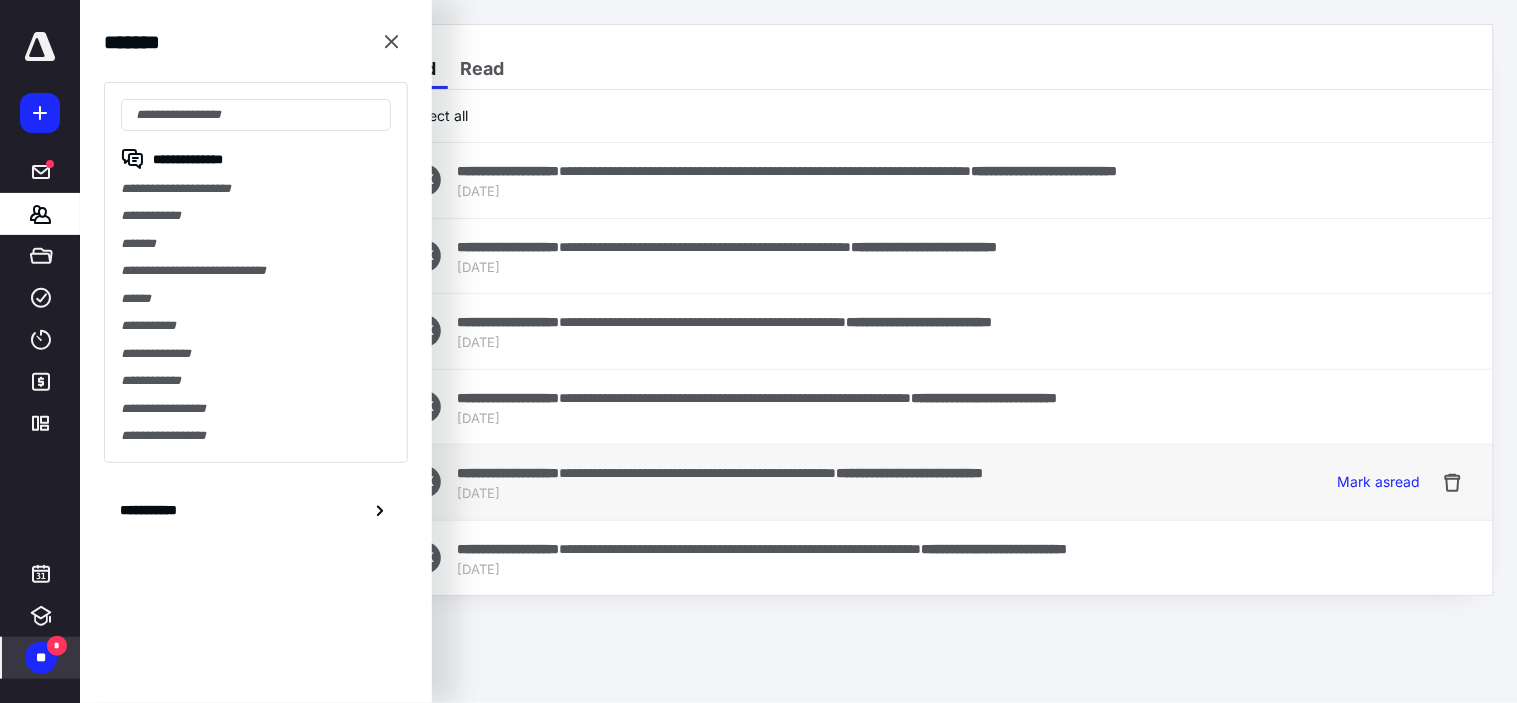 click on "**********" at bounding box center [697, 473] 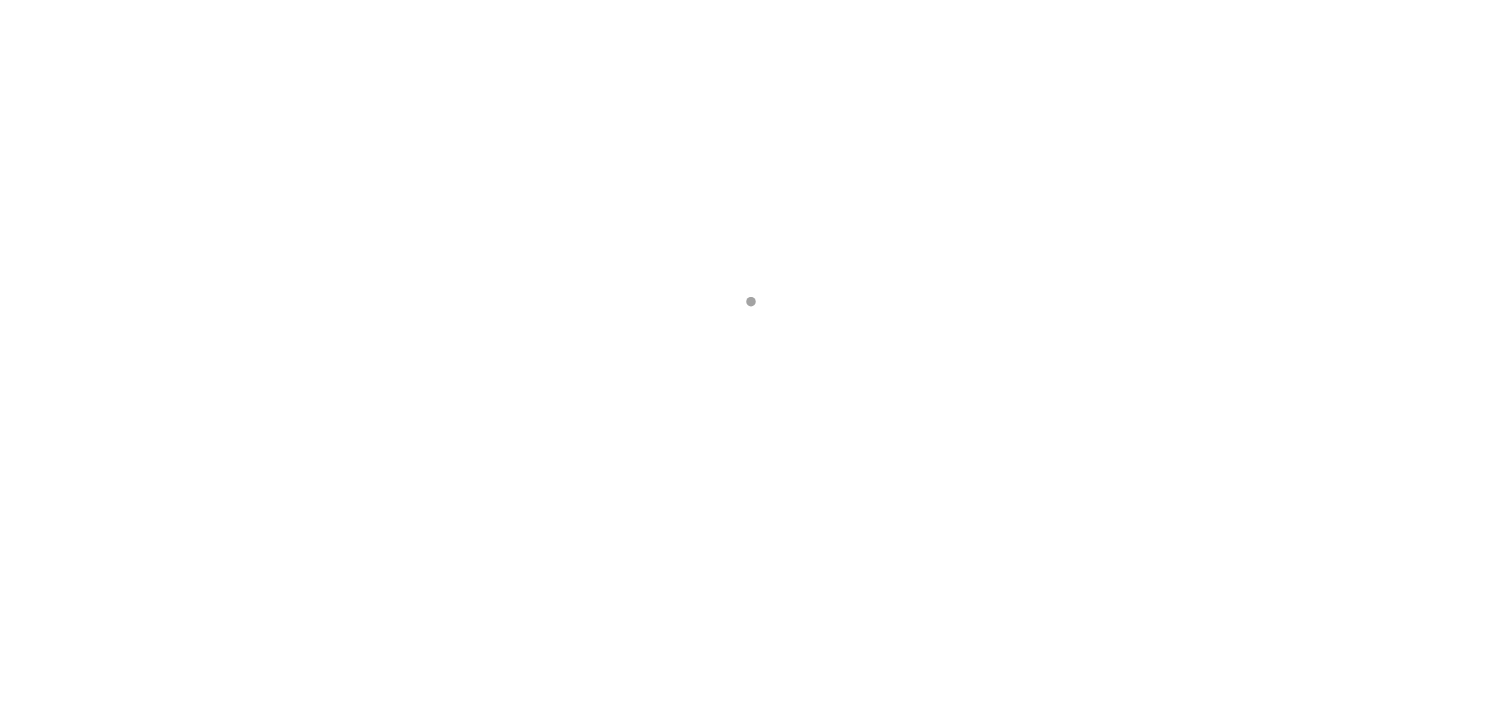 scroll, scrollTop: 0, scrollLeft: 0, axis: both 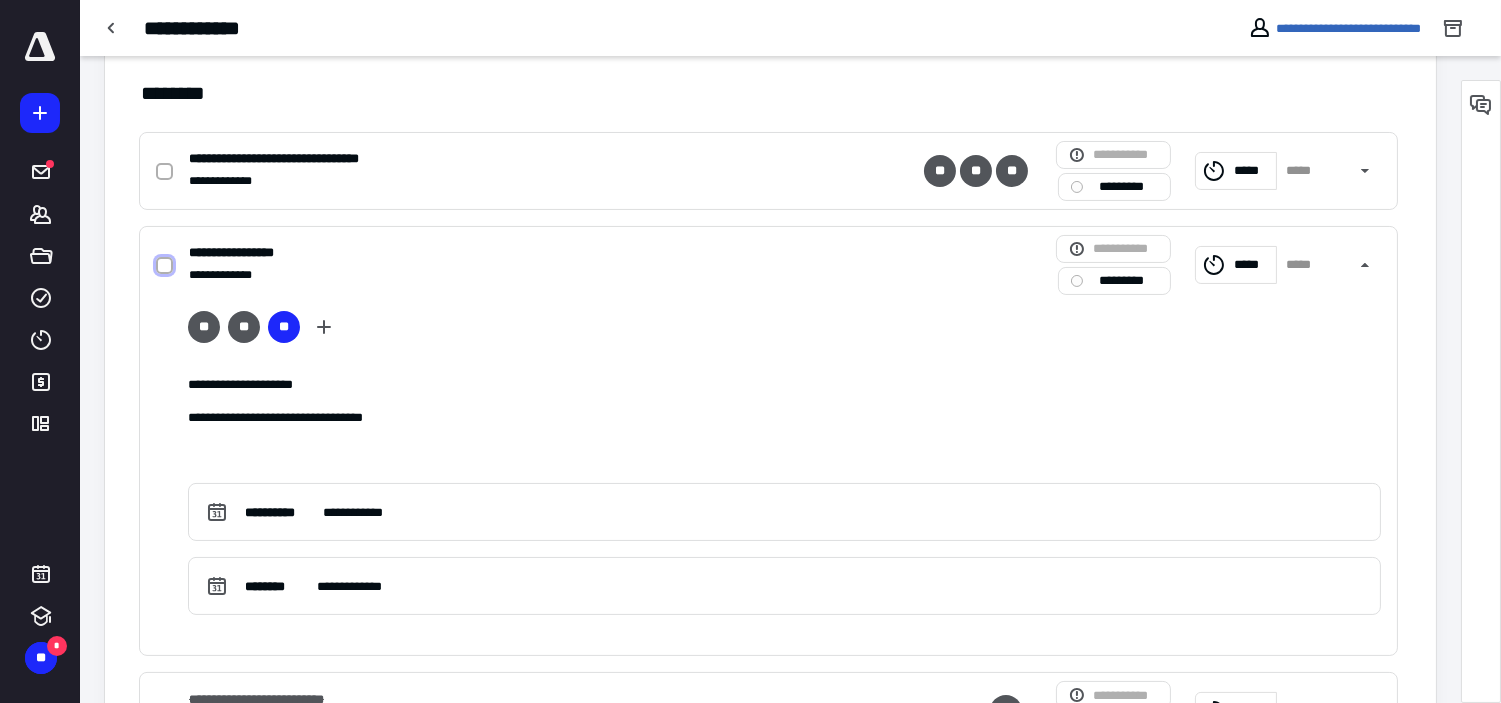 click at bounding box center [164, 266] 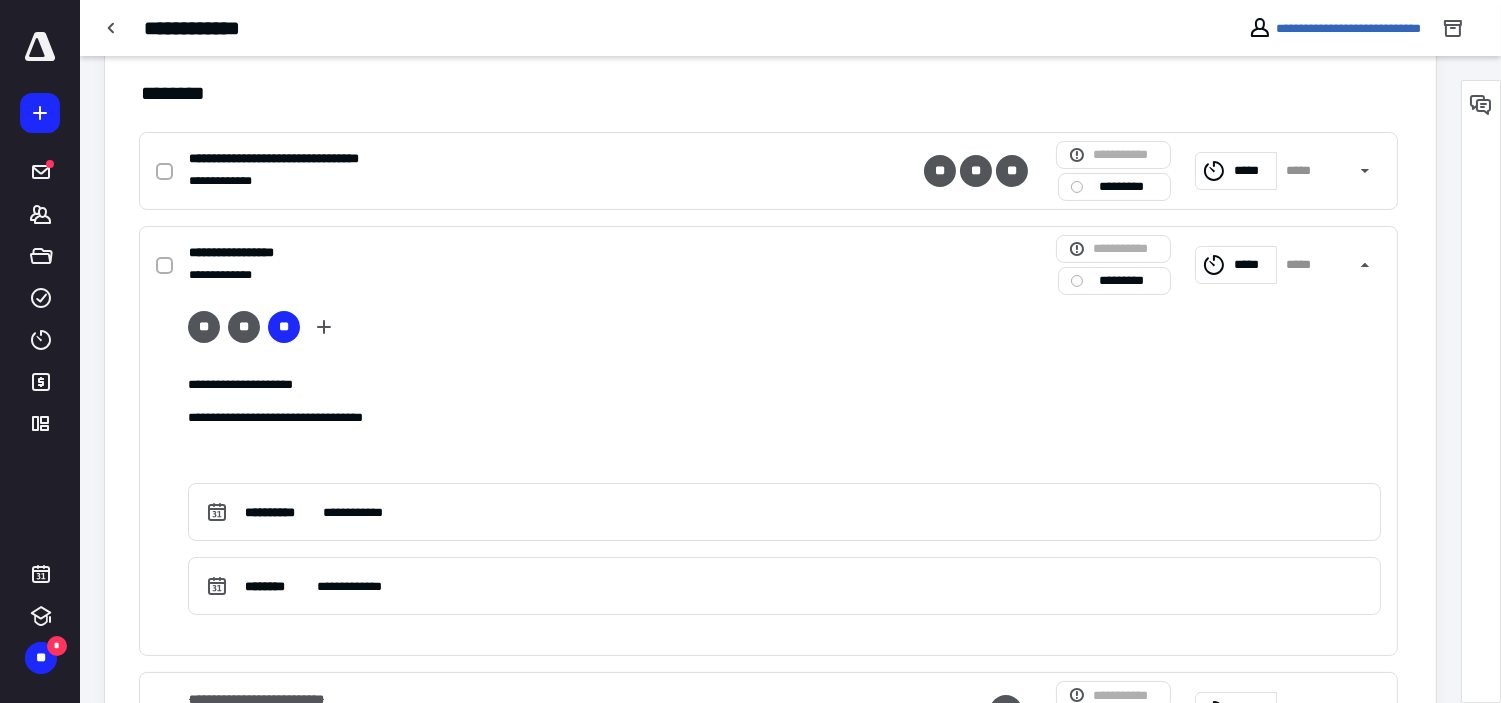 checkbox on "true" 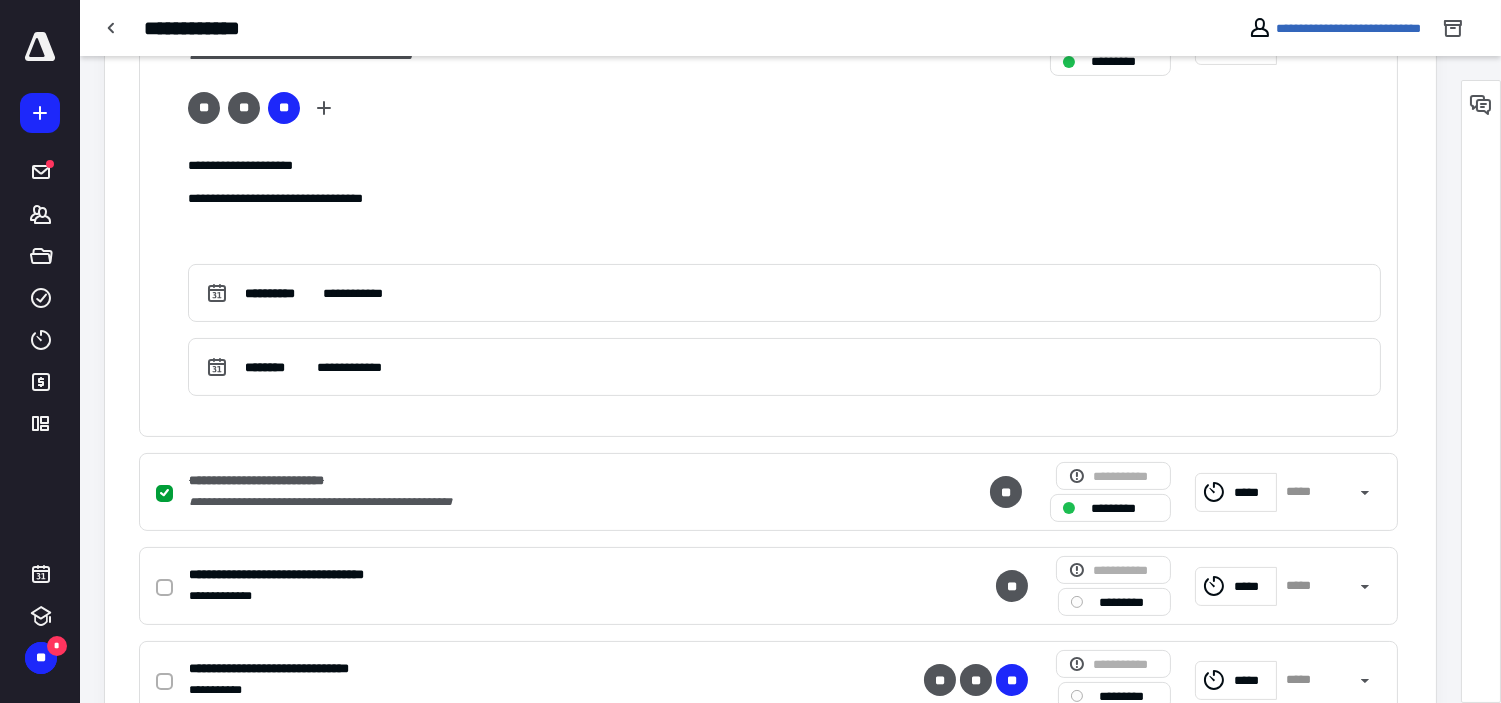 scroll, scrollTop: 555, scrollLeft: 0, axis: vertical 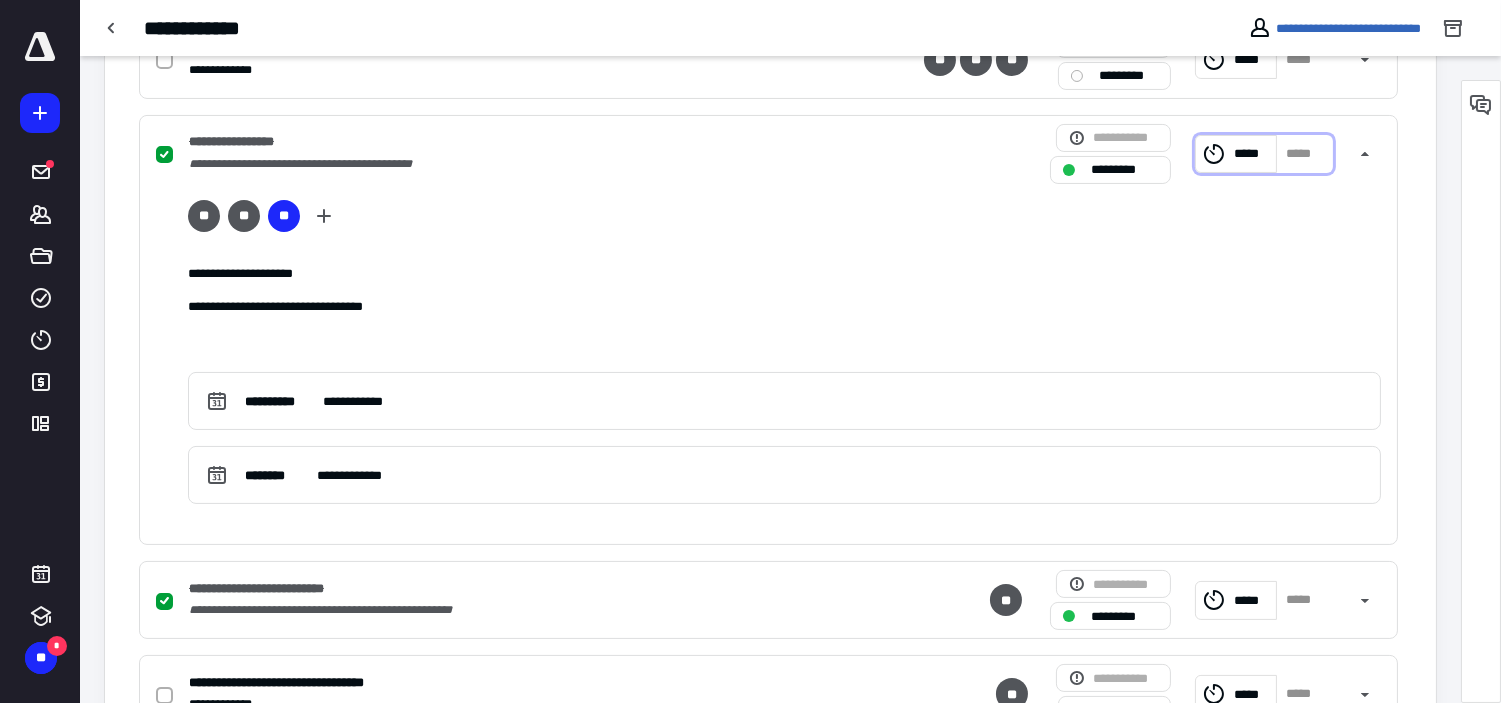 click on "*****" at bounding box center (1252, 153) 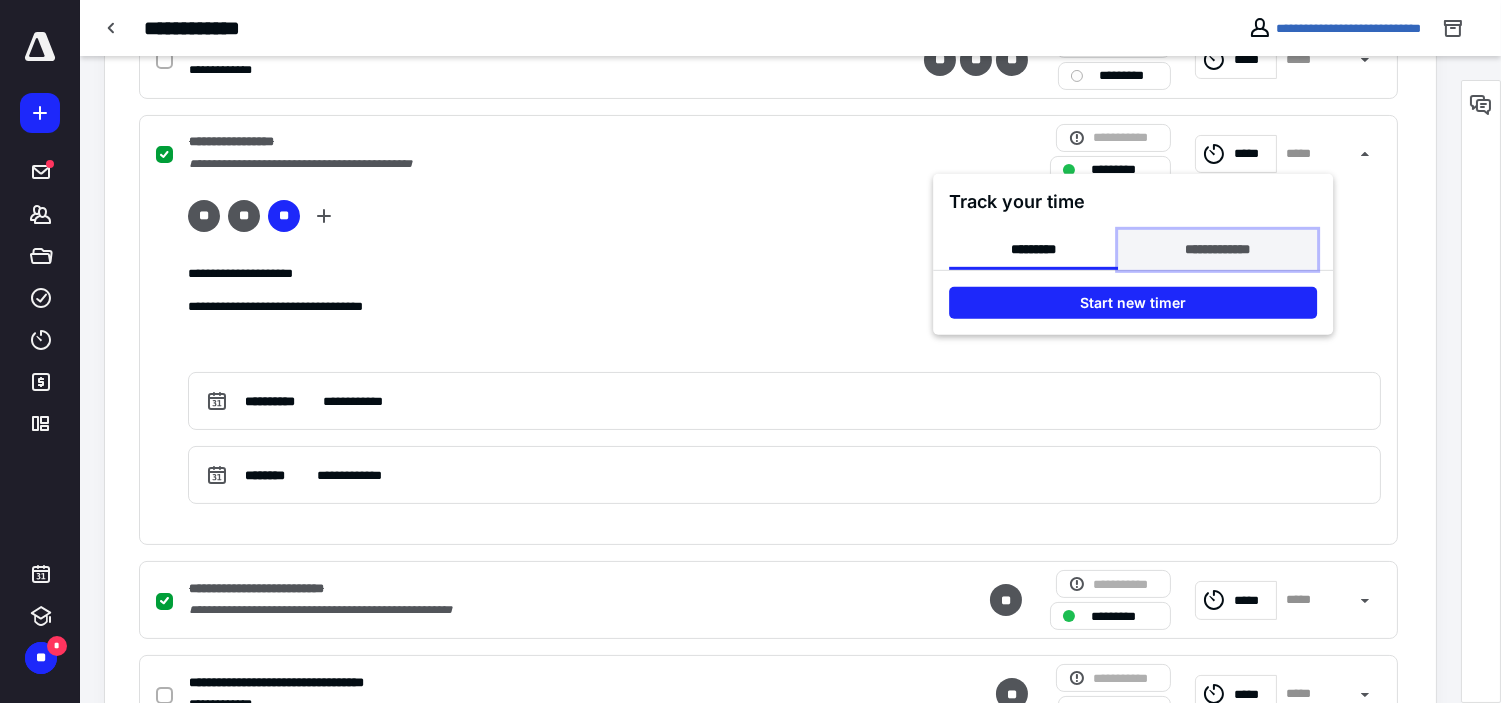 click on "**********" at bounding box center [1217, 250] 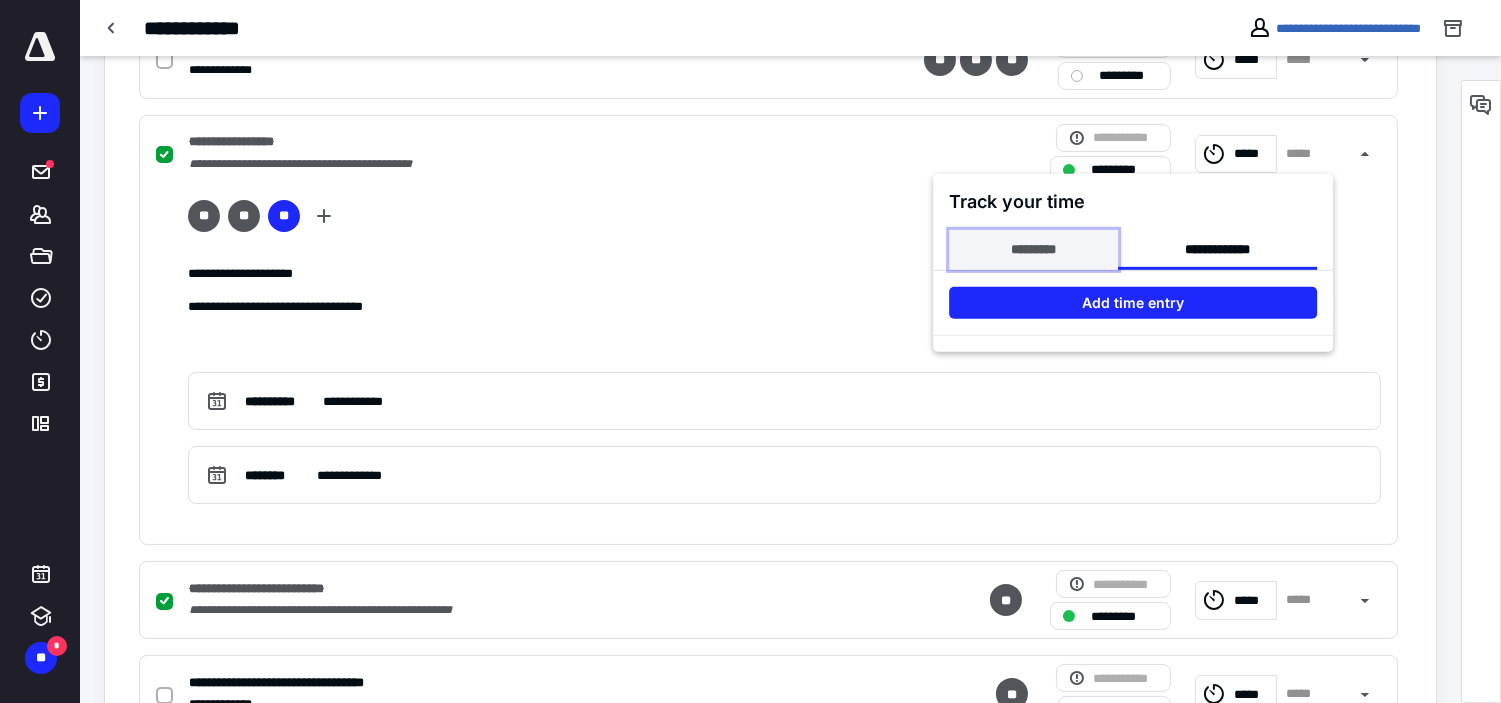 click on "*********" at bounding box center (1033, 250) 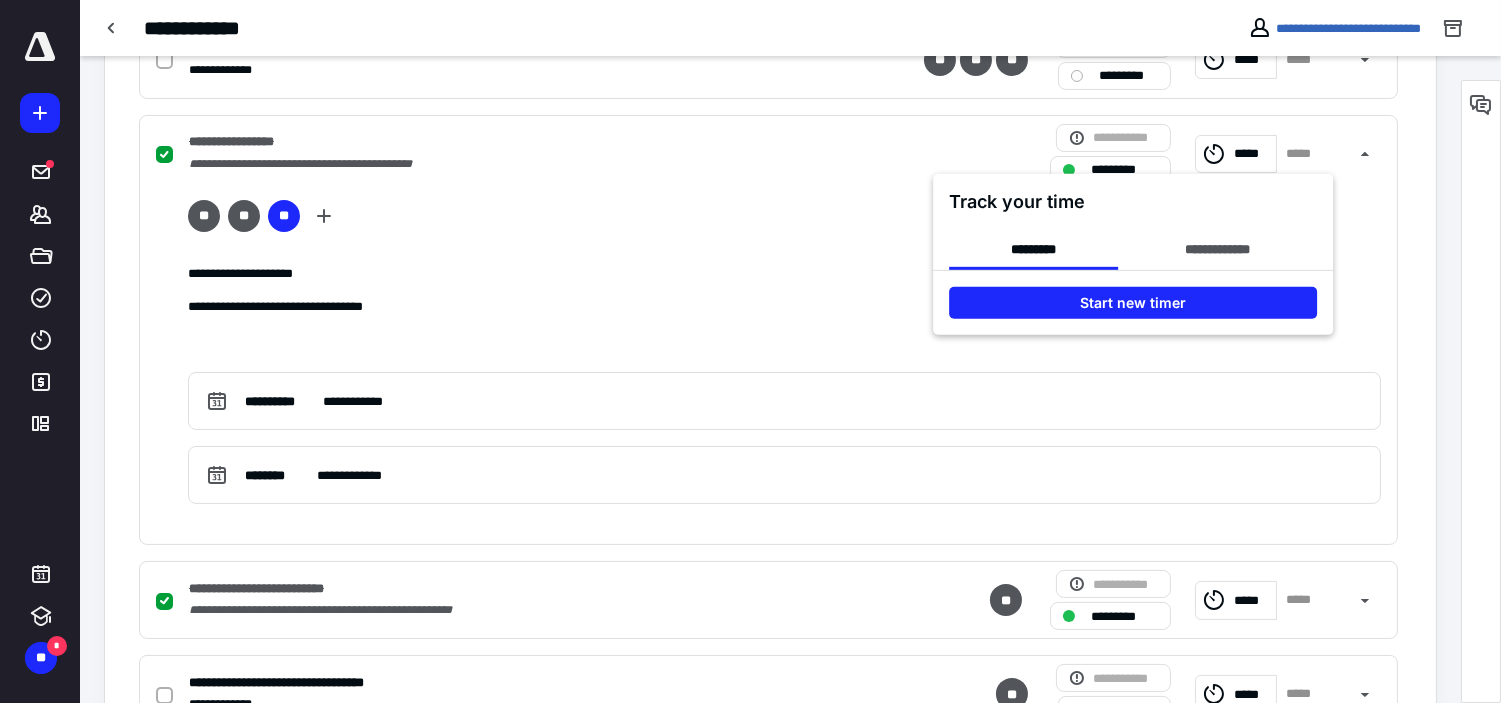 click at bounding box center [750, 351] 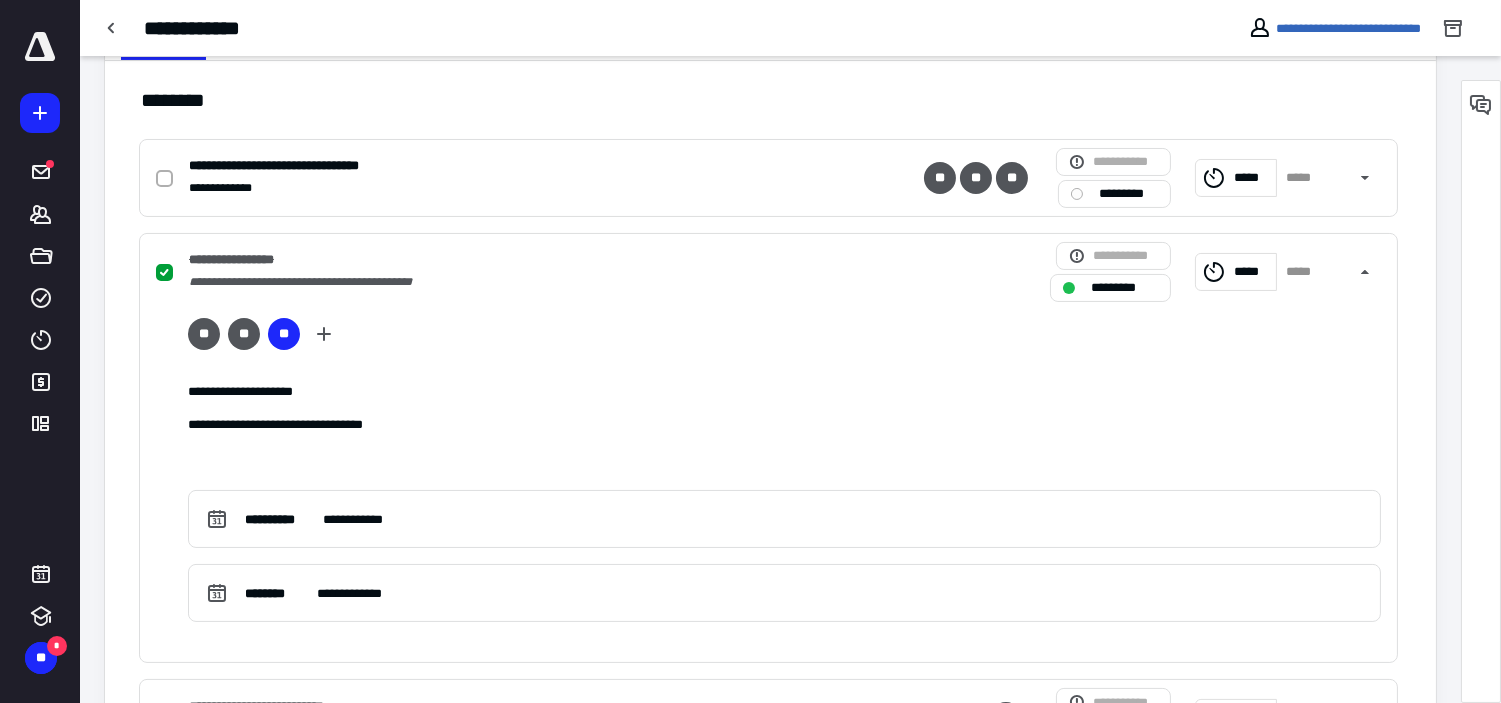 scroll, scrollTop: 444, scrollLeft: 0, axis: vertical 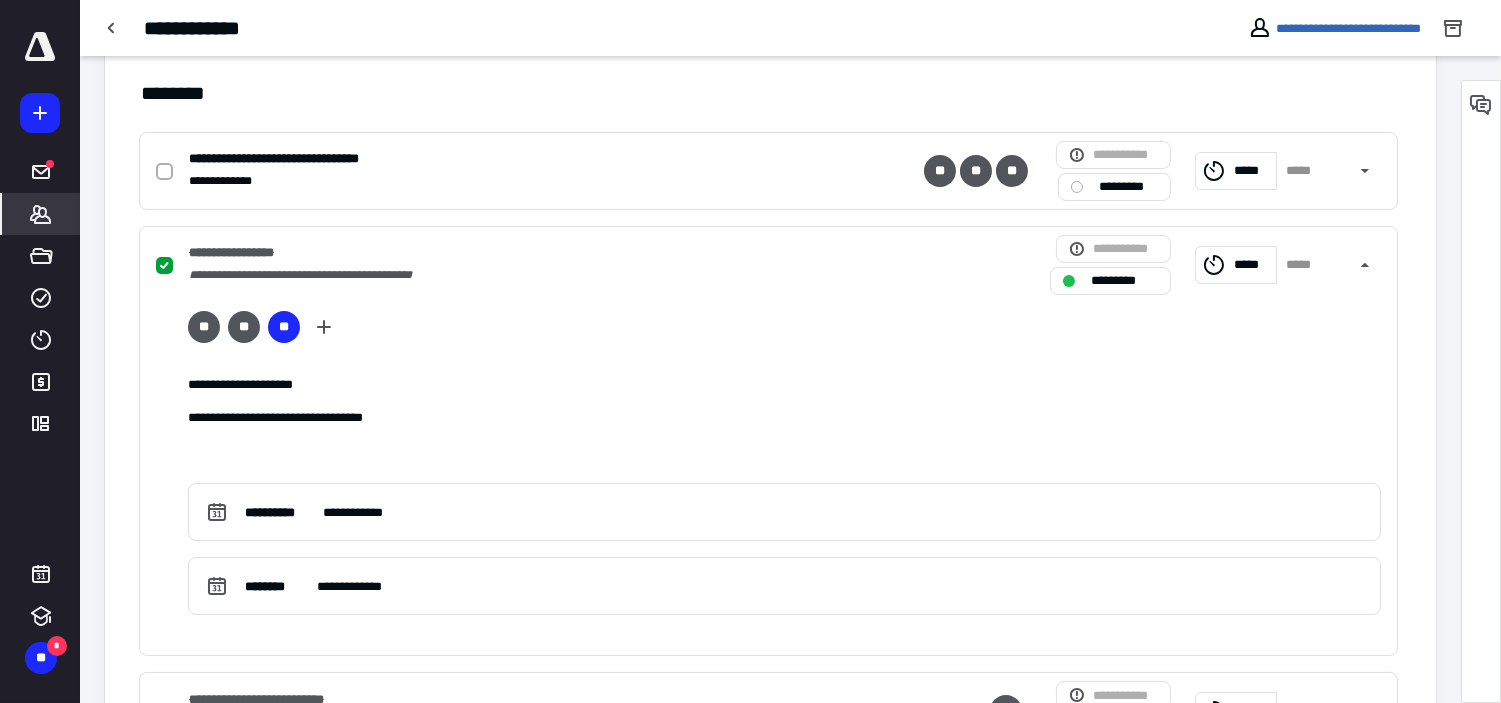 click 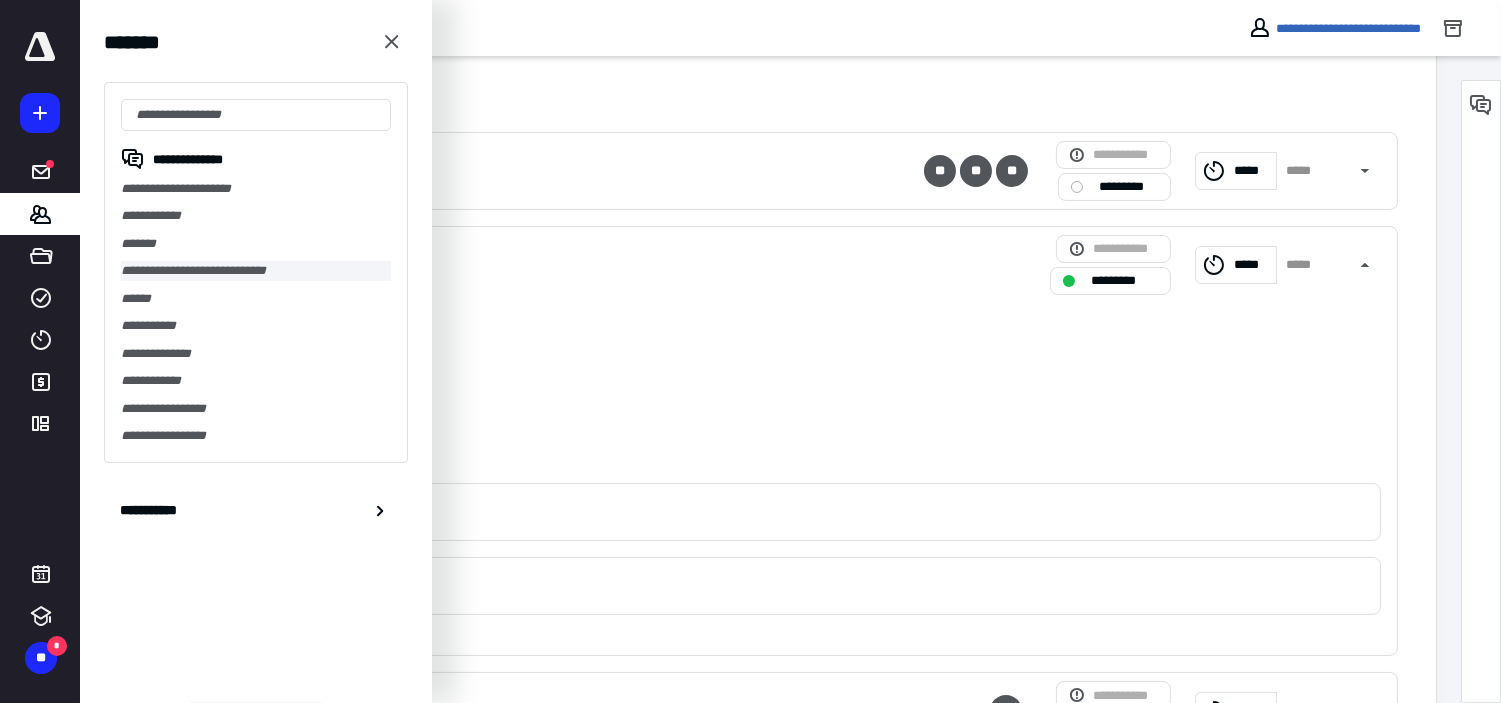 click on "**********" at bounding box center (256, 270) 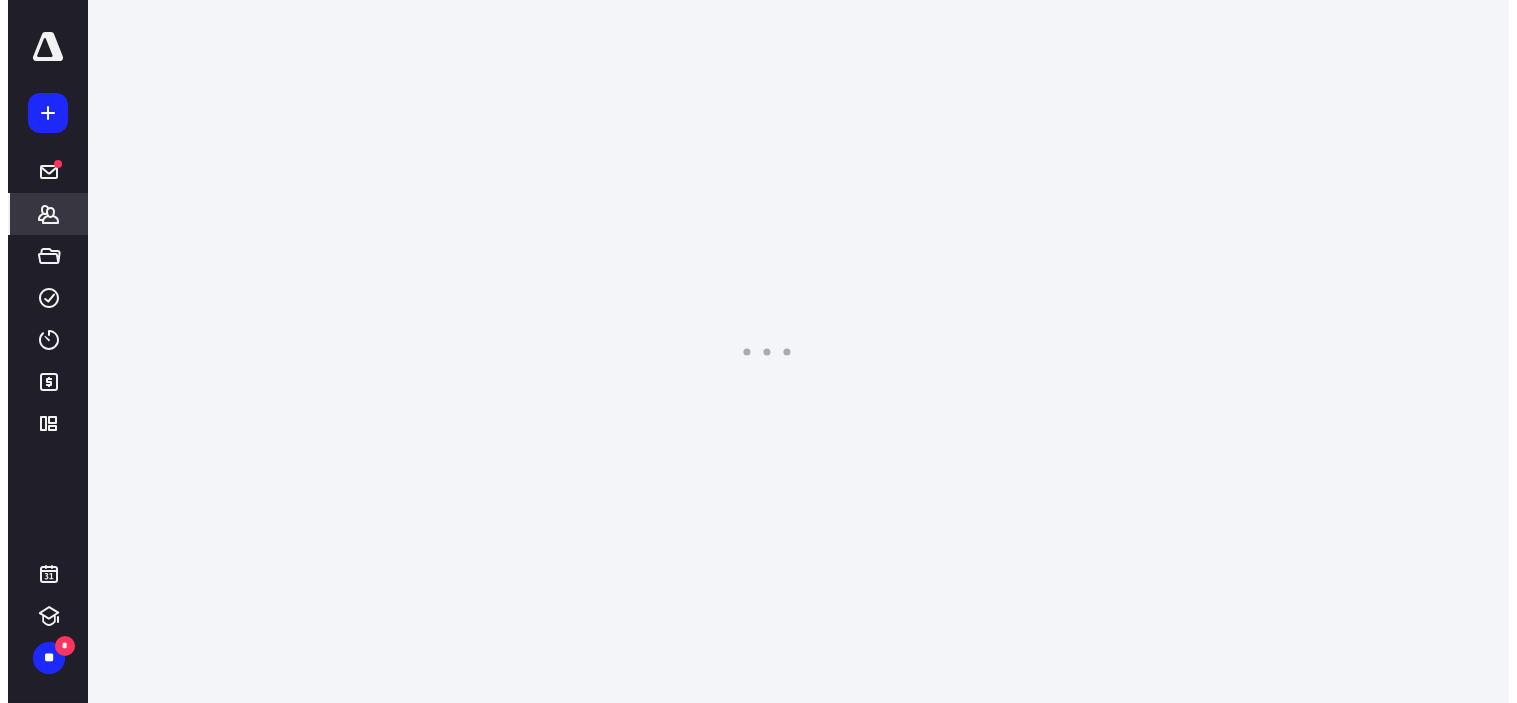scroll, scrollTop: 0, scrollLeft: 0, axis: both 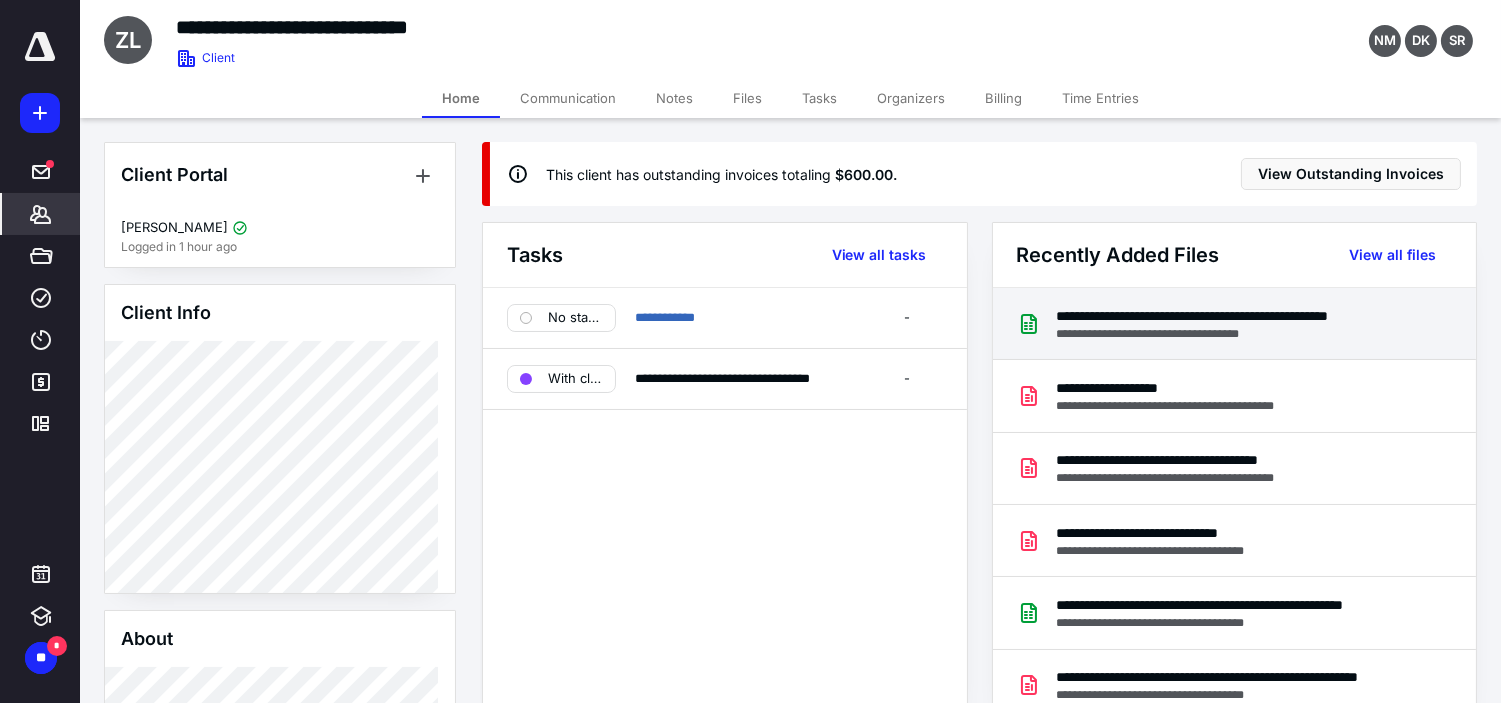 click on "**********" at bounding box center (1235, 324) 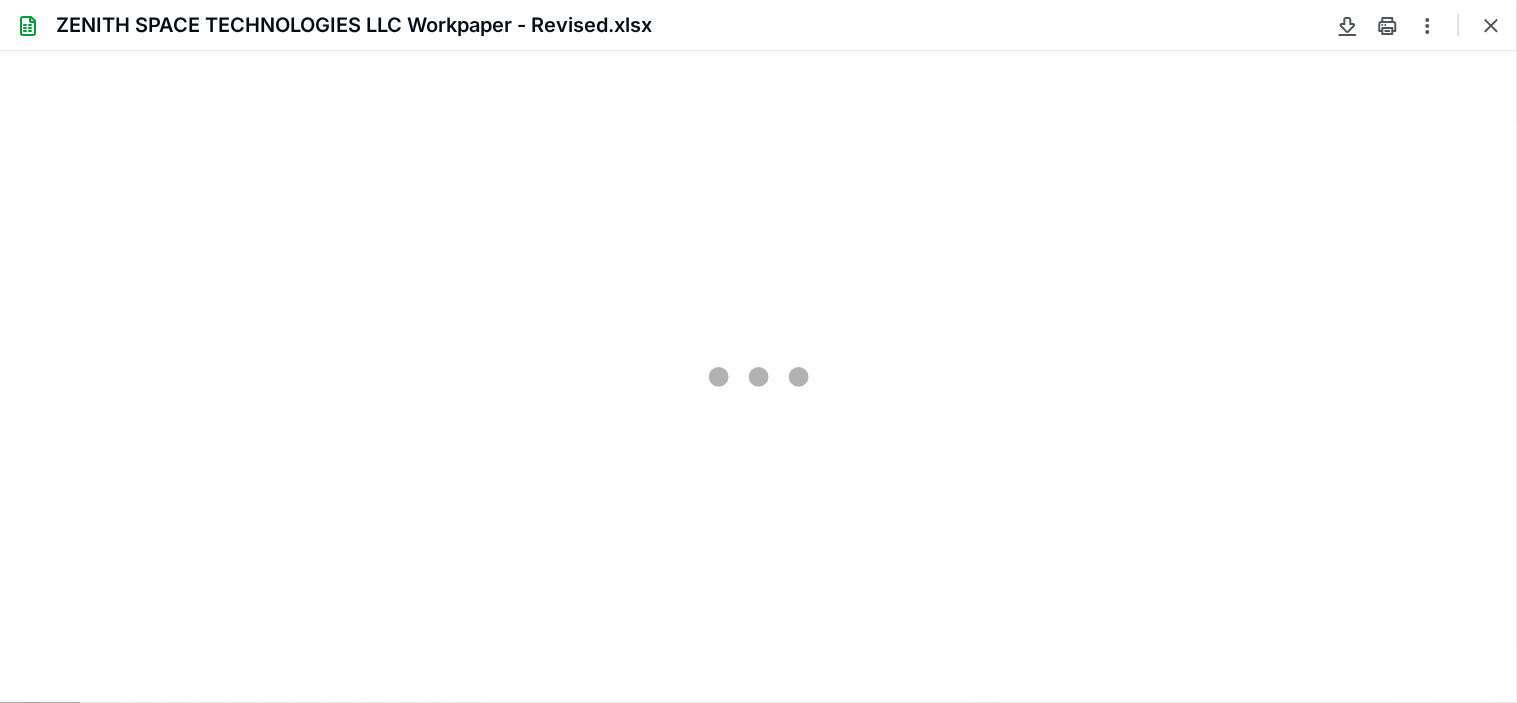 scroll, scrollTop: 0, scrollLeft: 0, axis: both 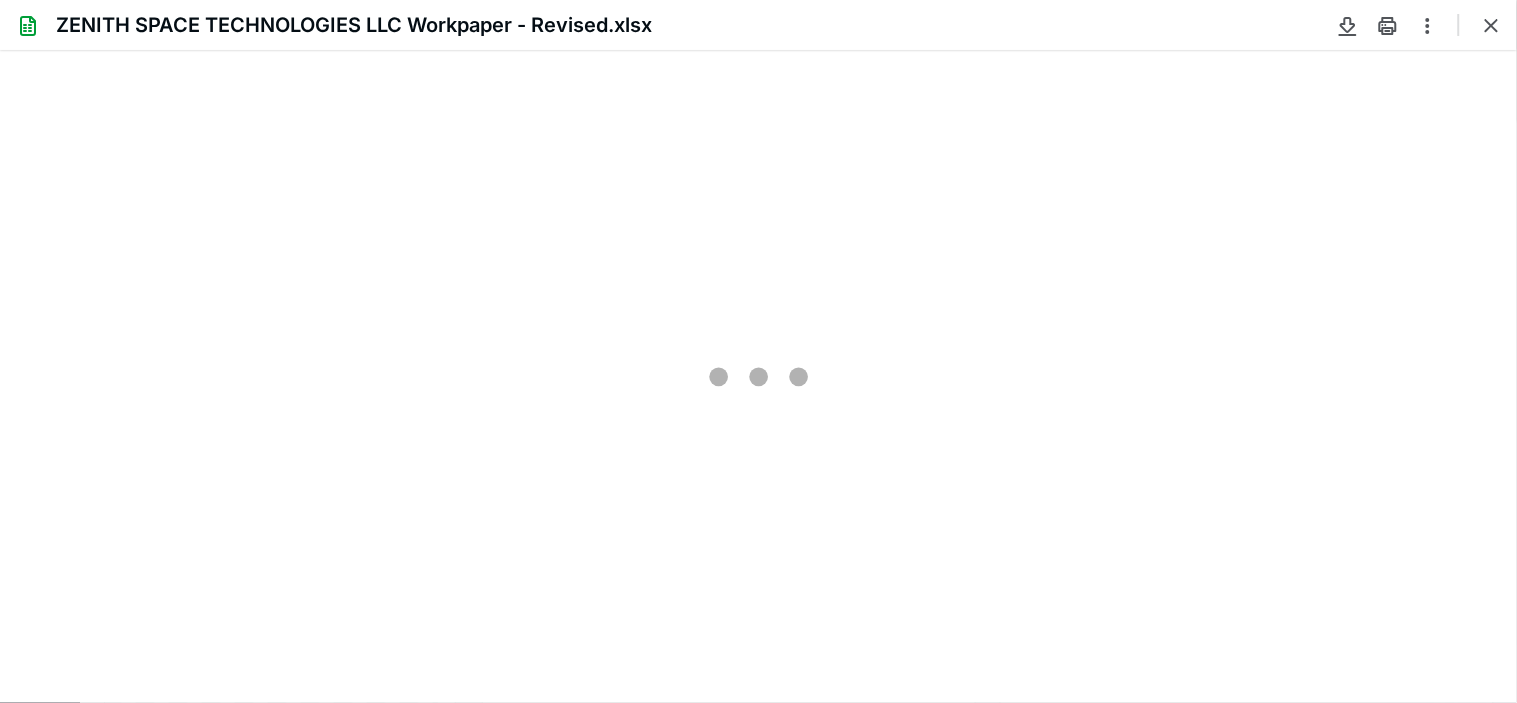 type on "168" 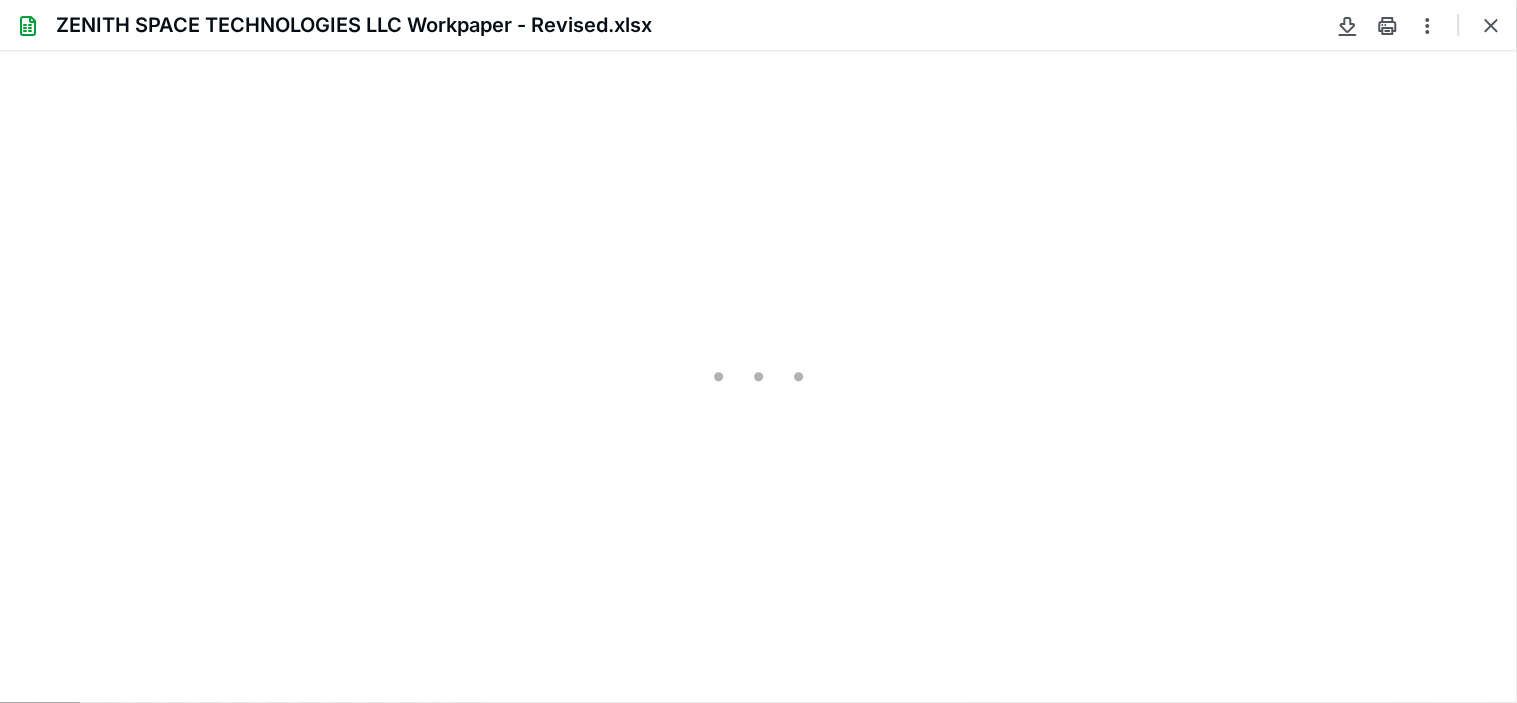 scroll, scrollTop: 43, scrollLeft: 2844, axis: both 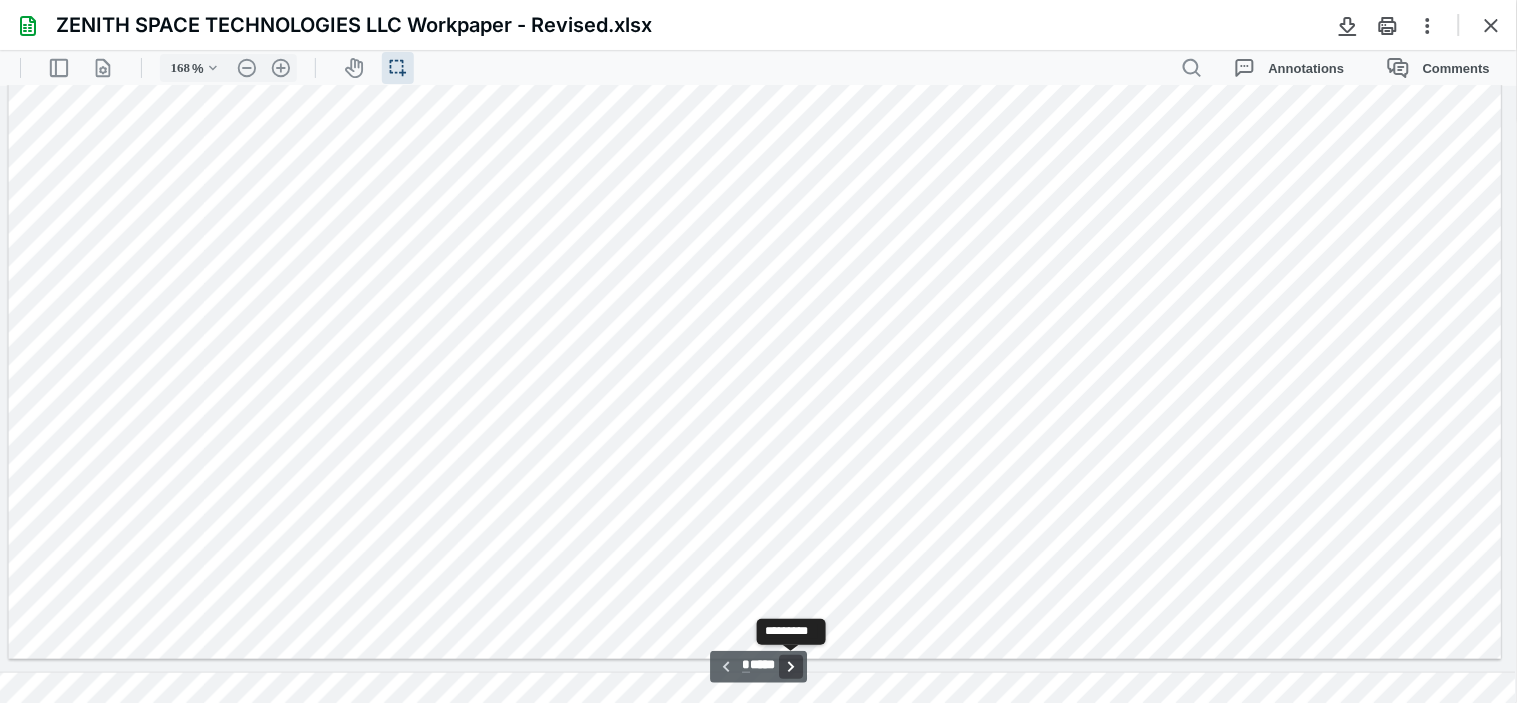click on "**********" at bounding box center (791, 666) 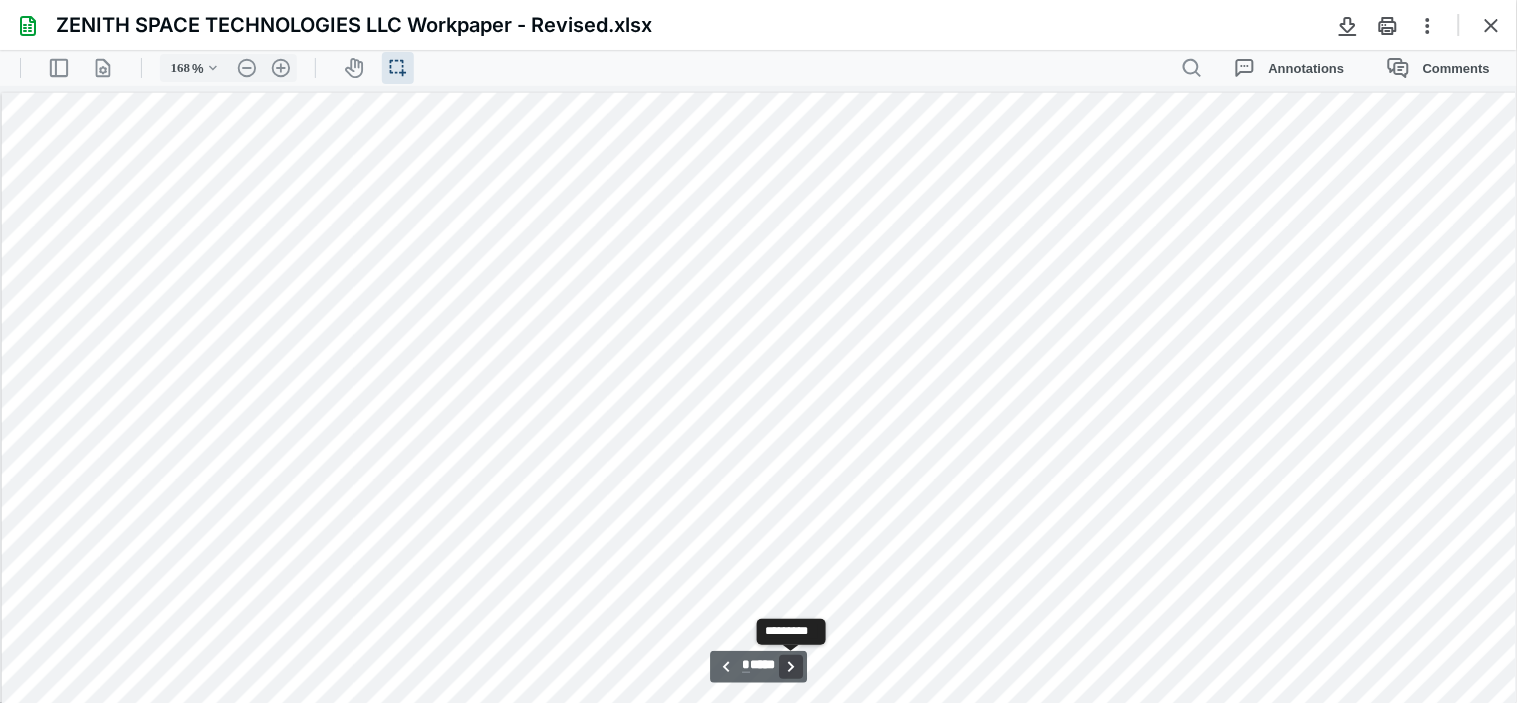 click on "**********" at bounding box center (791, 666) 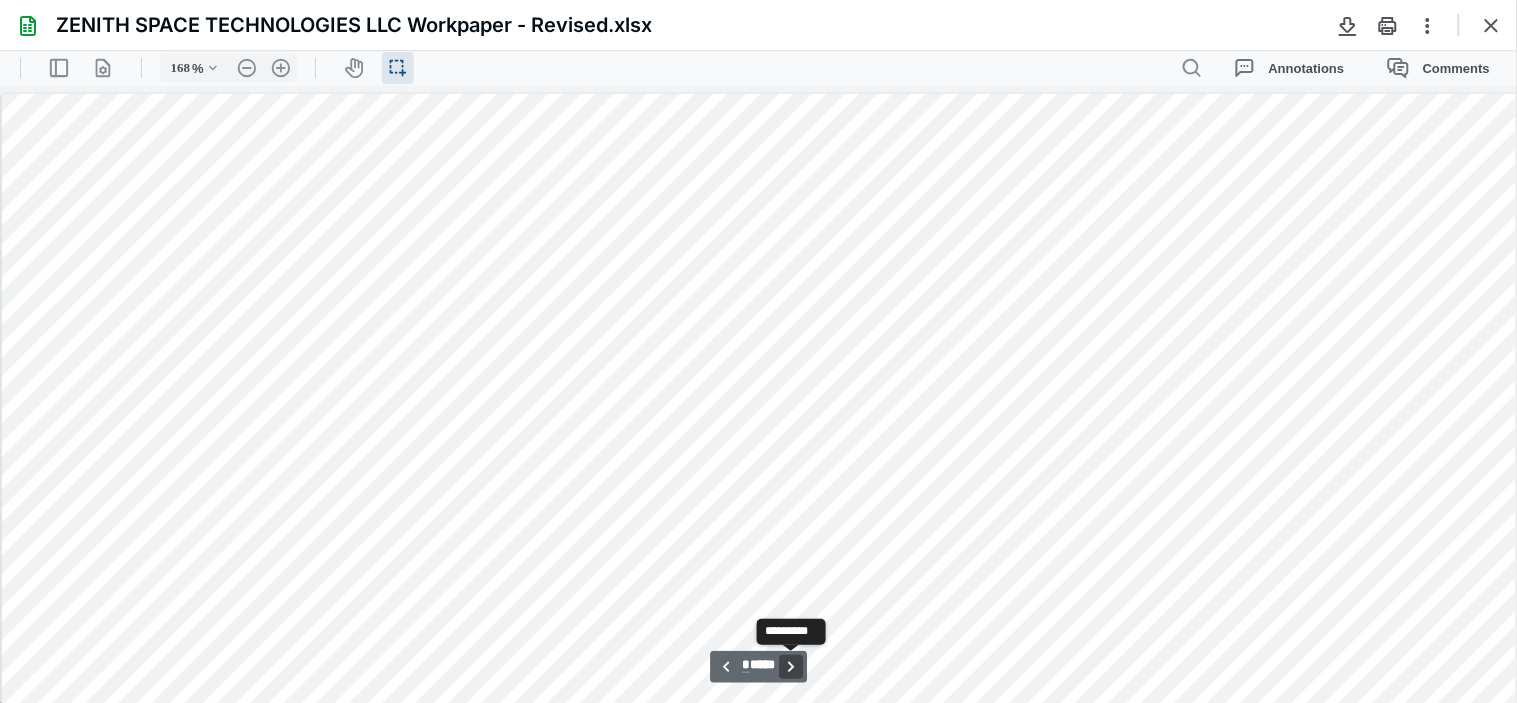 click on "**********" at bounding box center [791, 666] 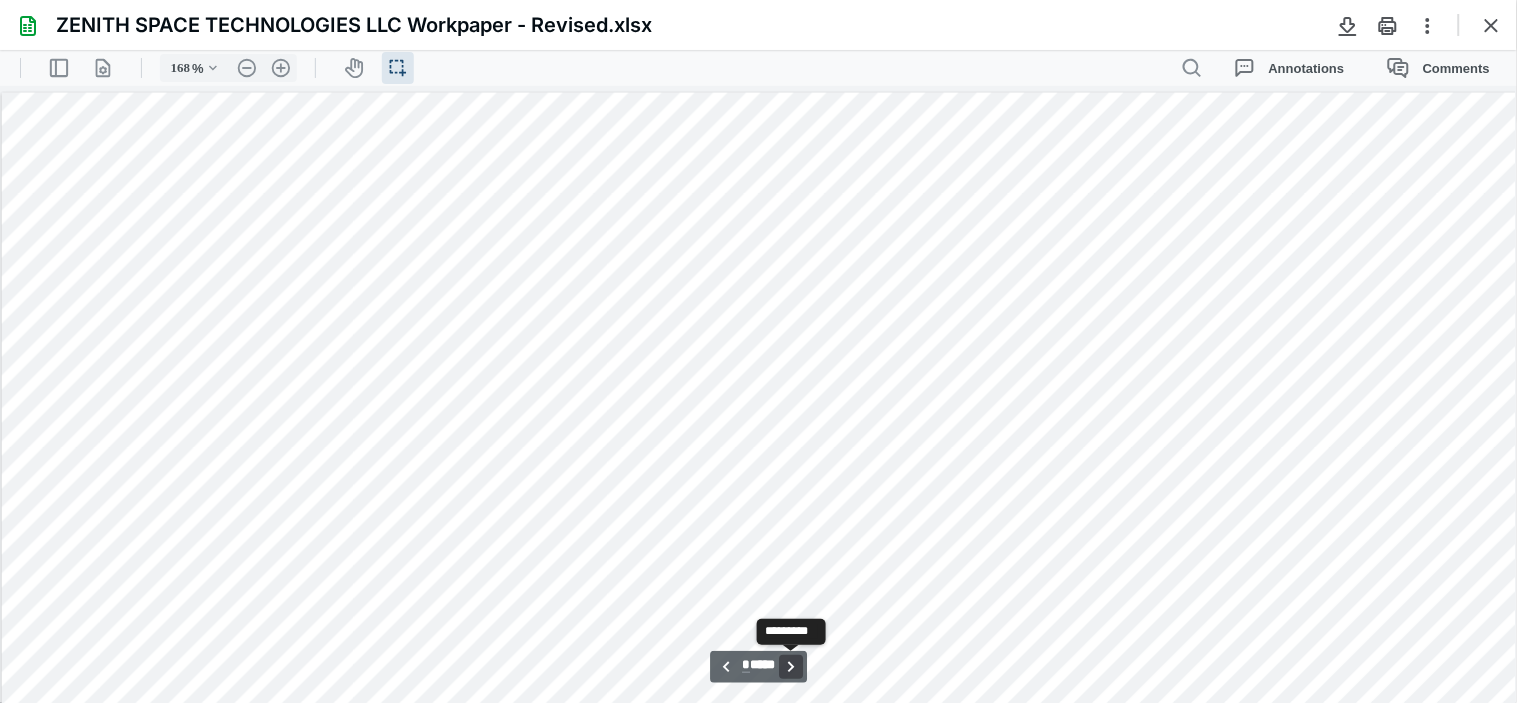 click on "**********" at bounding box center (791, 666) 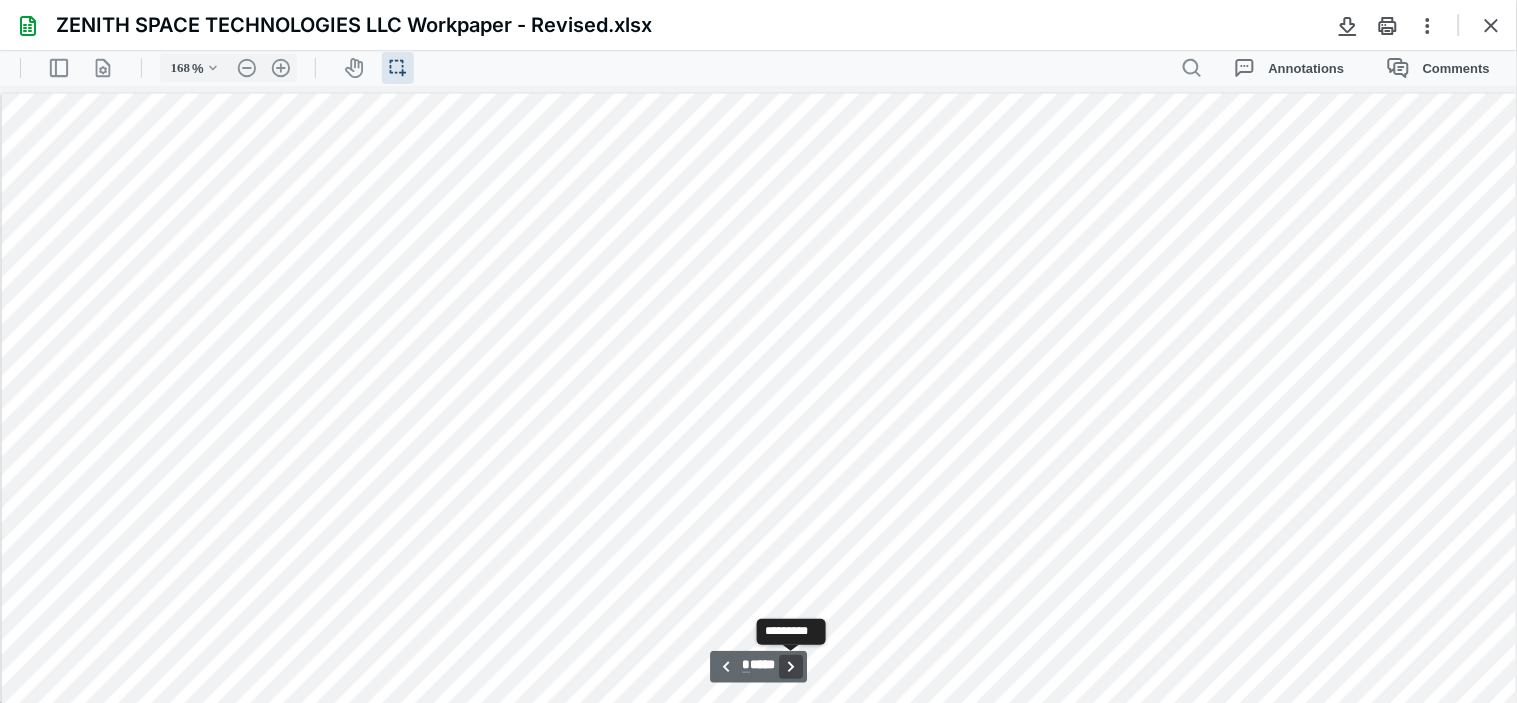 click on "**********" at bounding box center [791, 666] 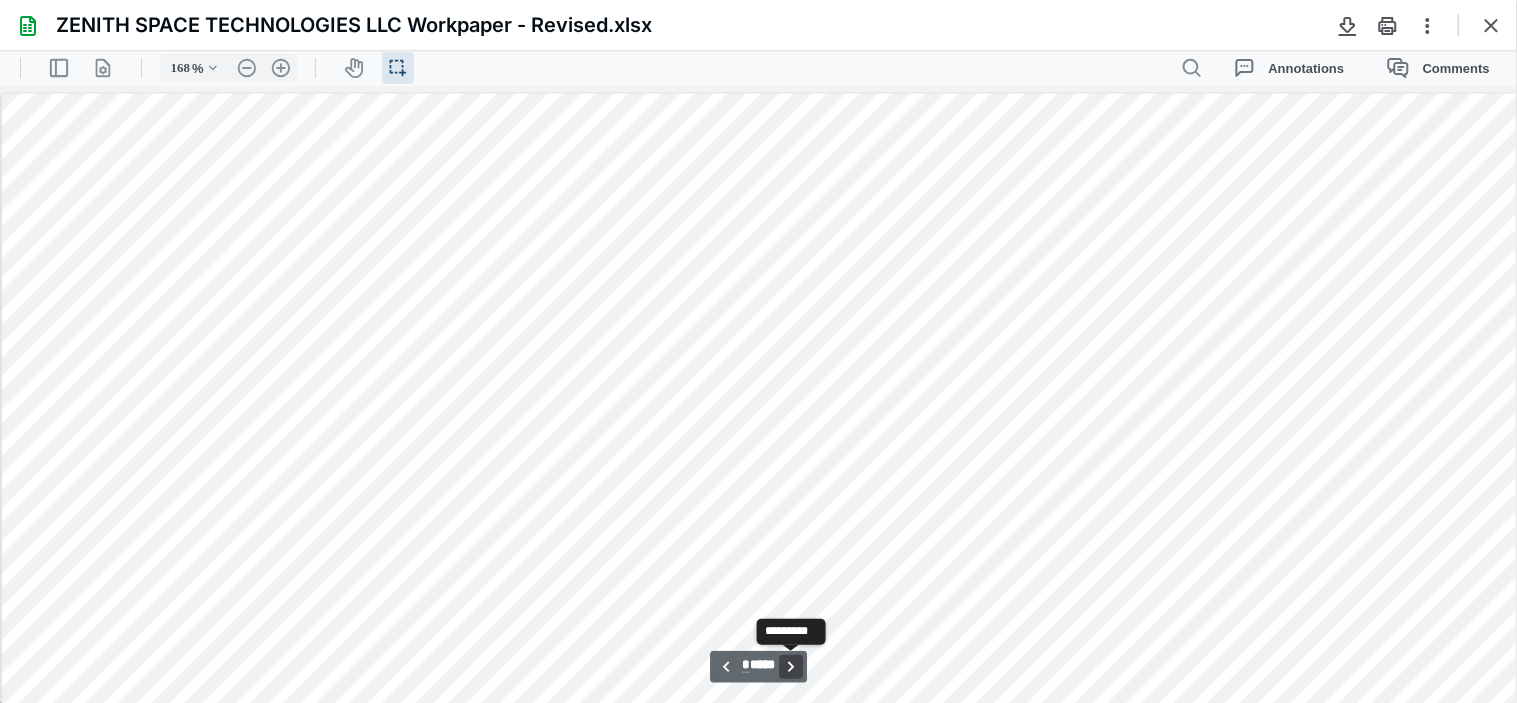 click on "**********" at bounding box center (791, 666) 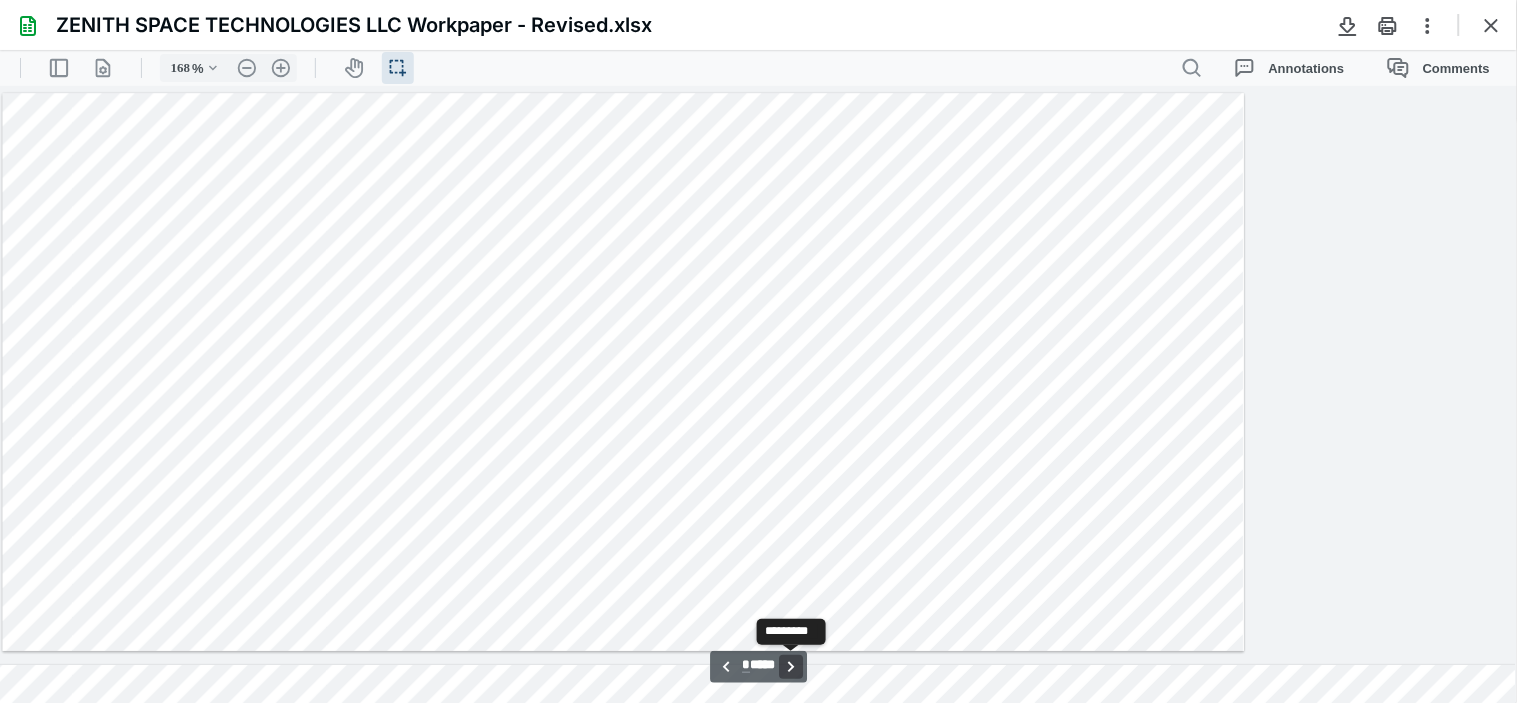 click on "**********" at bounding box center [791, 666] 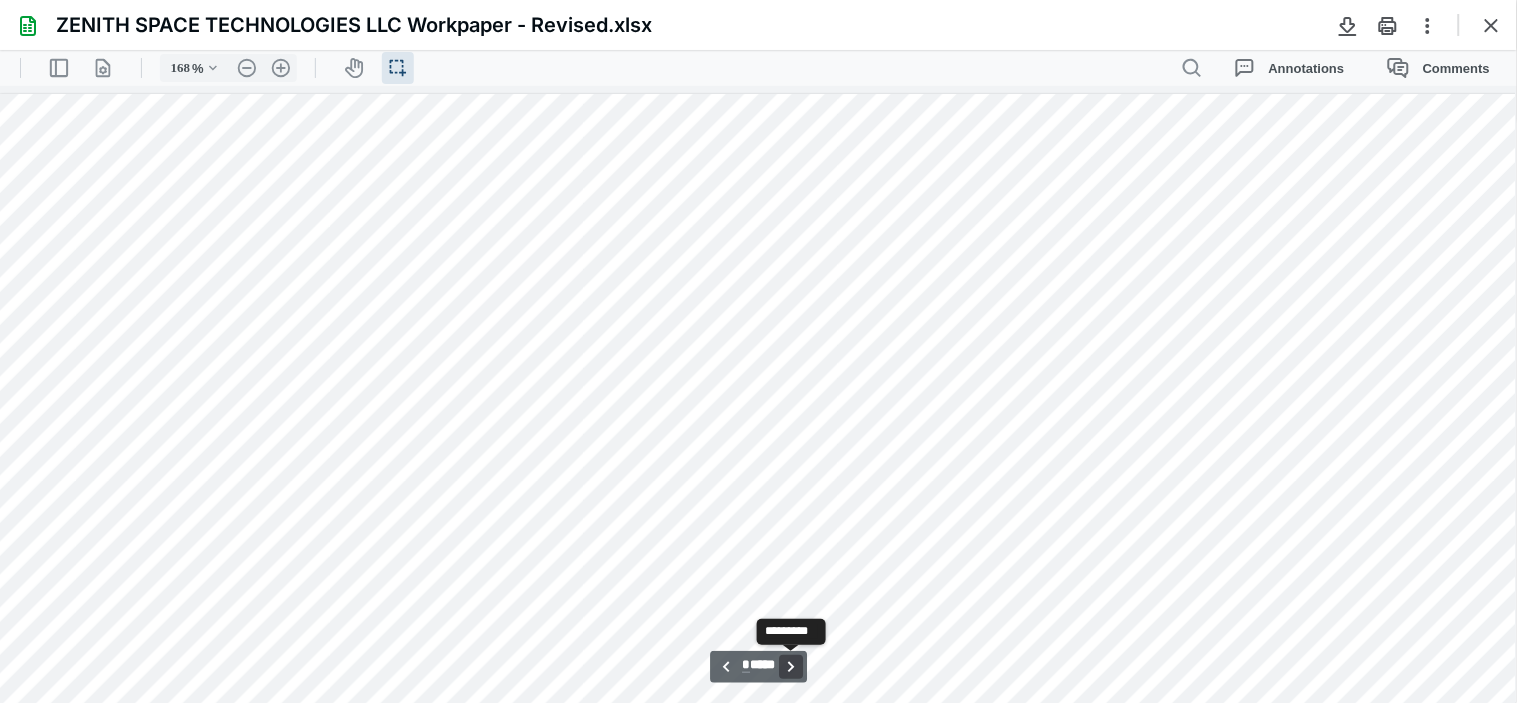 click on "**********" at bounding box center (791, 666) 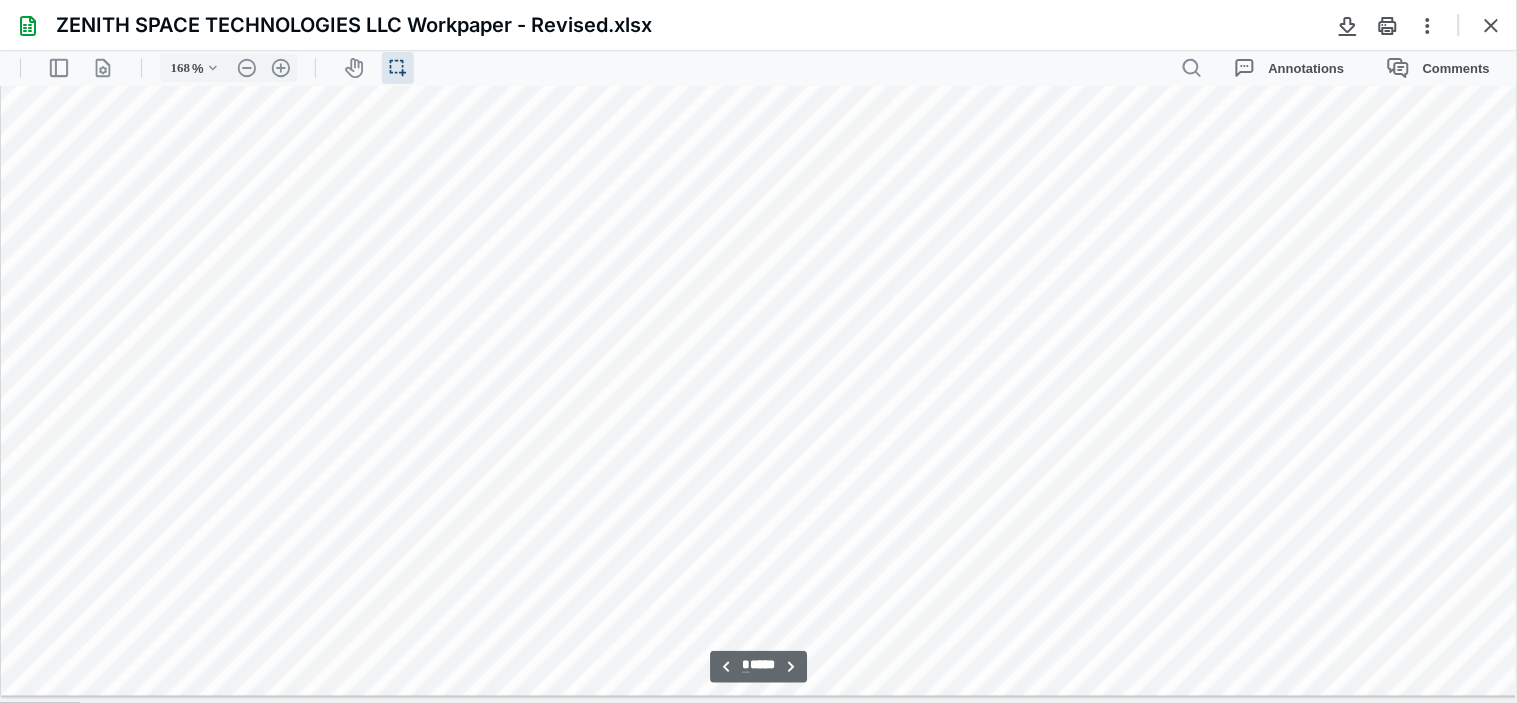 scroll, scrollTop: 29715, scrollLeft: 2155, axis: both 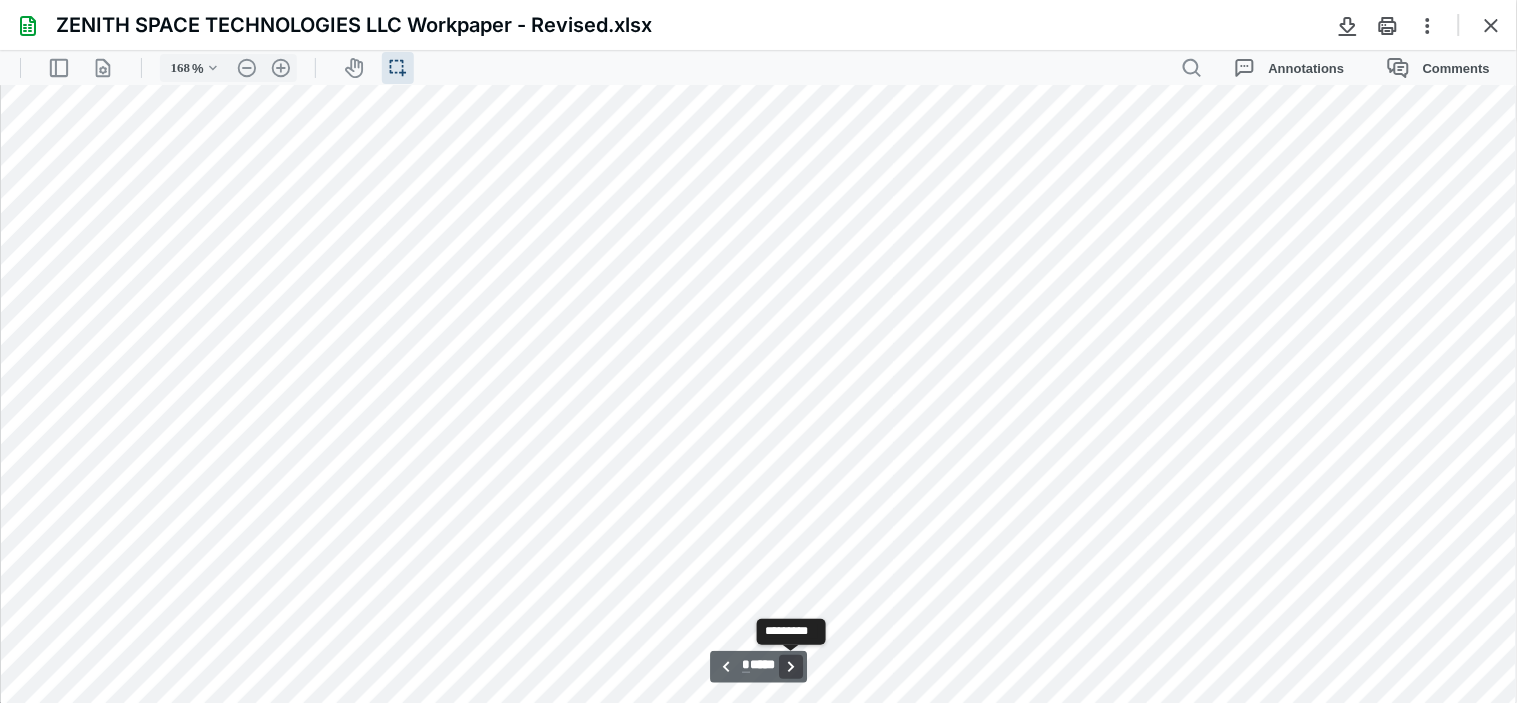click on "**********" at bounding box center (791, 666) 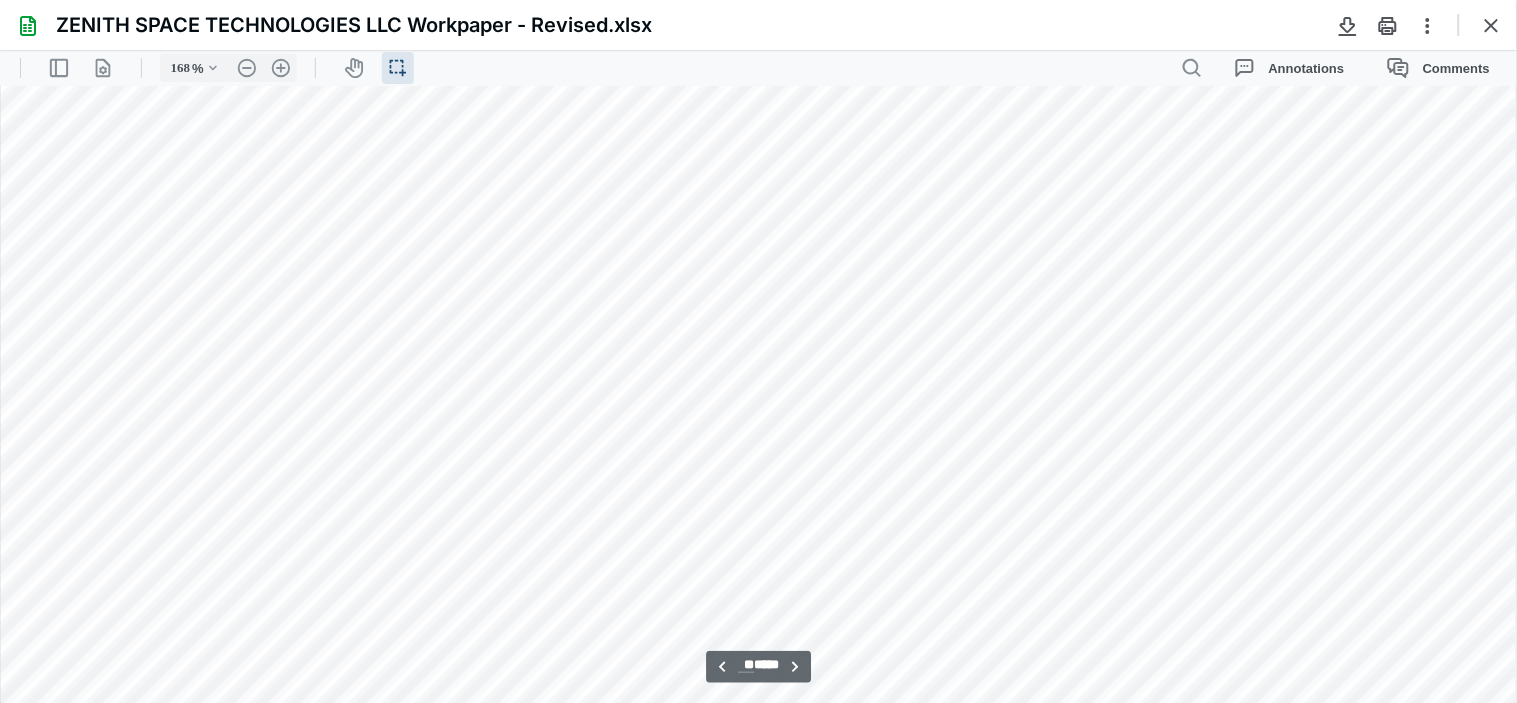 scroll, scrollTop: 32176, scrollLeft: 1211, axis: both 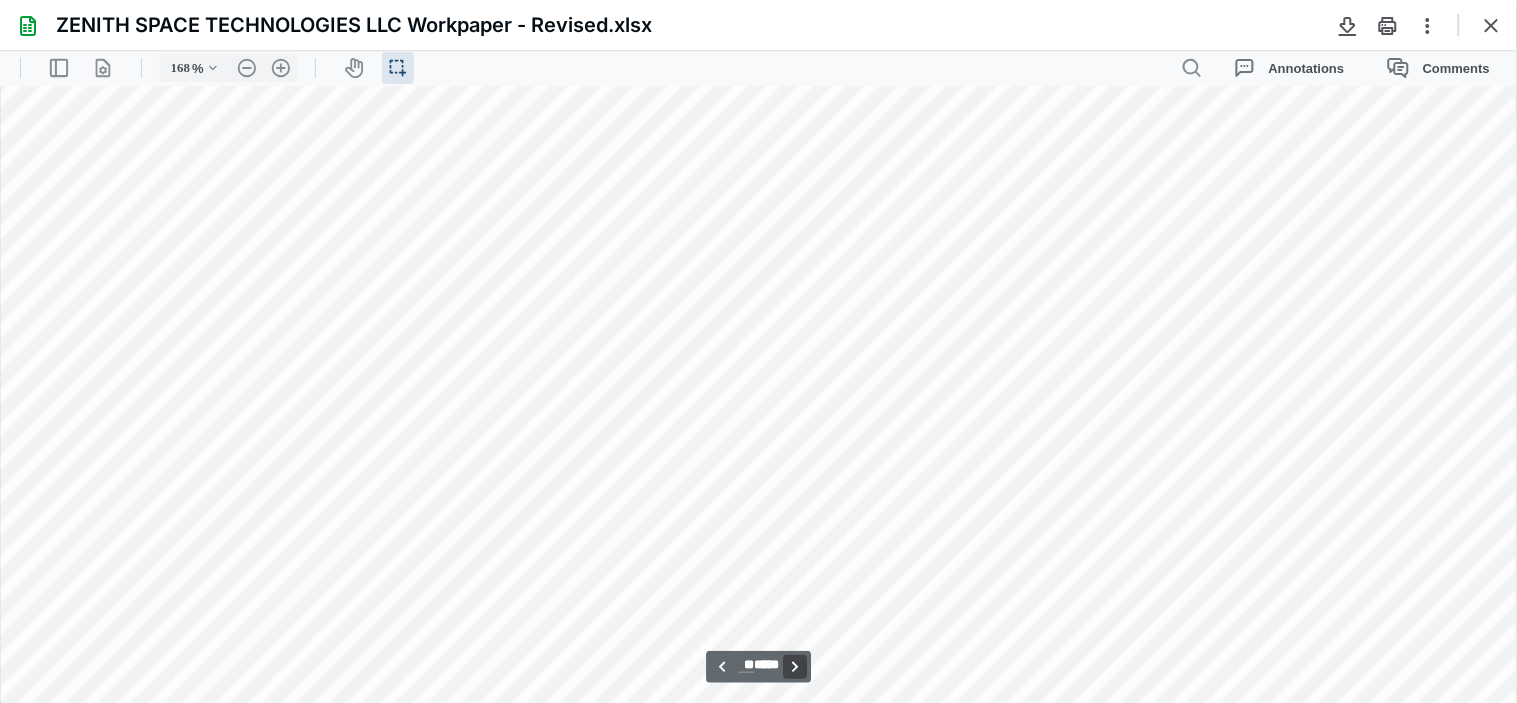 click on "**********" at bounding box center (795, 666) 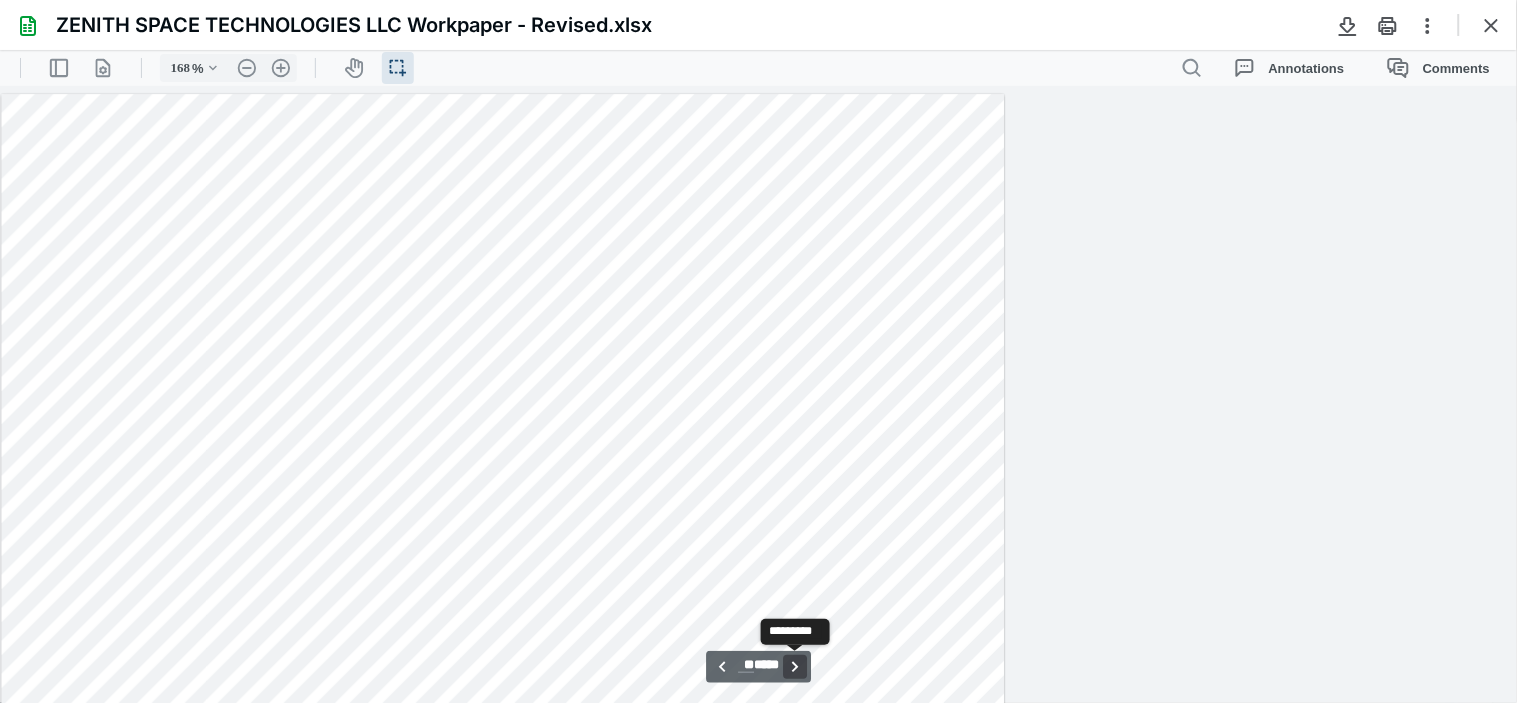click on "**********" at bounding box center (795, 666) 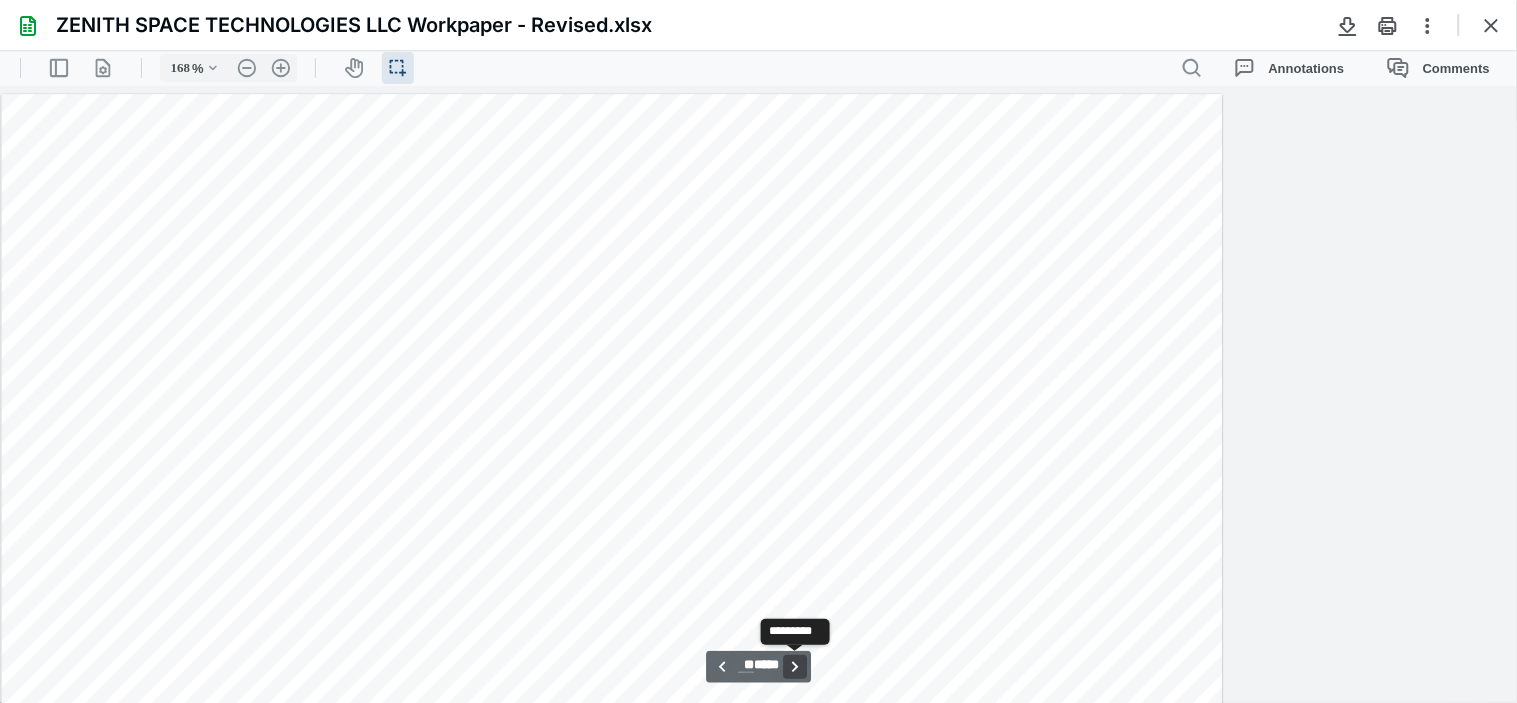 click on "**********" at bounding box center [795, 666] 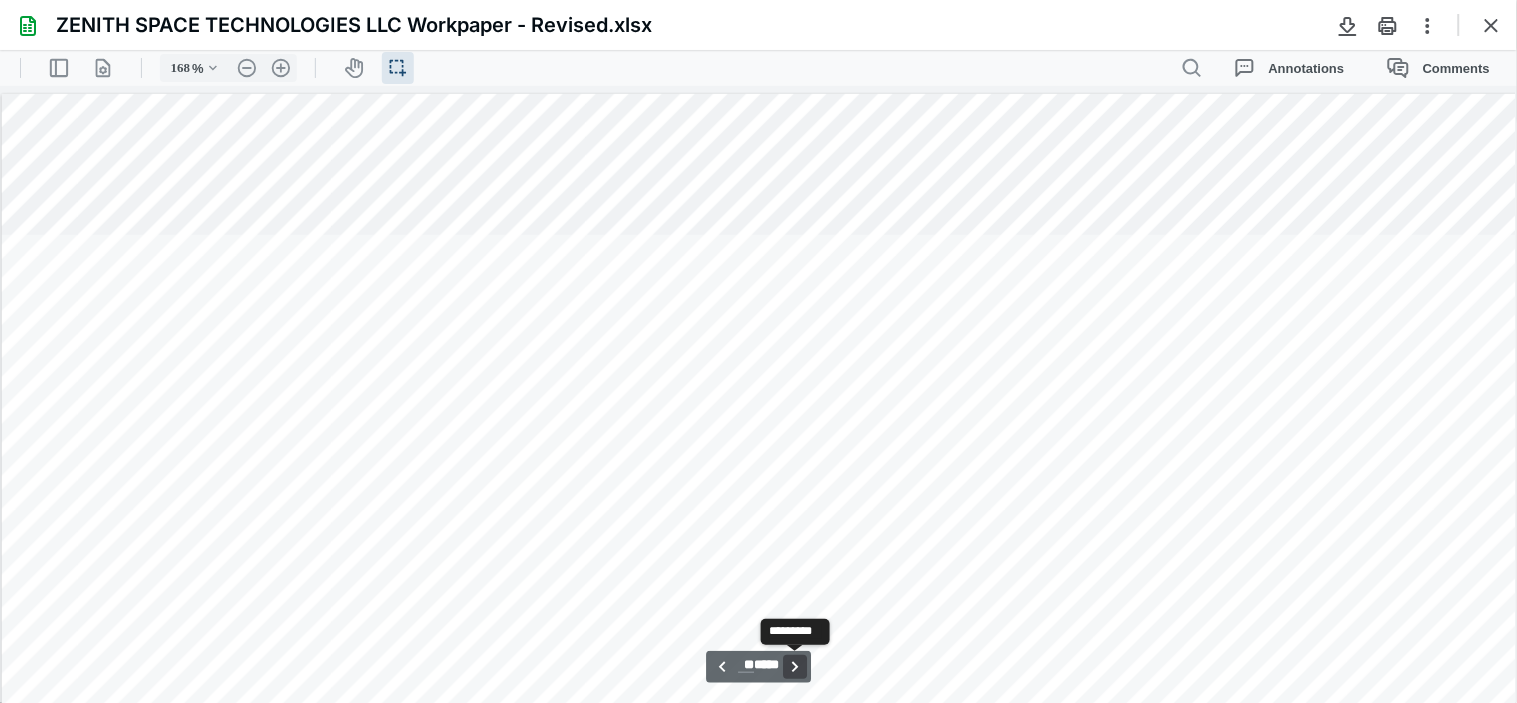 click on "**********" at bounding box center (795, 666) 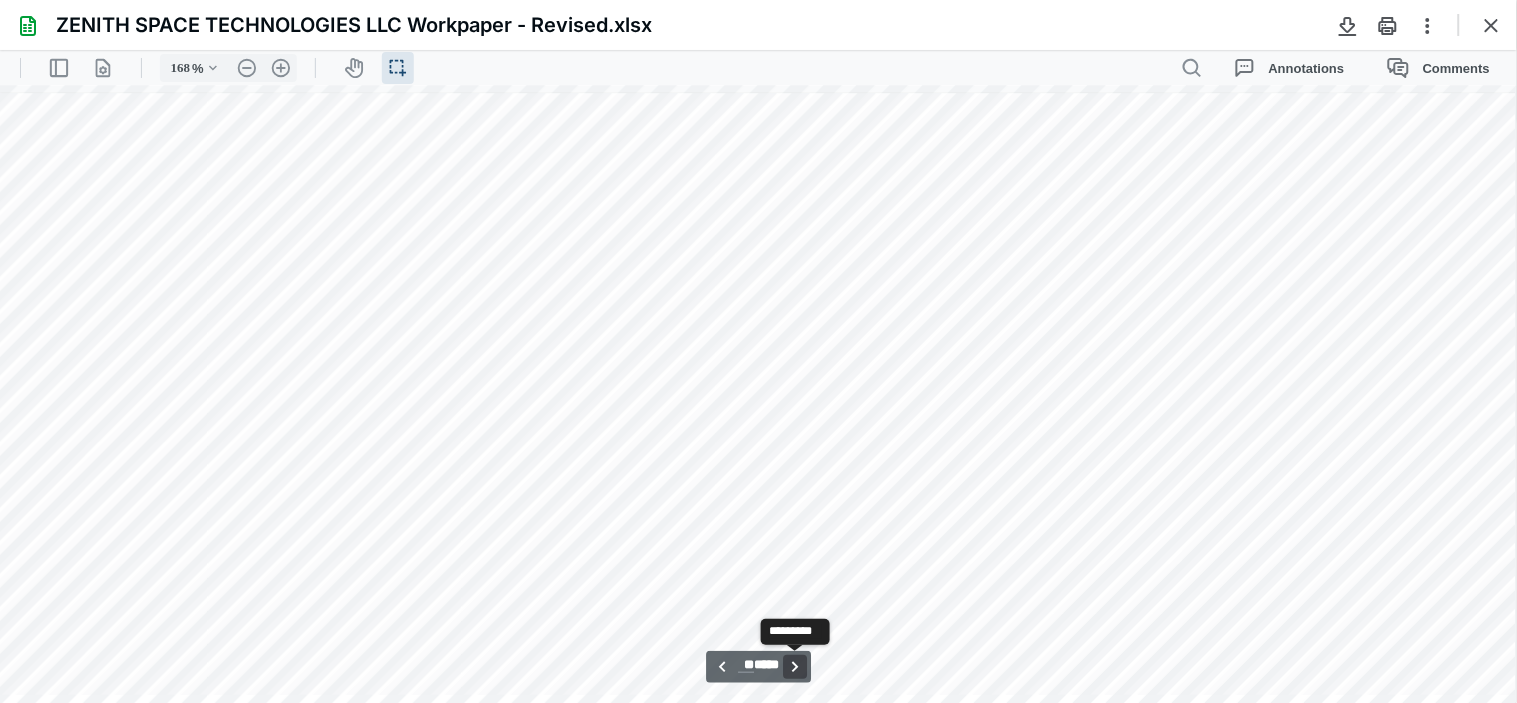 click on "**********" at bounding box center (795, 666) 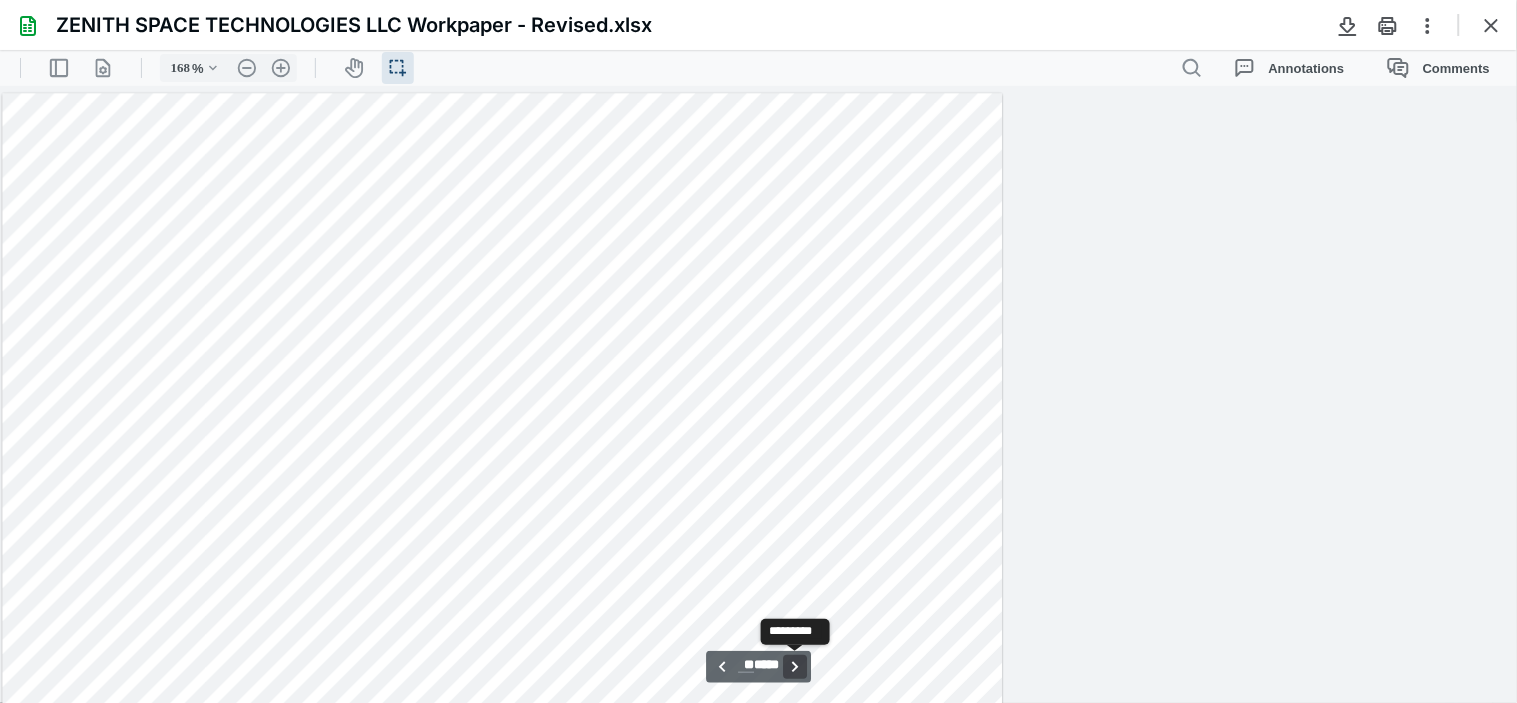 click on "**********" at bounding box center [795, 666] 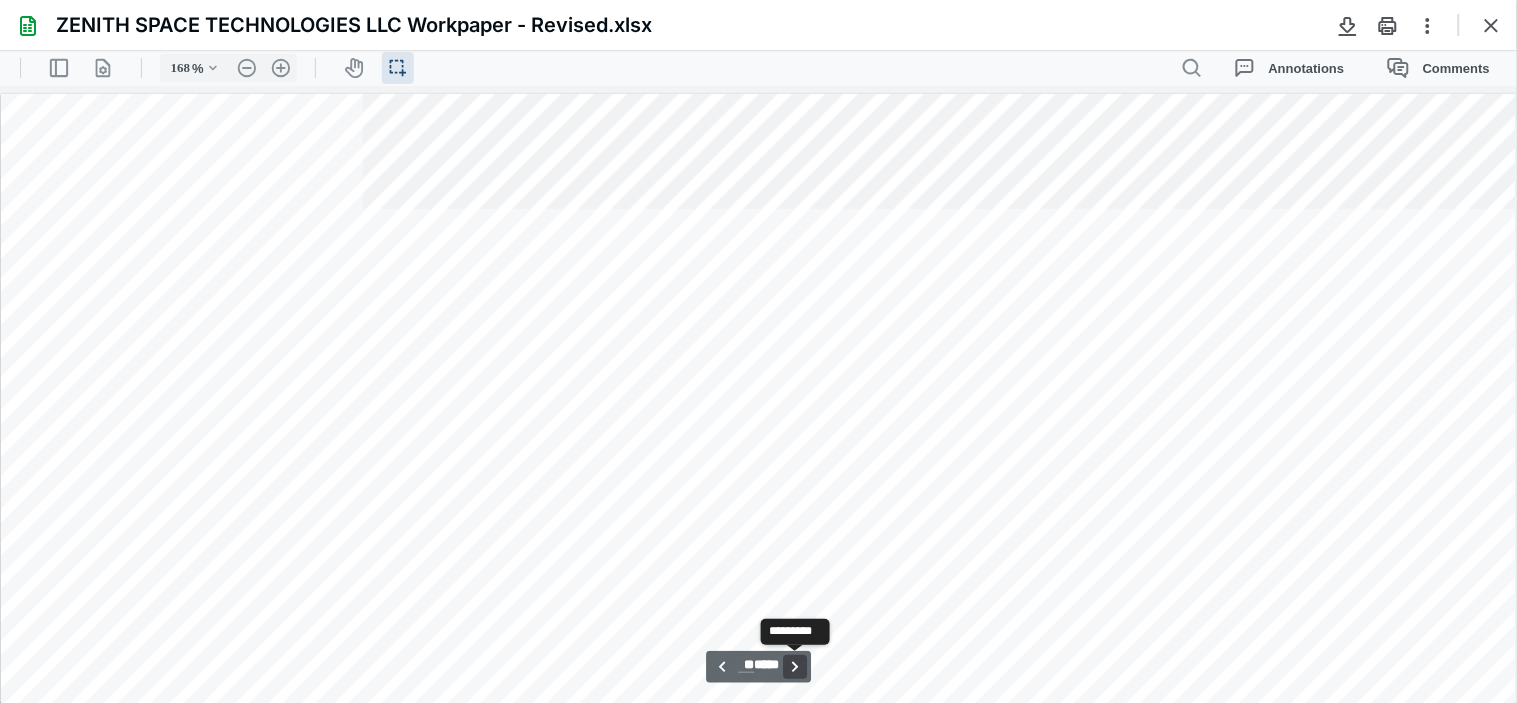 click on "**********" at bounding box center (795, 666) 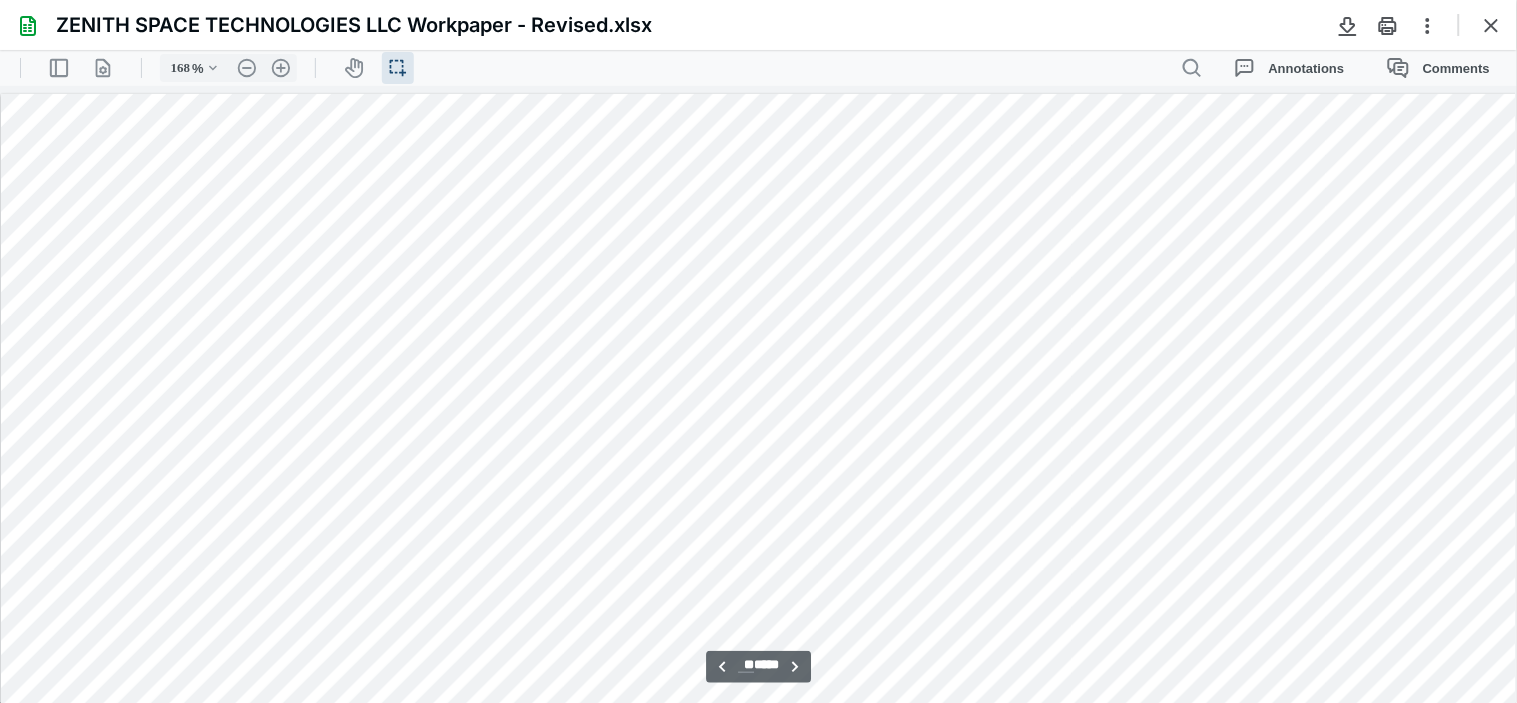 scroll, scrollTop: 44703, scrollLeft: 3148, axis: both 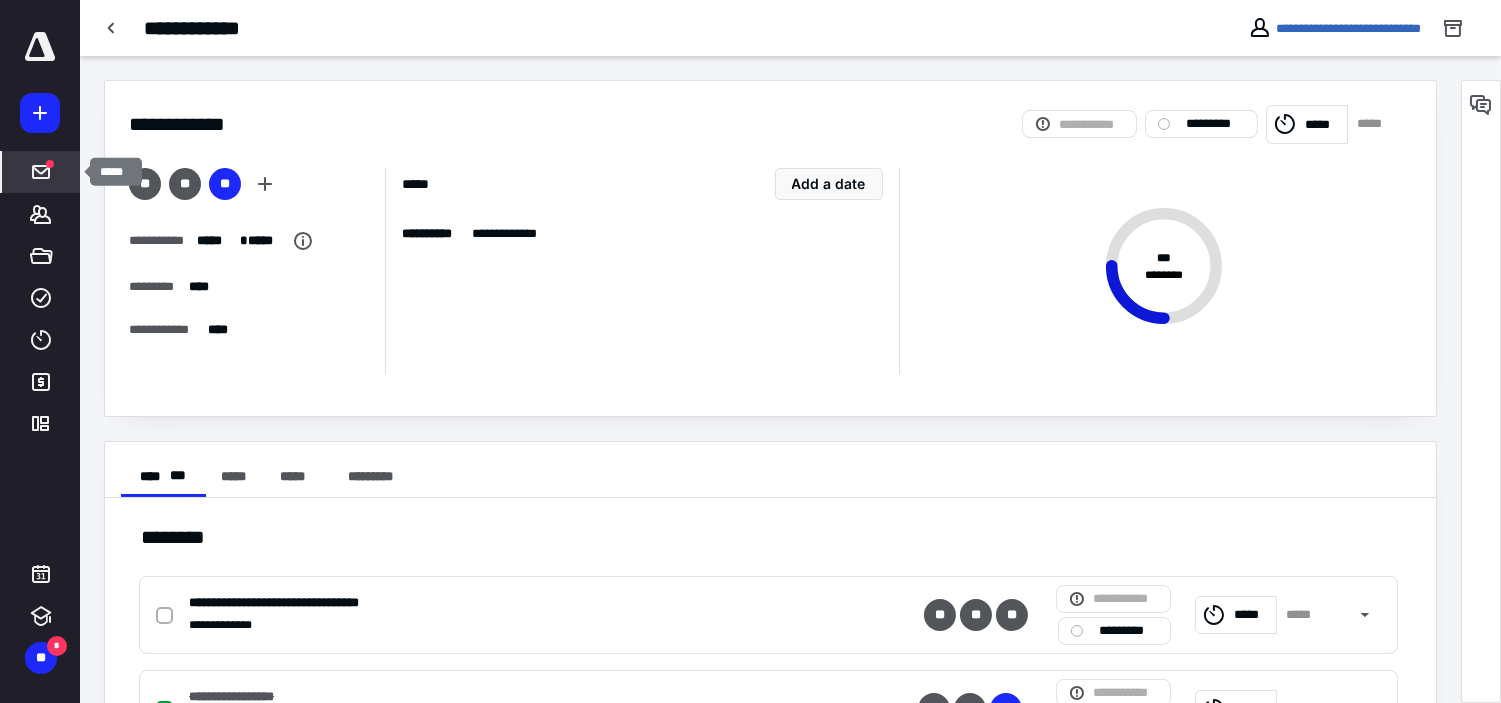 click 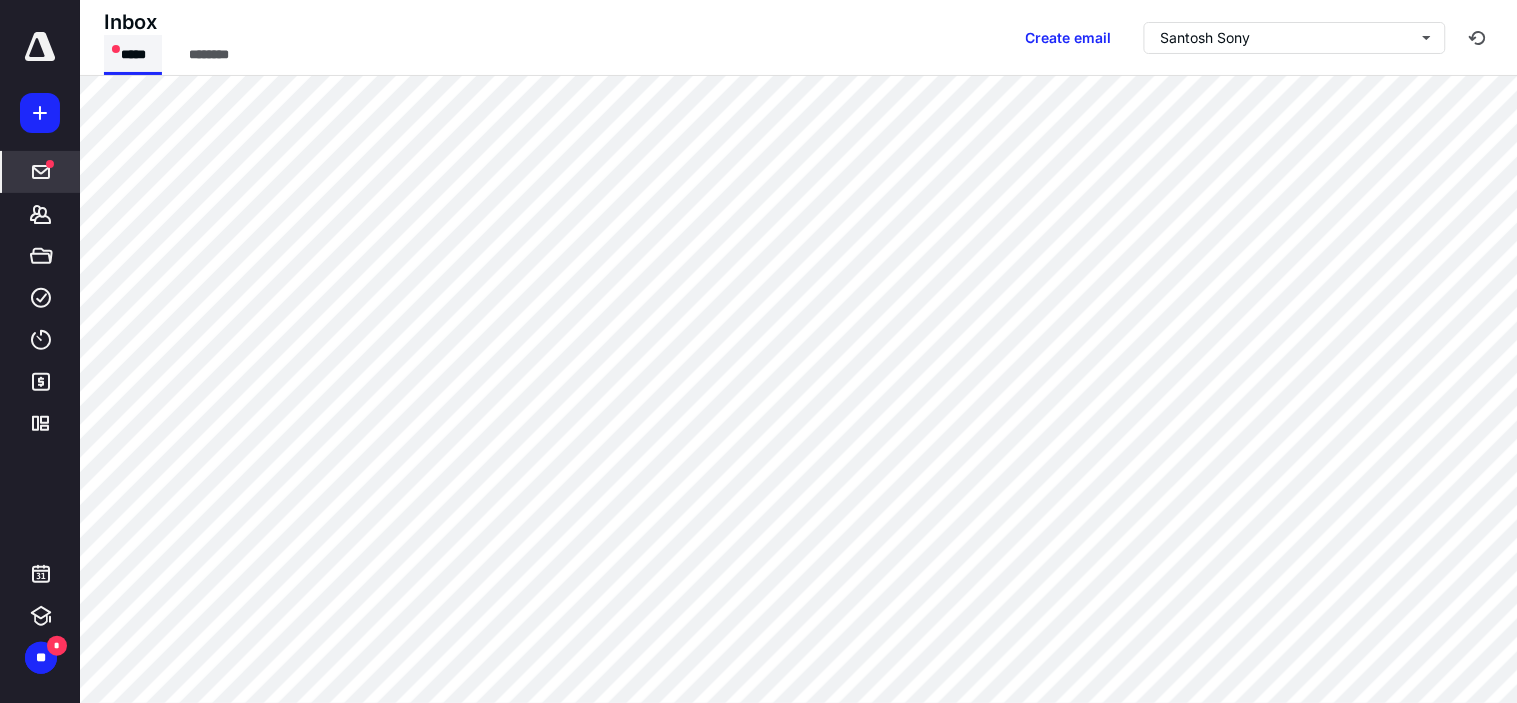 click on "*****" at bounding box center (133, 55) 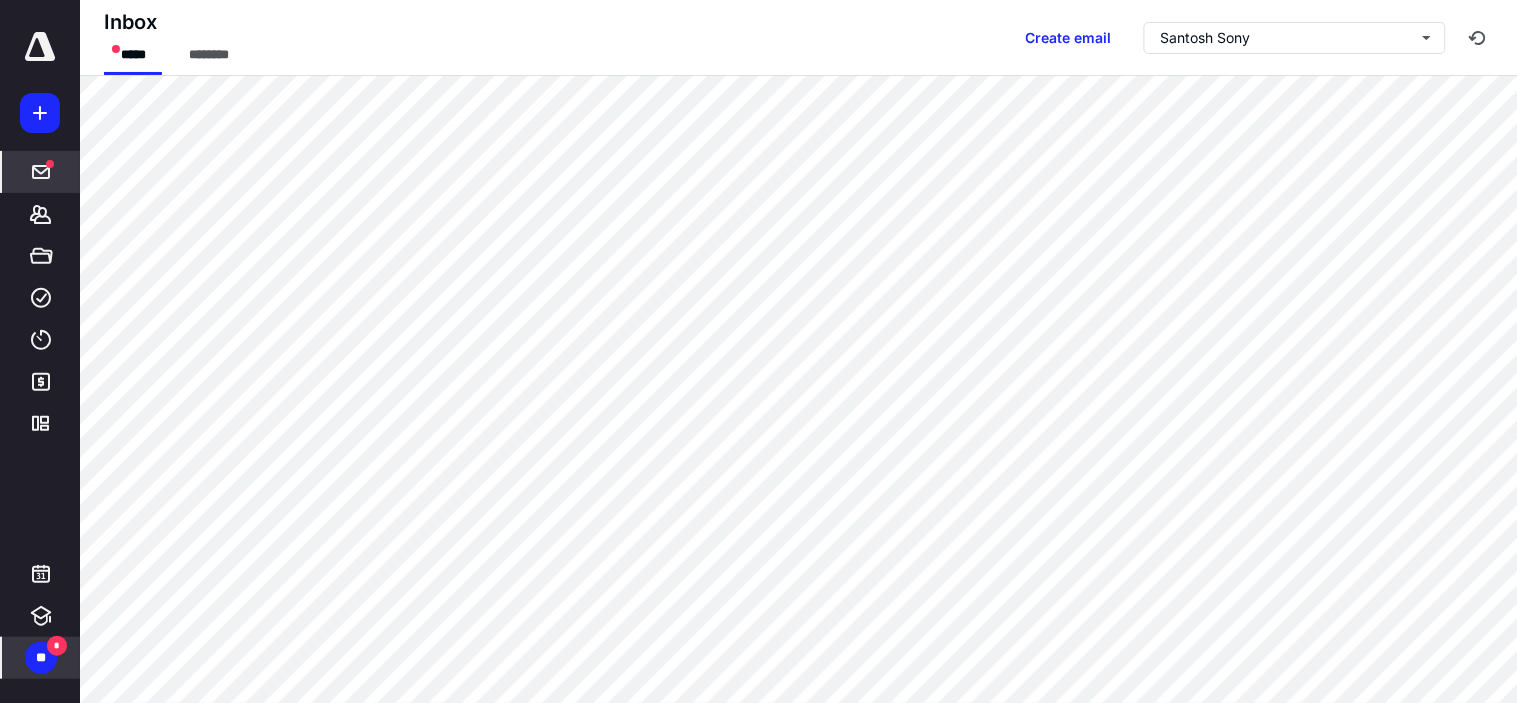 click on "**" at bounding box center (41, 658) 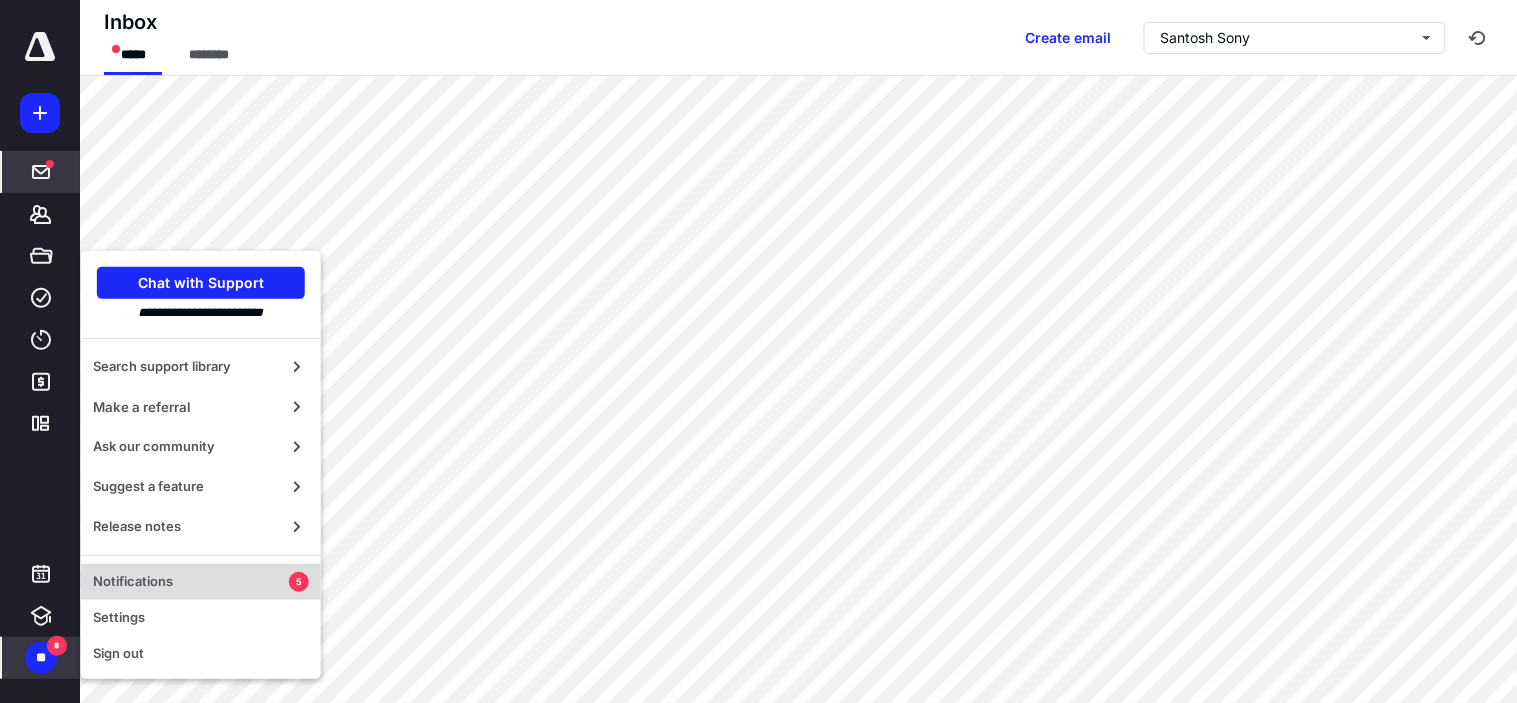 click on "Notifications" at bounding box center [191, 582] 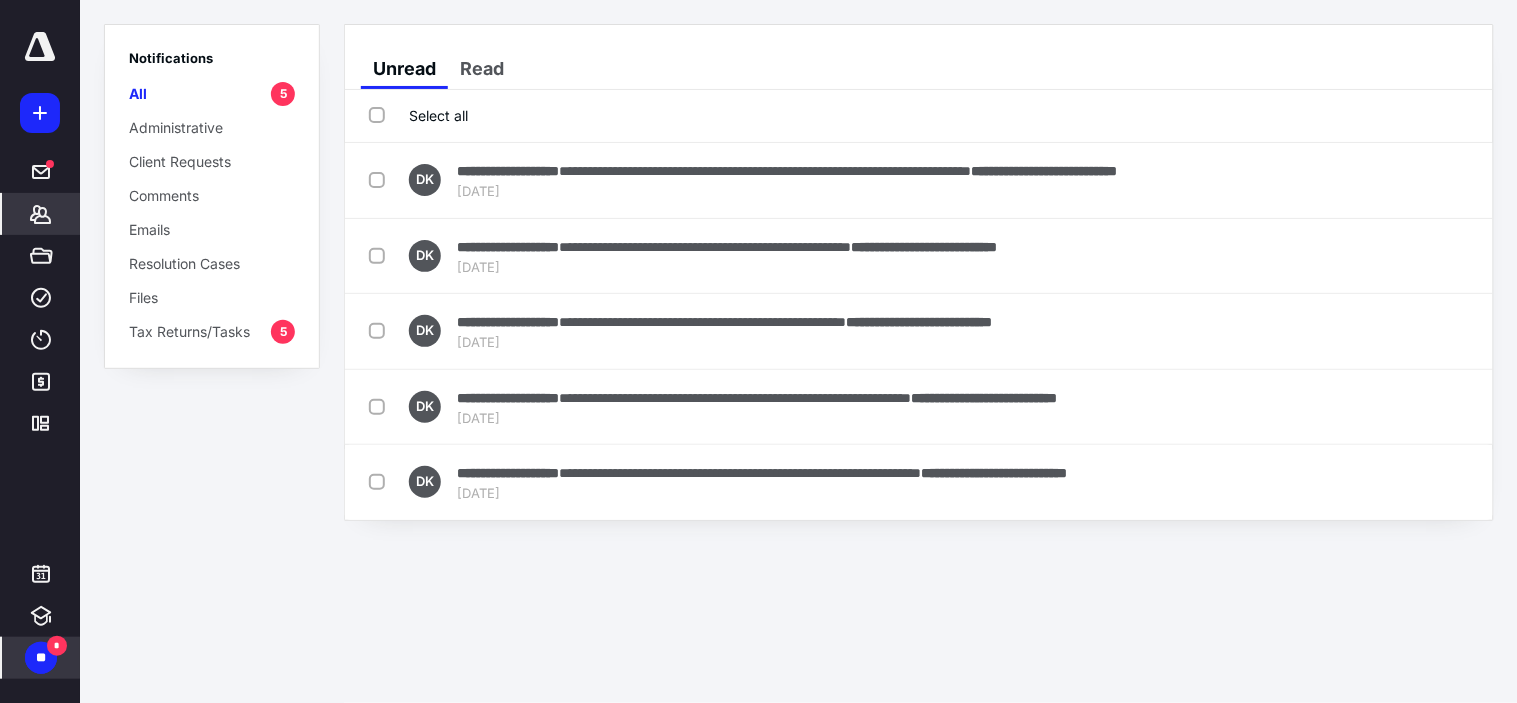 click 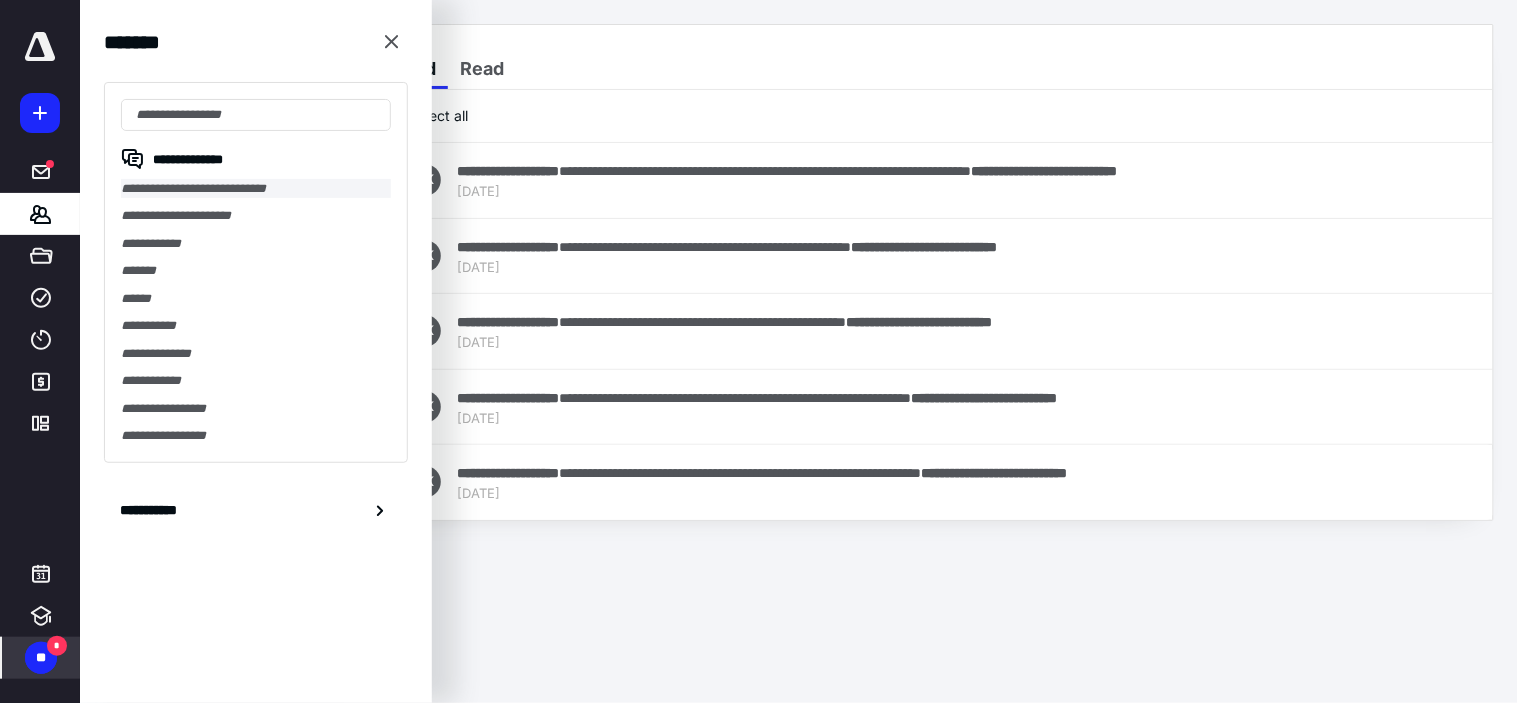 click on "**********" at bounding box center [256, 188] 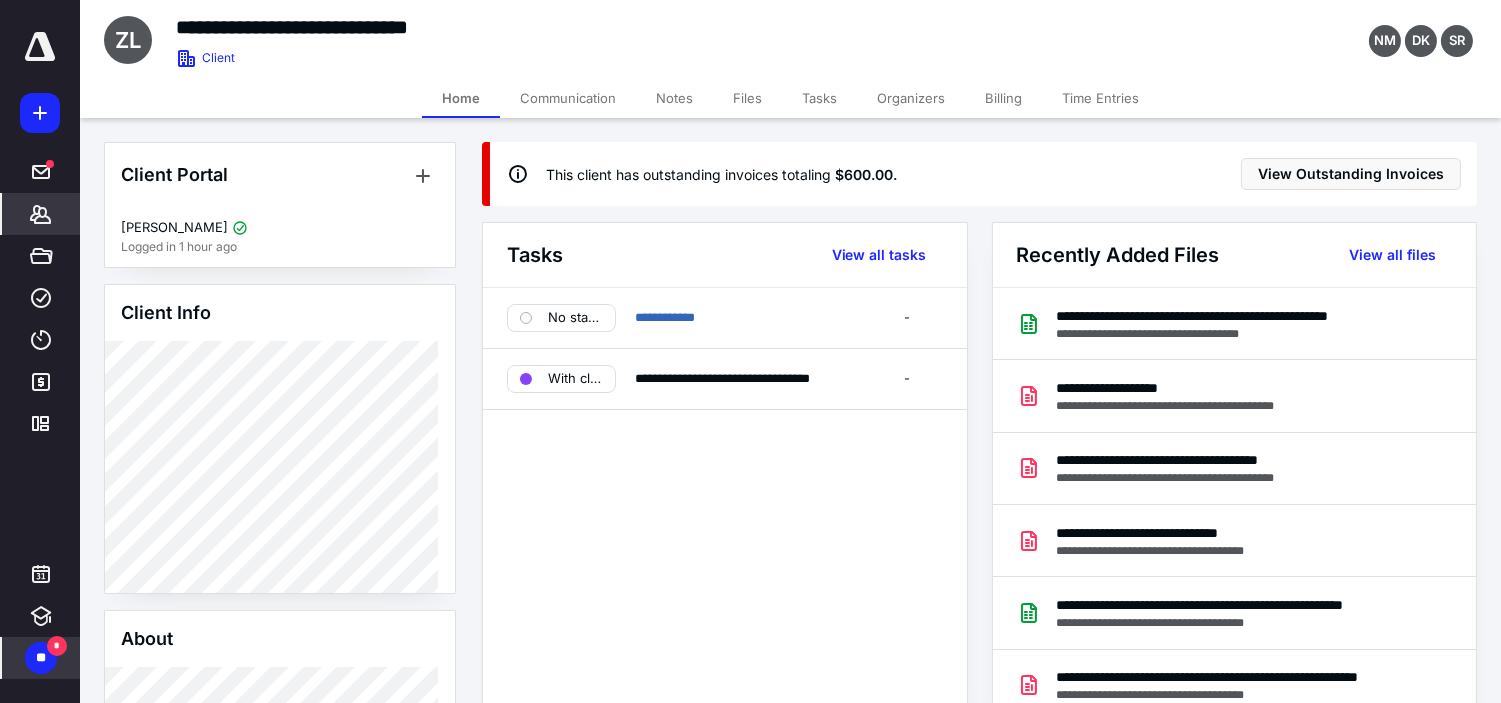 click on "Files" at bounding box center (747, 98) 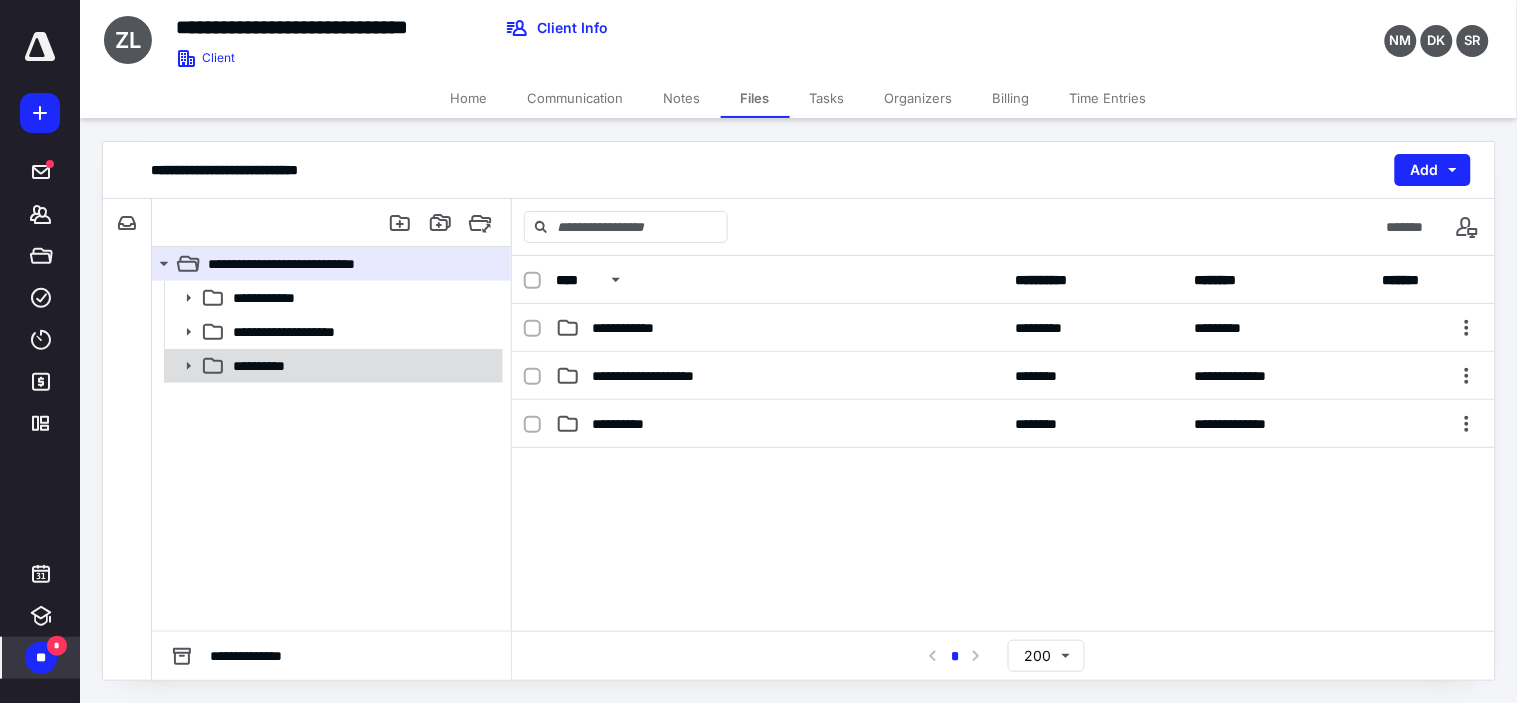 click 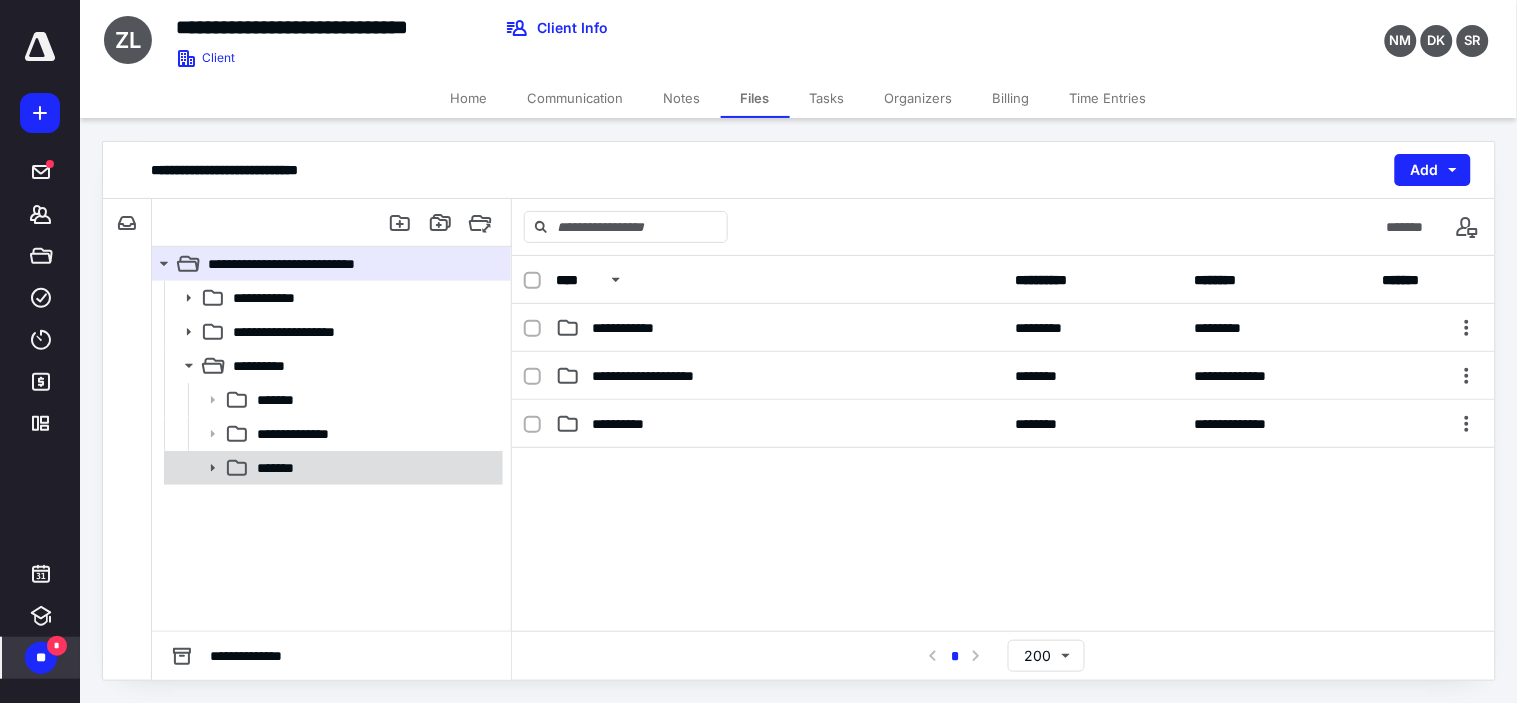 click 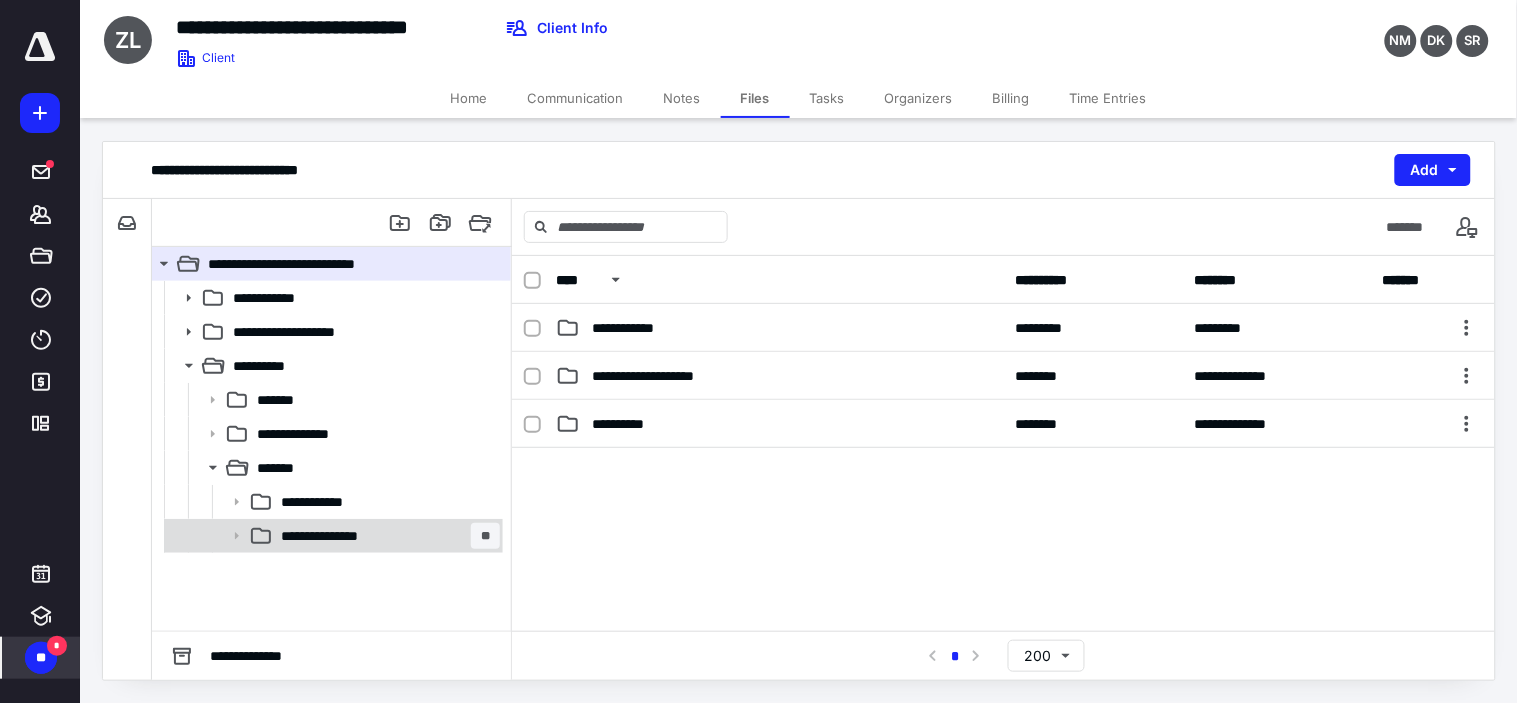 click on "**********" at bounding box center [336, 536] 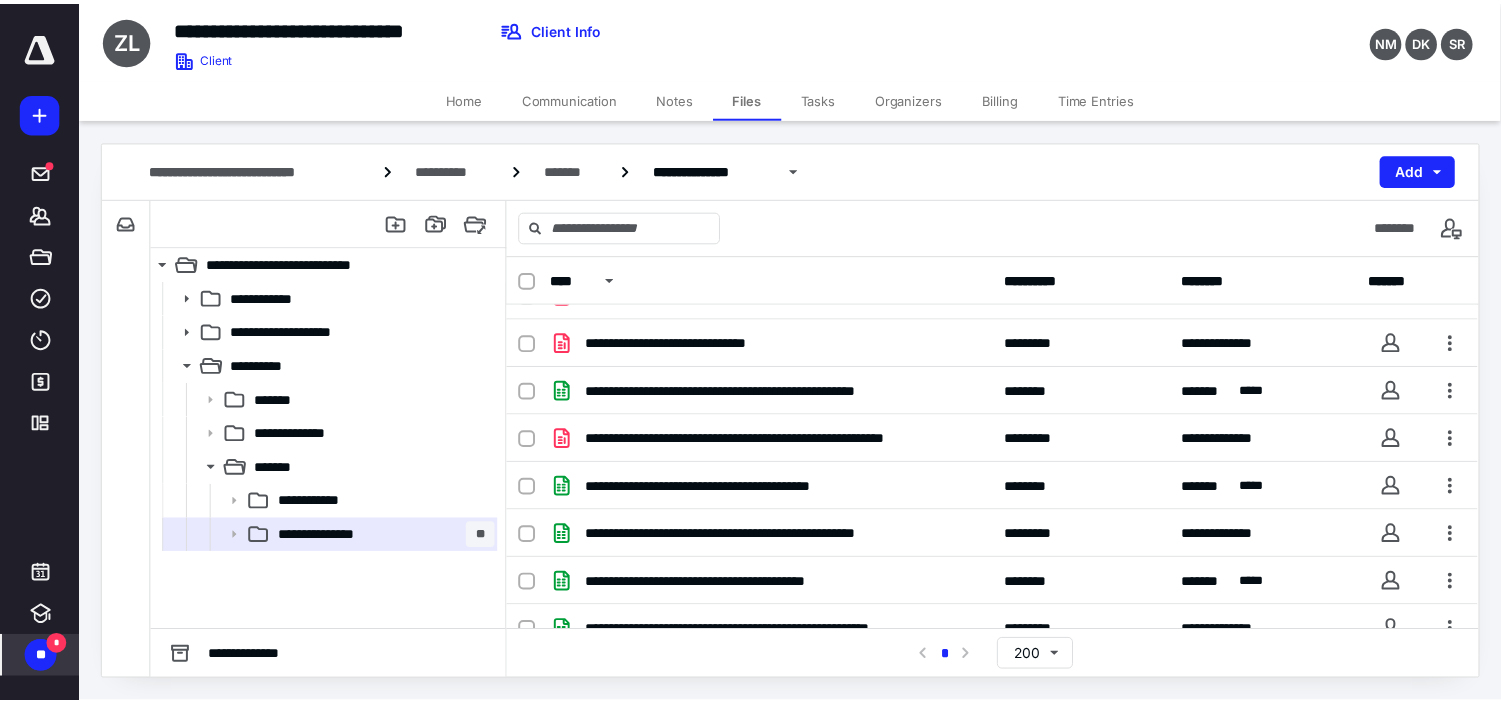 scroll, scrollTop: 298, scrollLeft: 0, axis: vertical 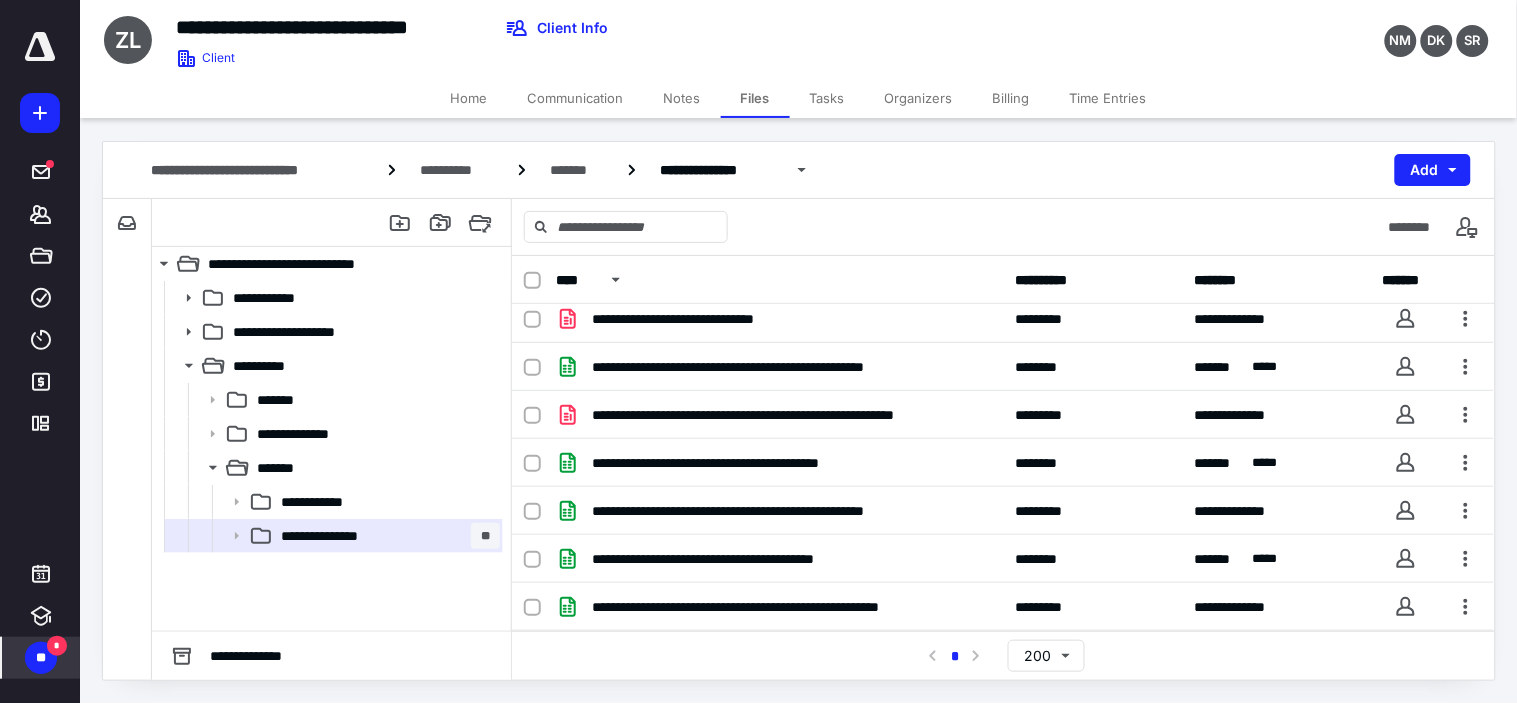 click on "Tasks" at bounding box center [827, 98] 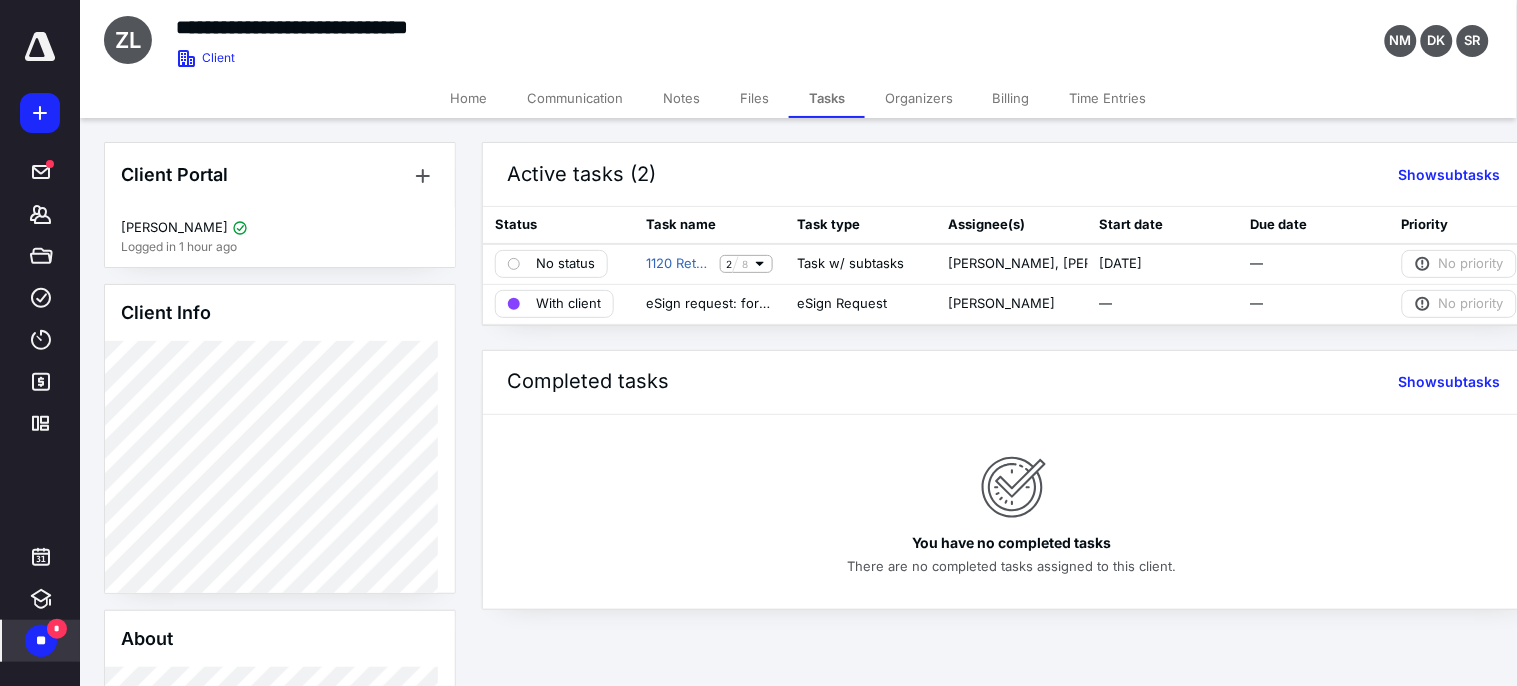 click on "Communication" at bounding box center [575, 98] 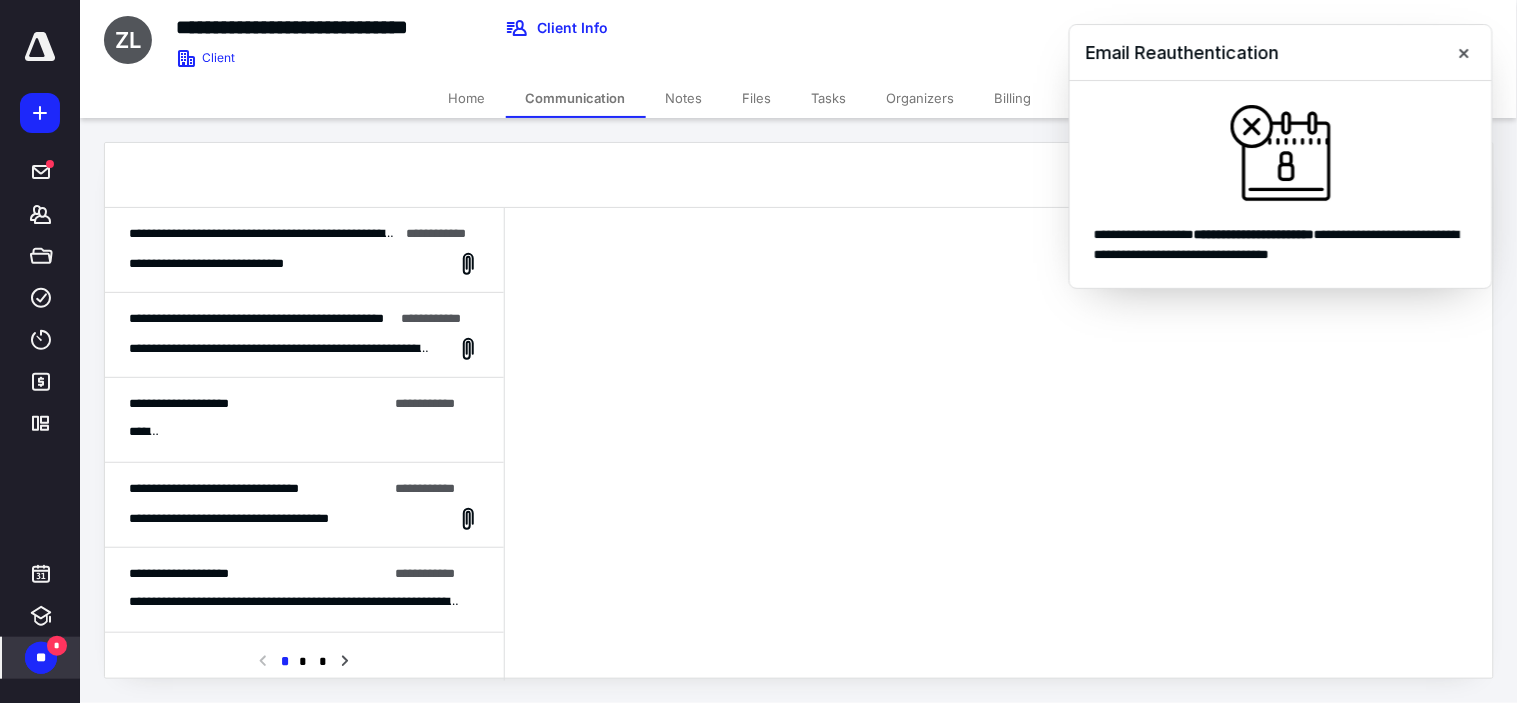 click on "Tasks" at bounding box center (829, 98) 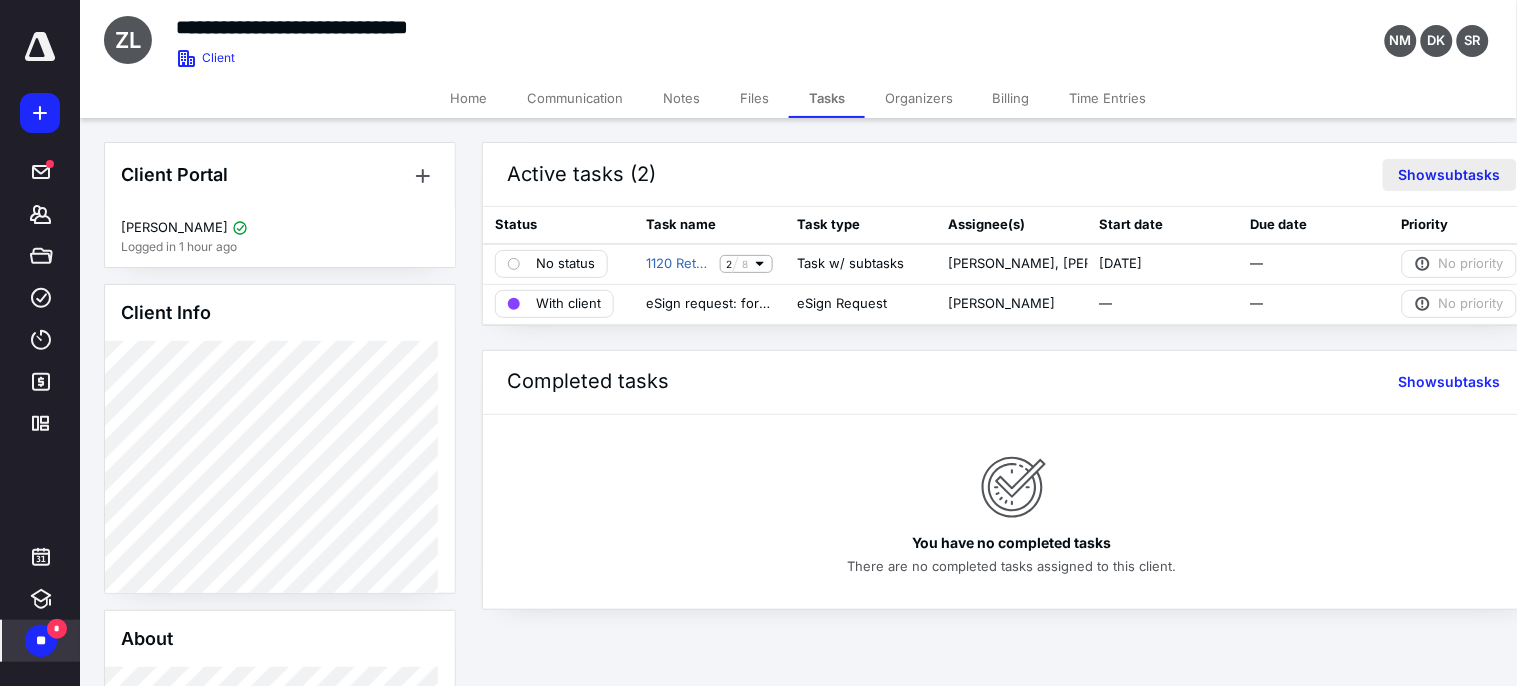 click on "Show  subtasks" at bounding box center [1450, 175] 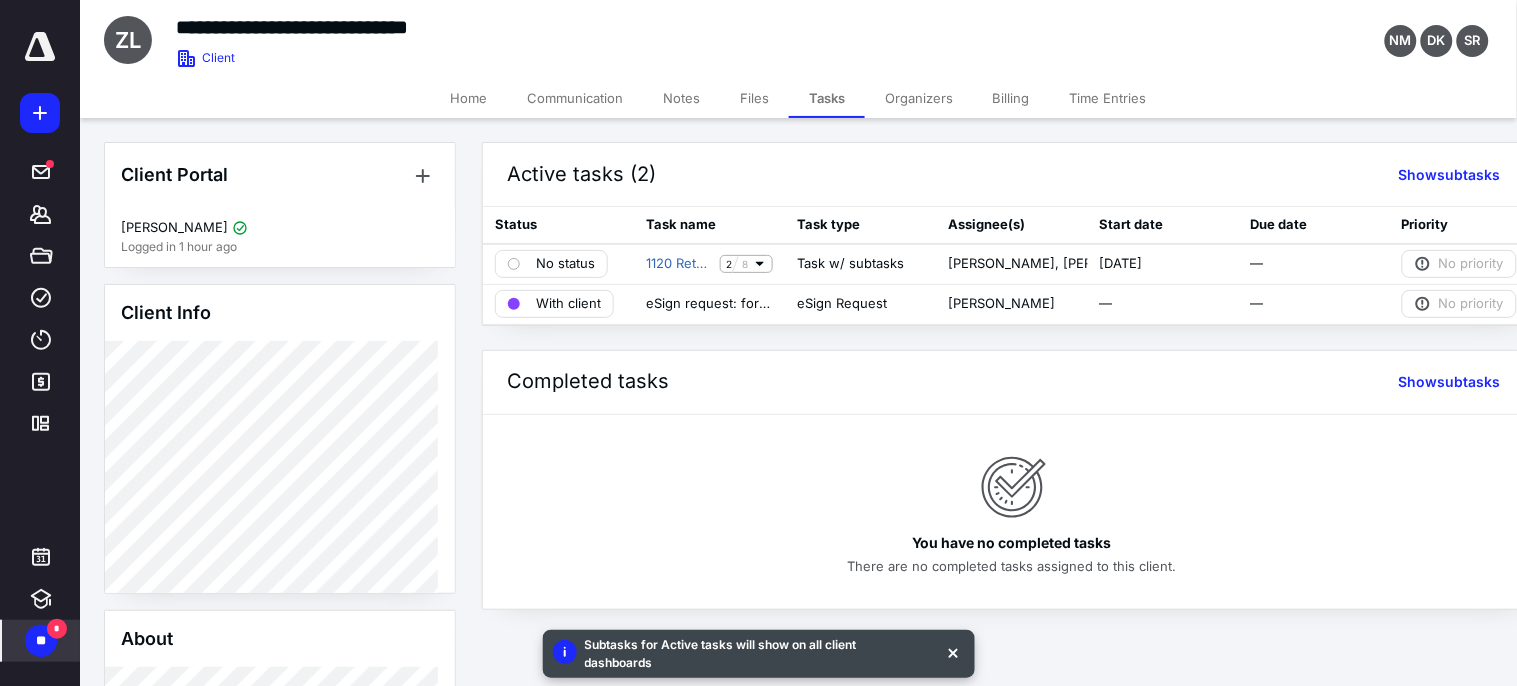 click on "Home" at bounding box center [468, 98] 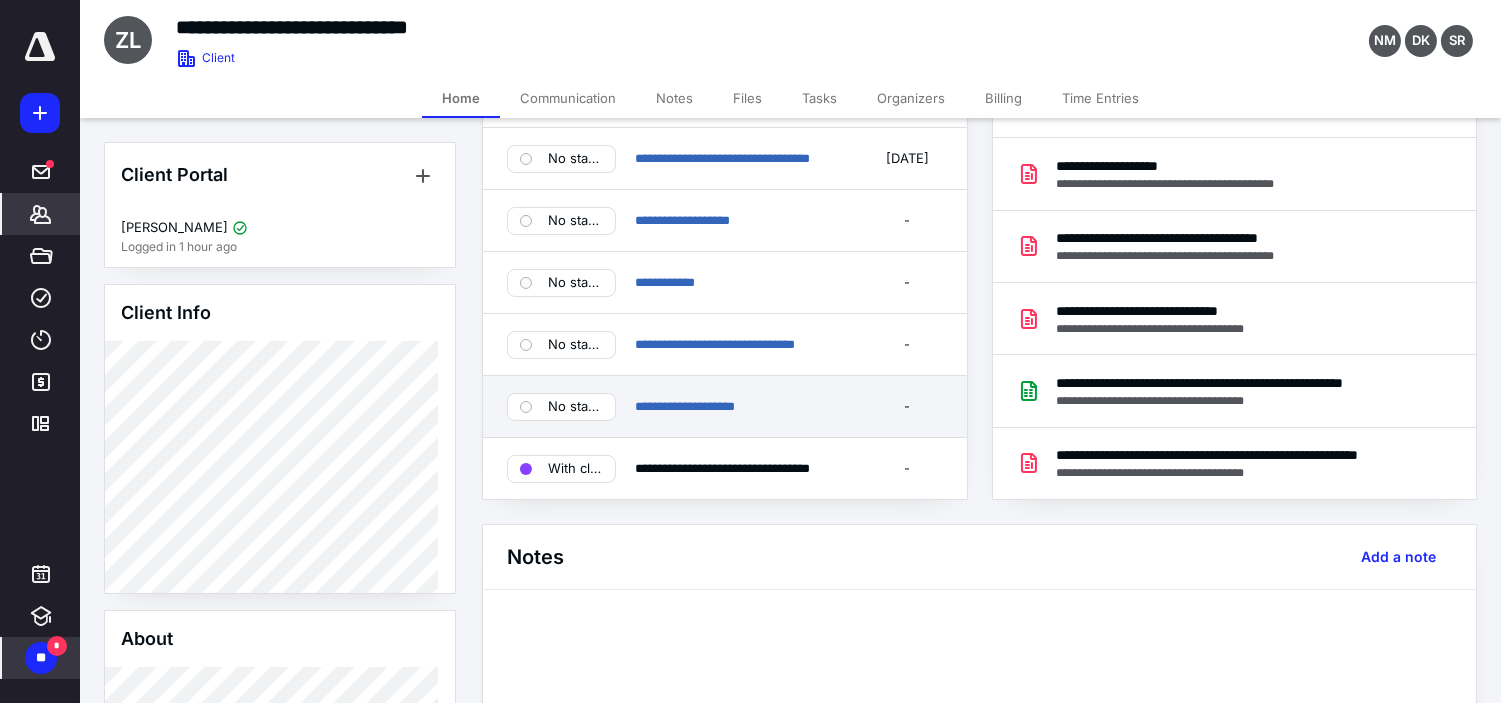 scroll, scrollTop: 111, scrollLeft: 0, axis: vertical 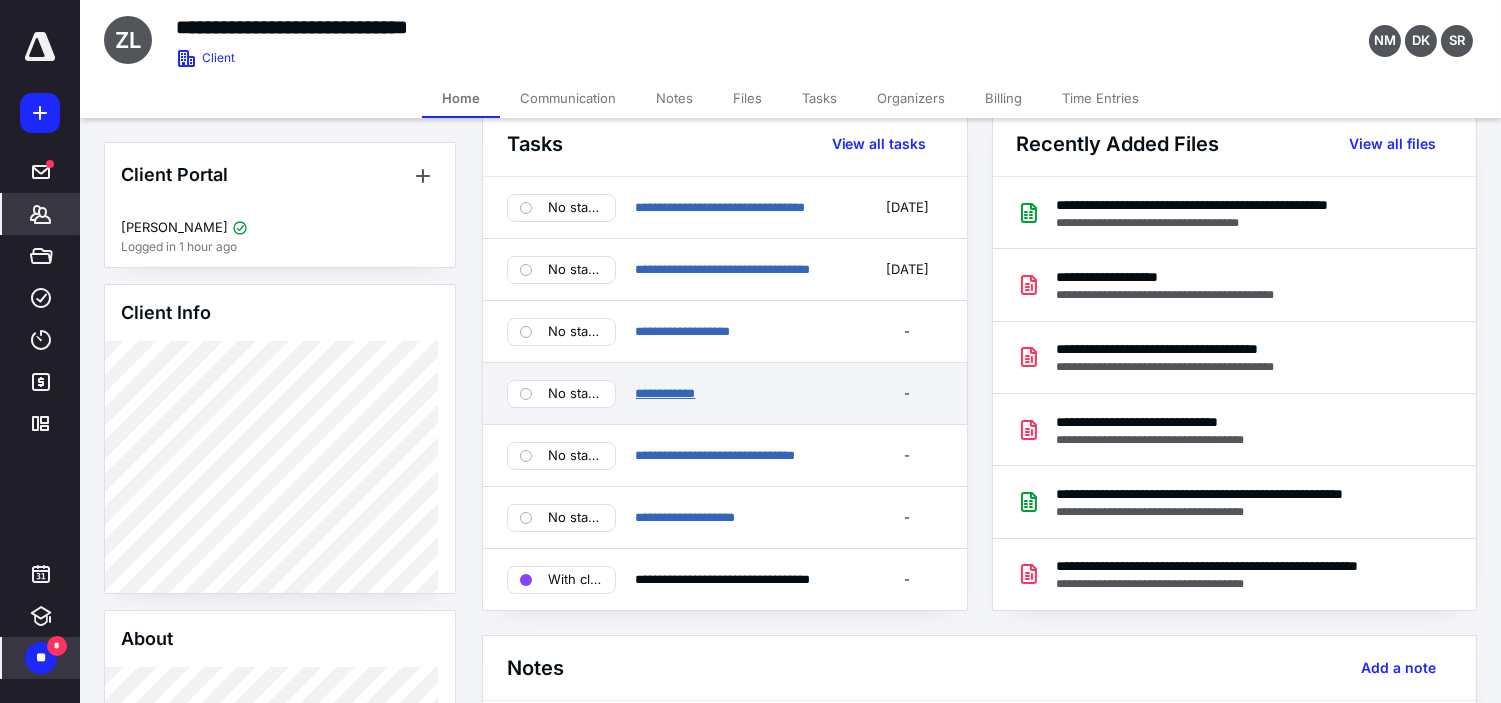 click on "**********" at bounding box center [666, 393] 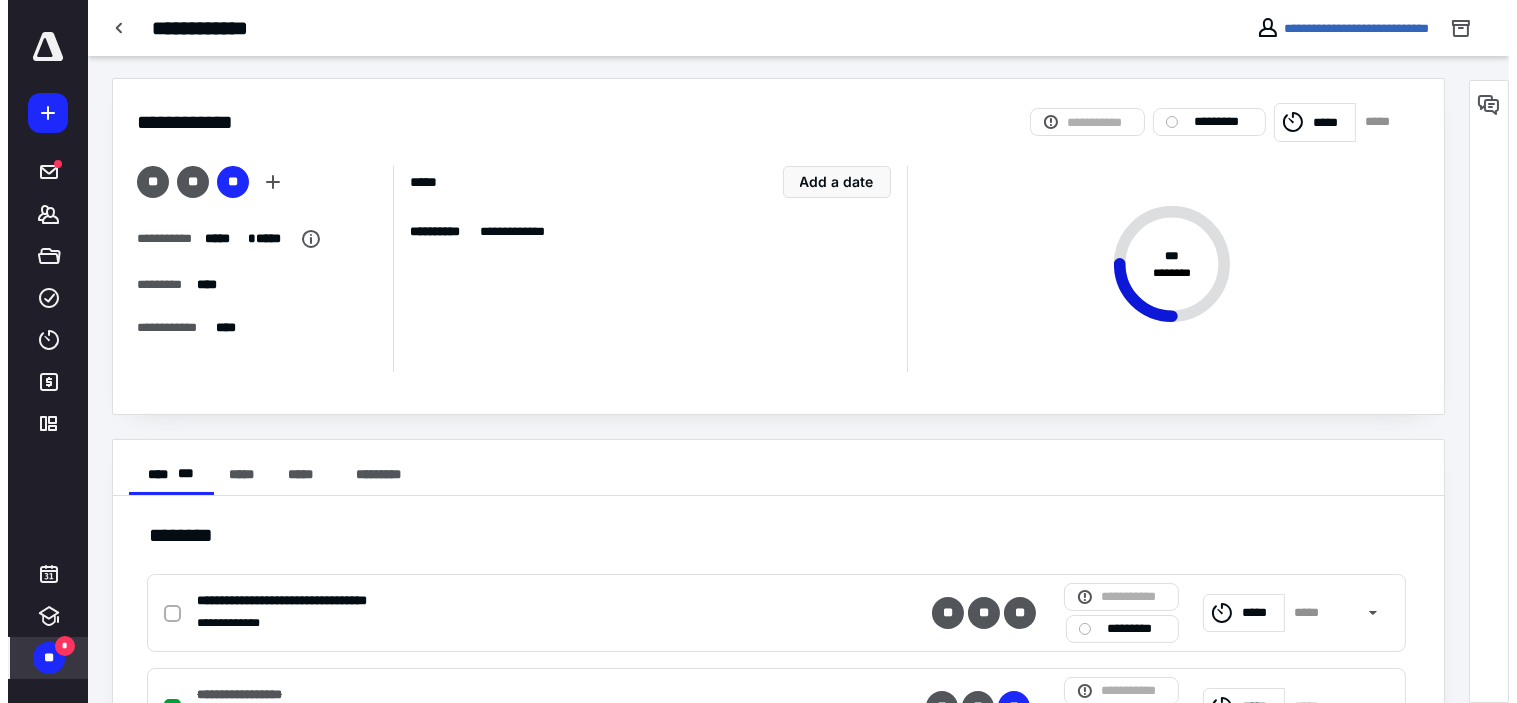 scroll, scrollTop: 0, scrollLeft: 0, axis: both 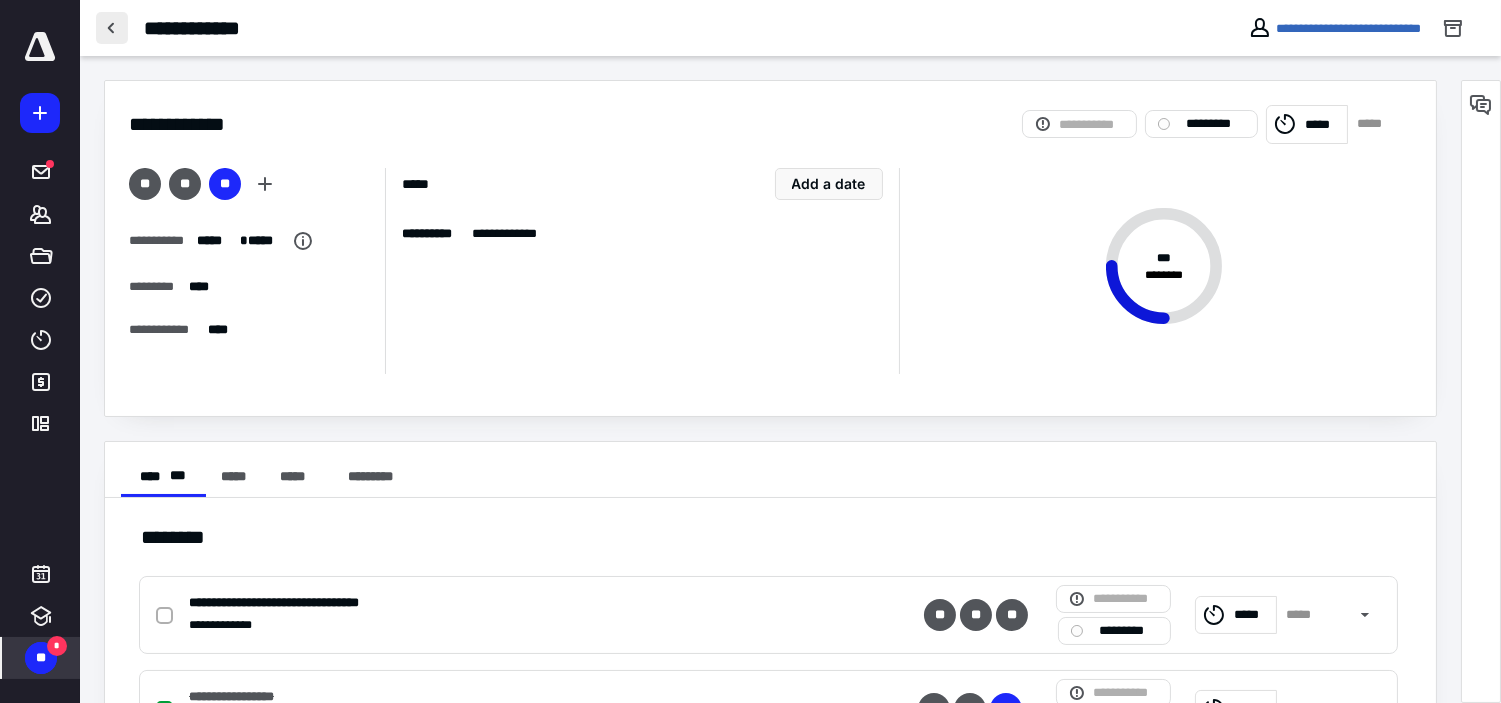 click at bounding box center (112, 28) 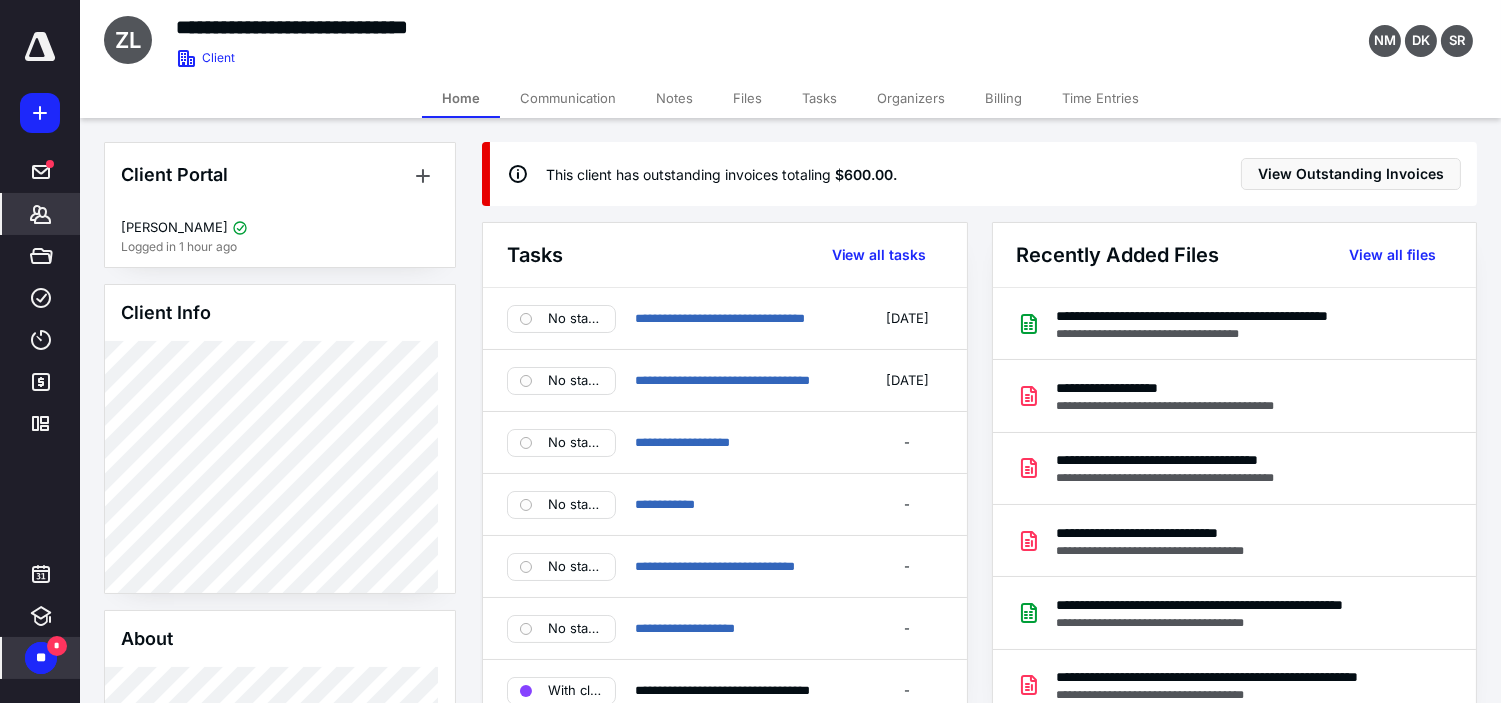 click on "Files" at bounding box center (747, 98) 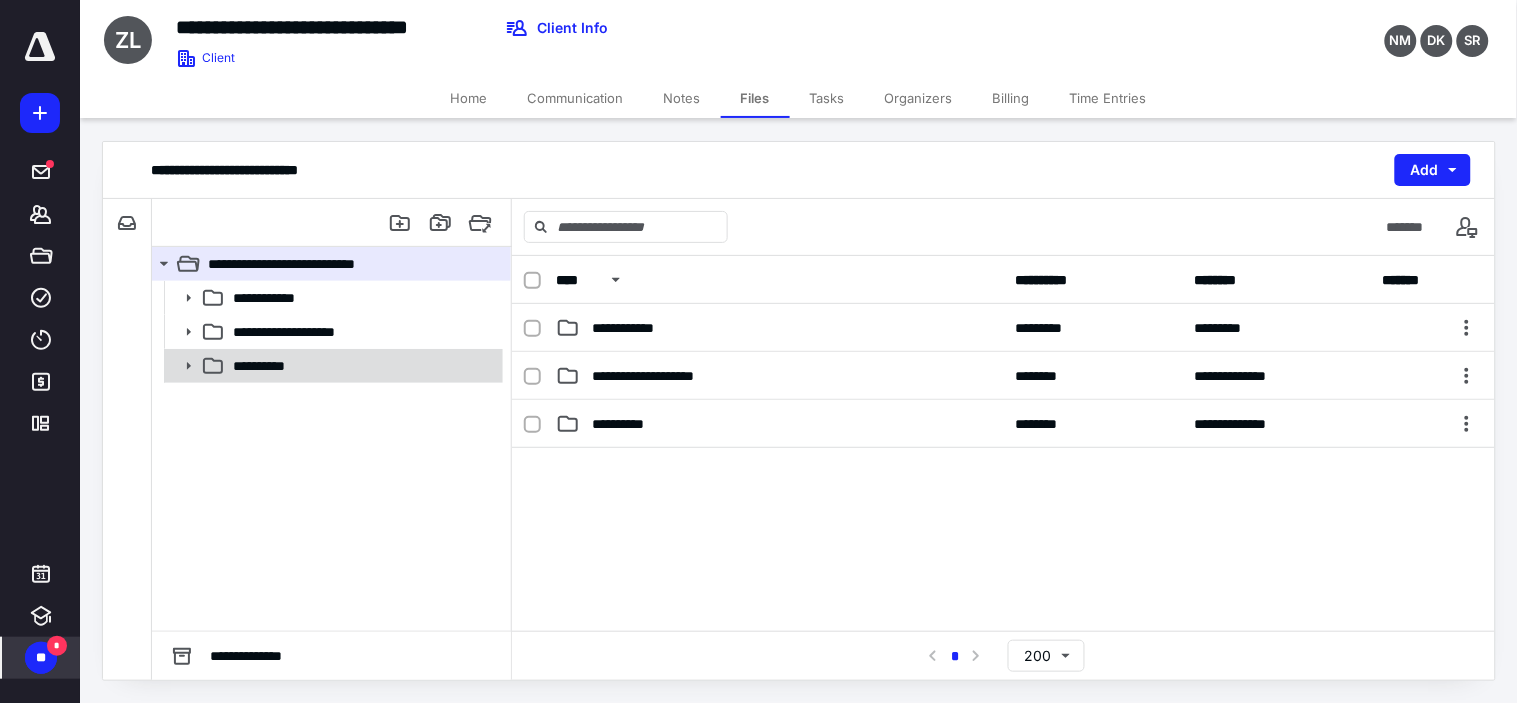 click 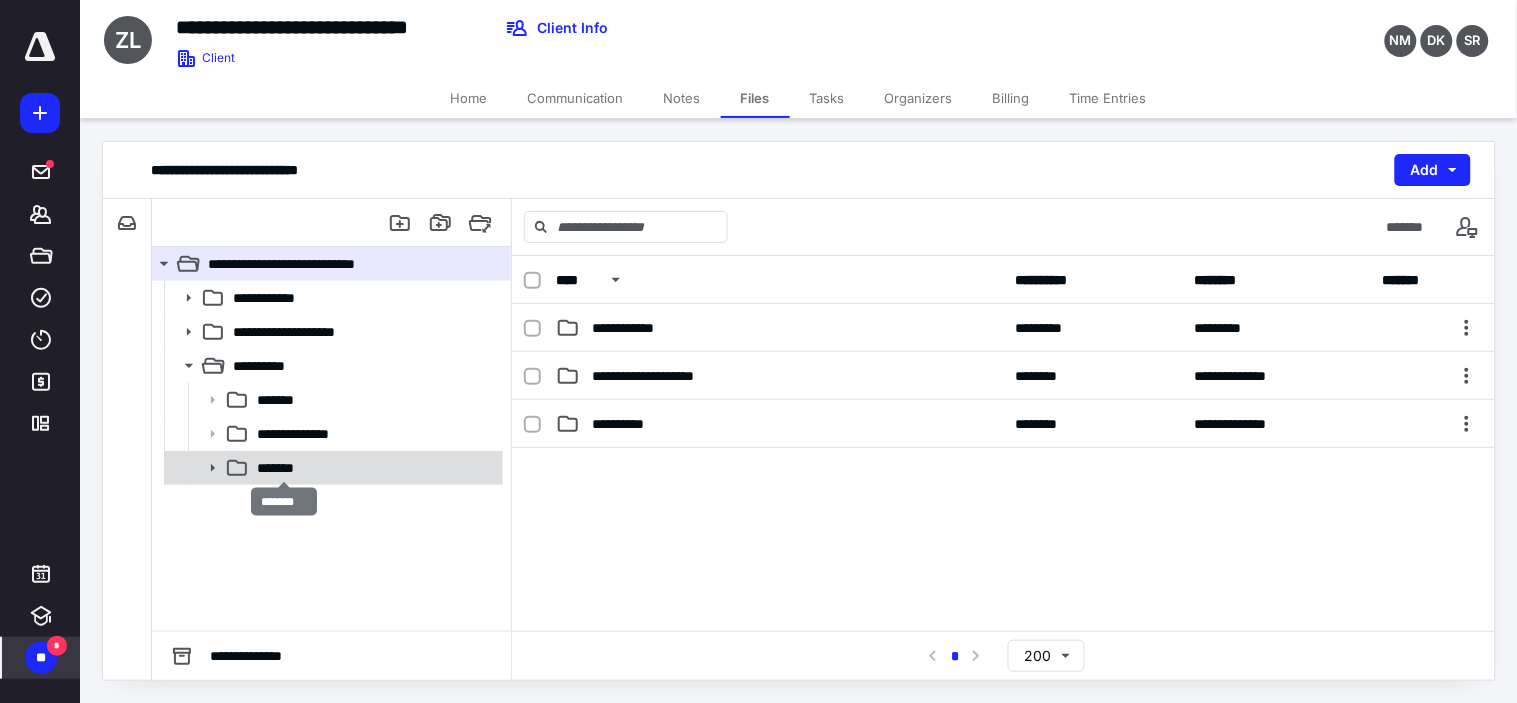 click on "*******" at bounding box center (284, 468) 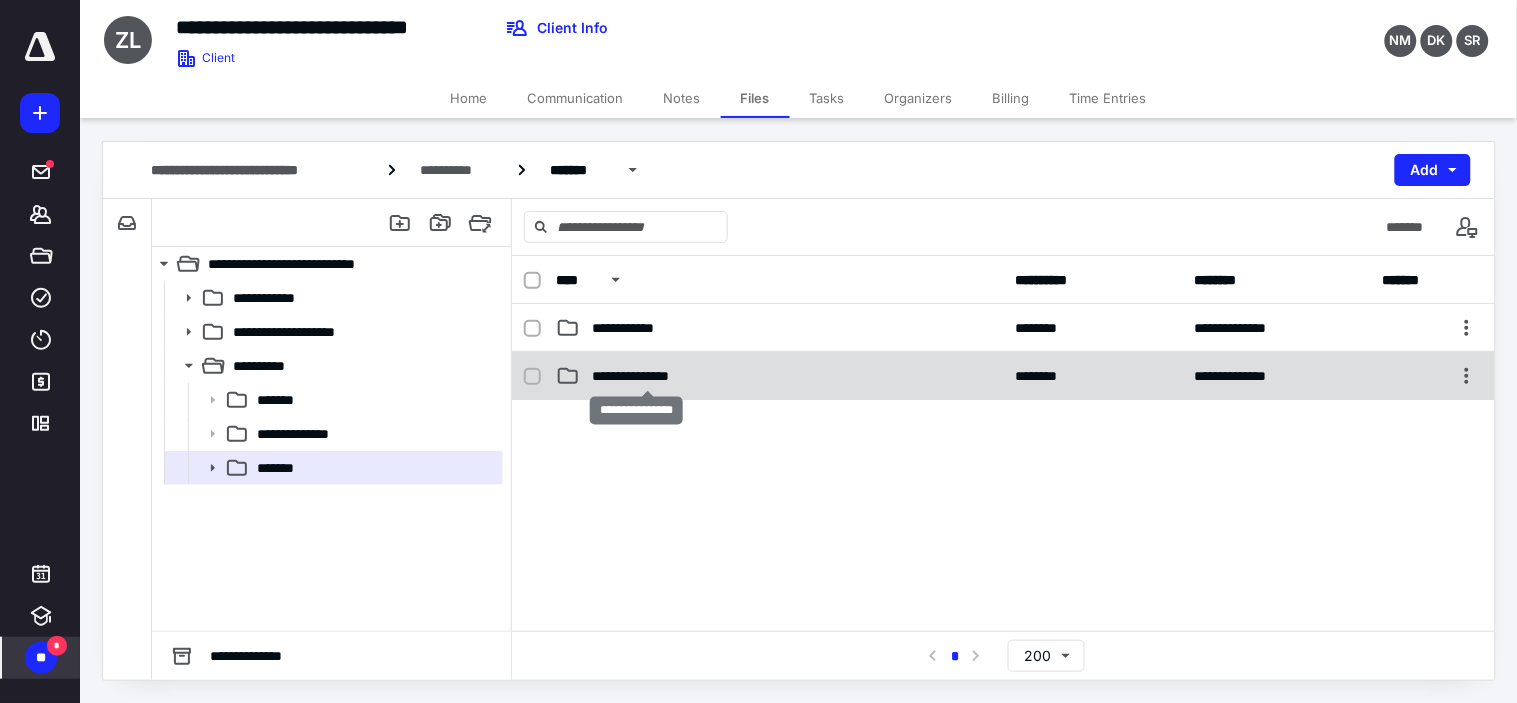 click on "**********" at bounding box center [647, 376] 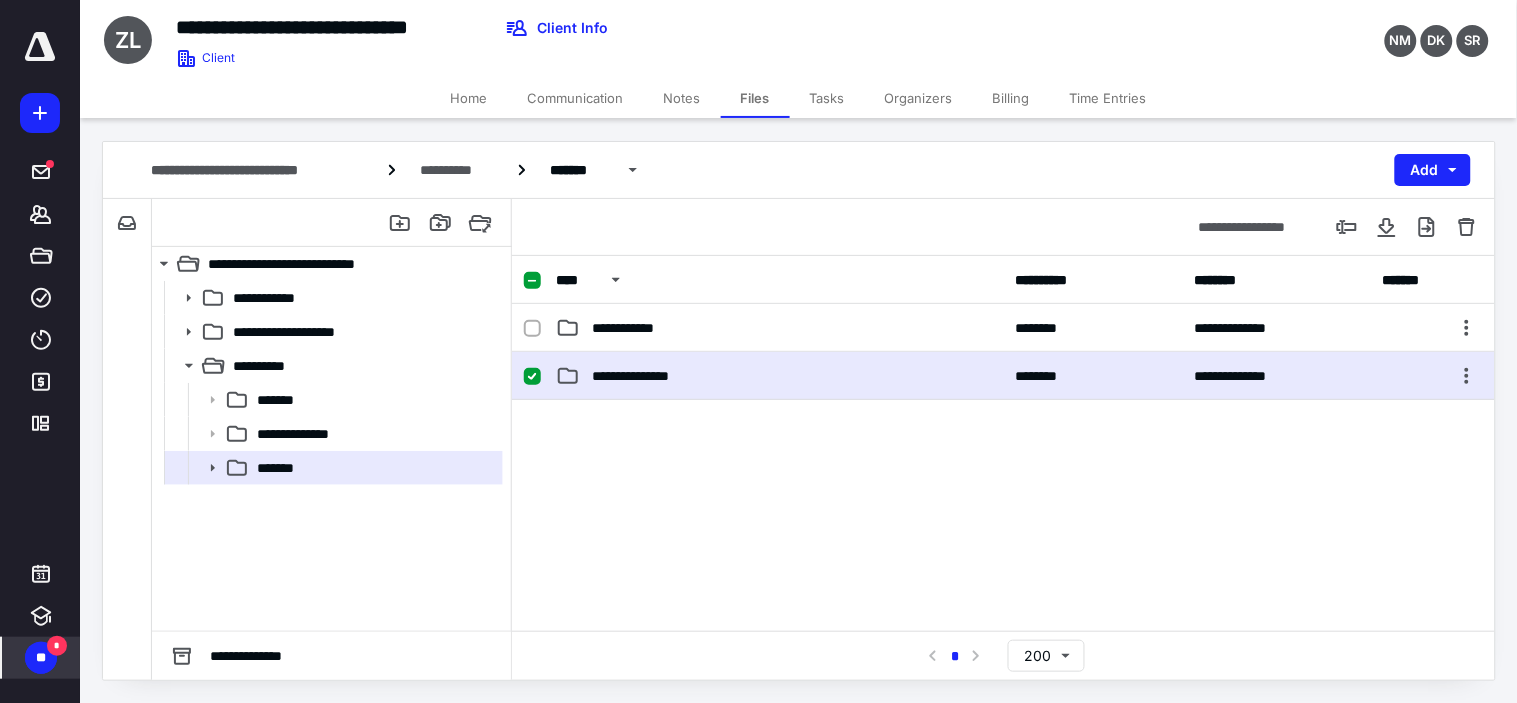 click on "**********" at bounding box center [647, 376] 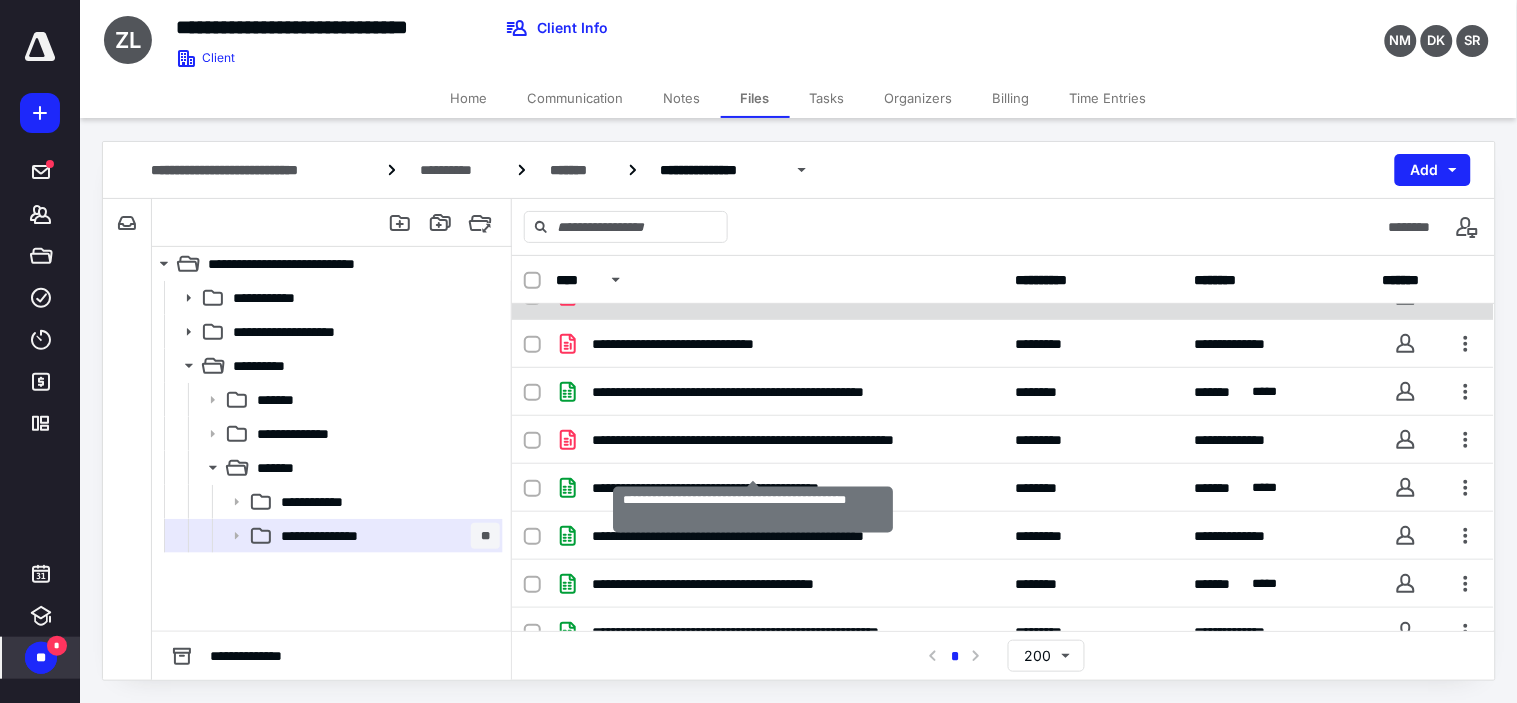 scroll, scrollTop: 298, scrollLeft: 0, axis: vertical 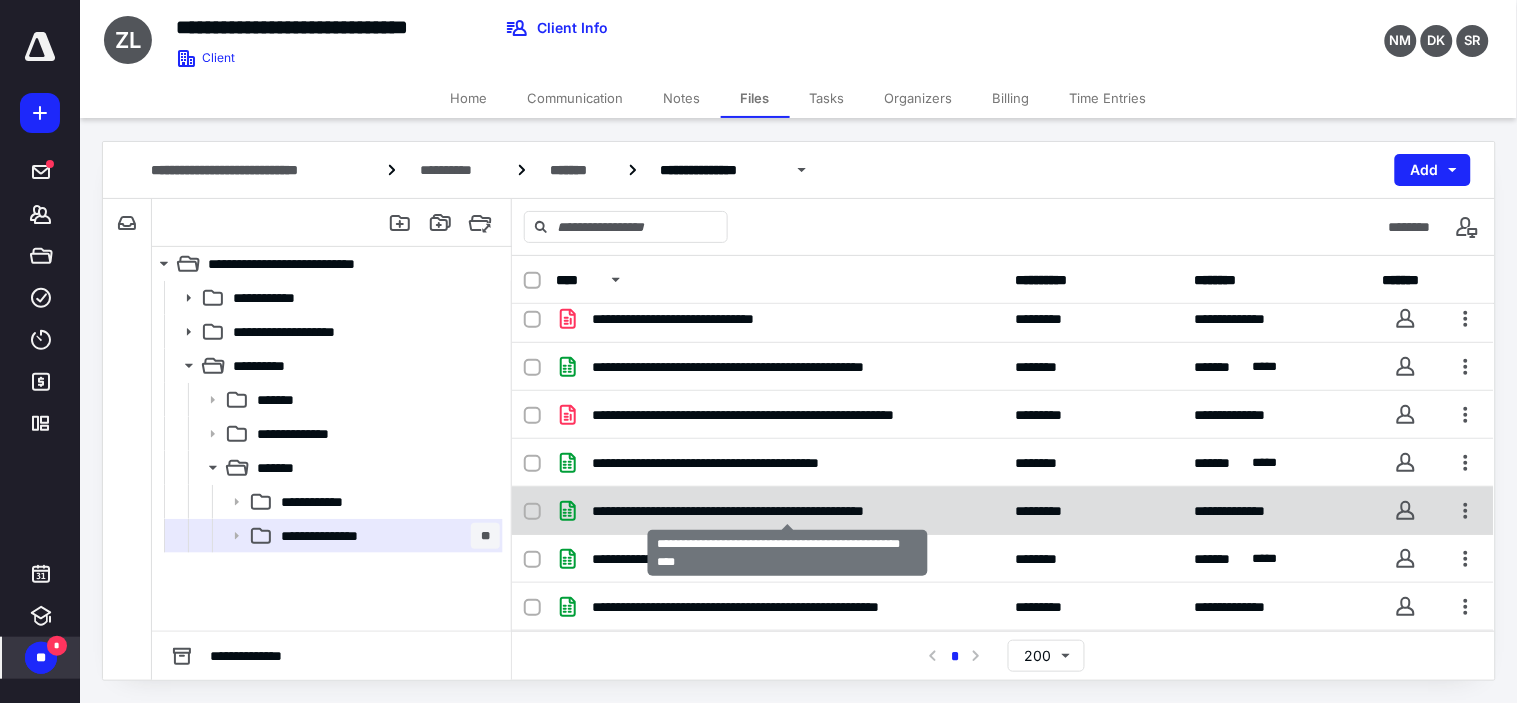click on "**********" at bounding box center (787, 511) 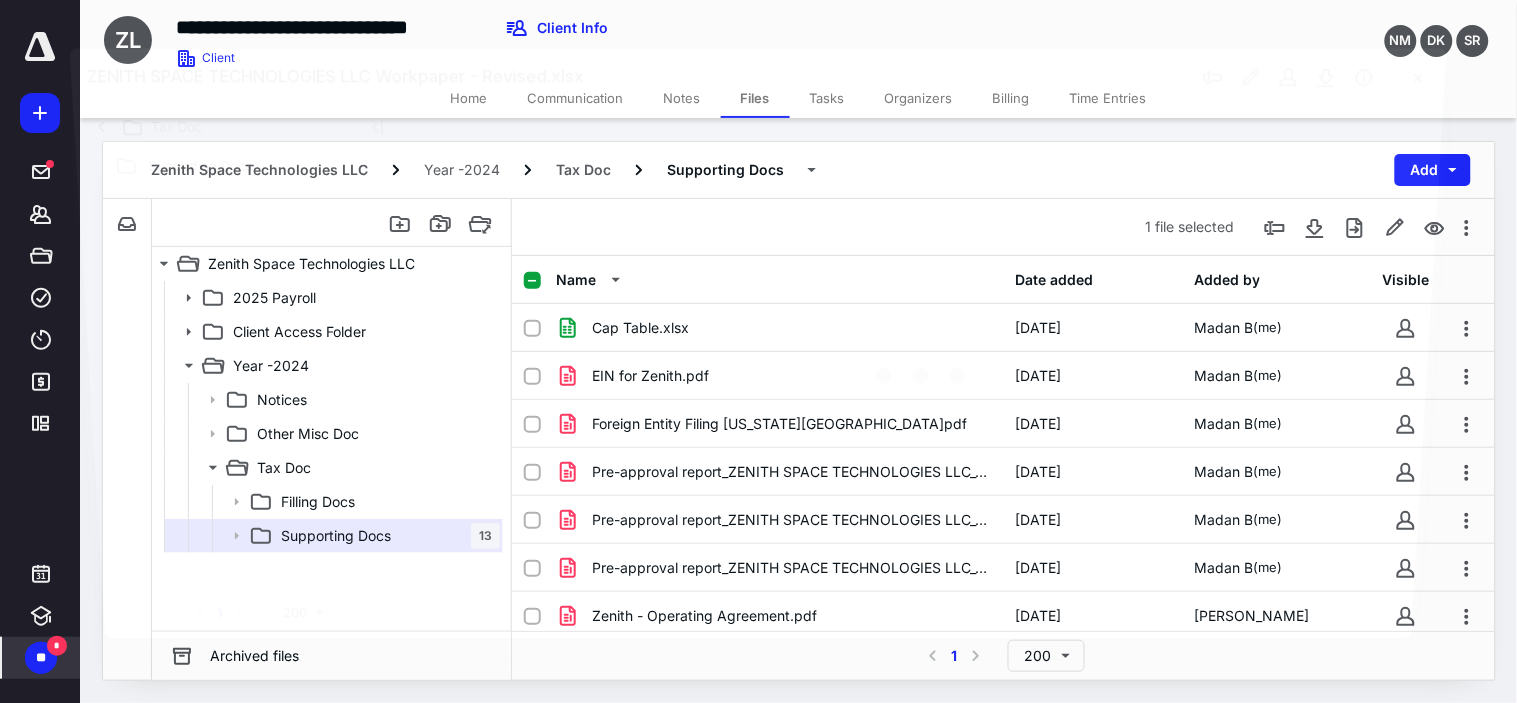 scroll, scrollTop: 298, scrollLeft: 0, axis: vertical 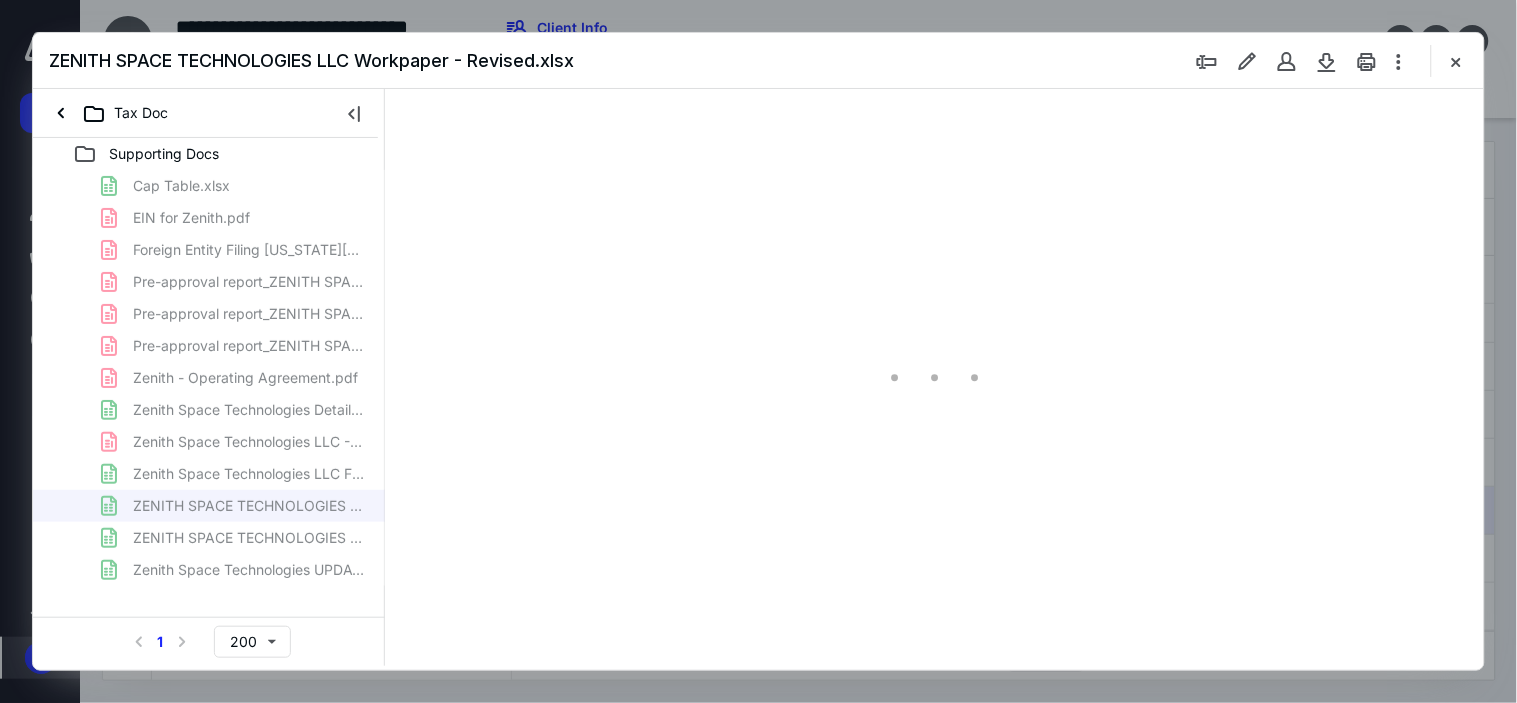 type on "122" 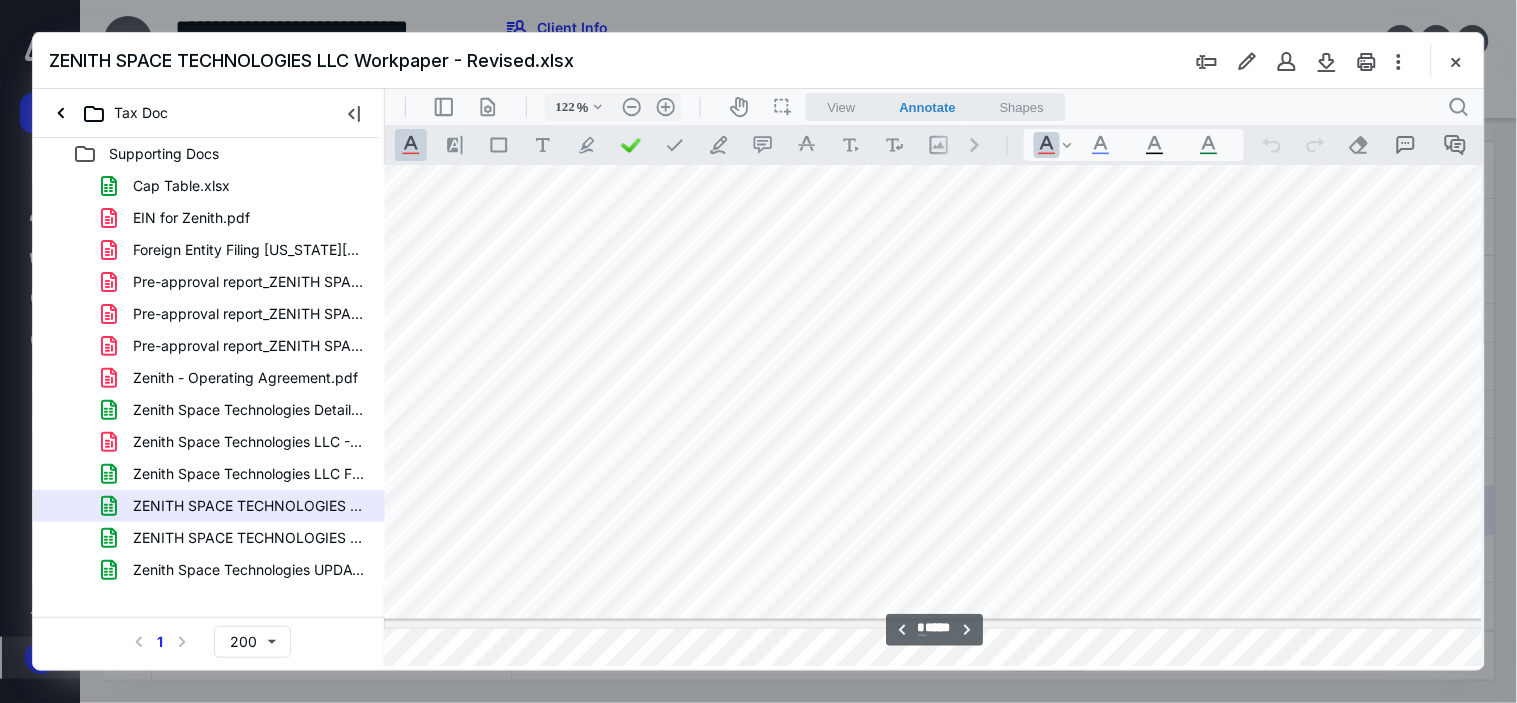 scroll, scrollTop: 4636, scrollLeft: 2056, axis: both 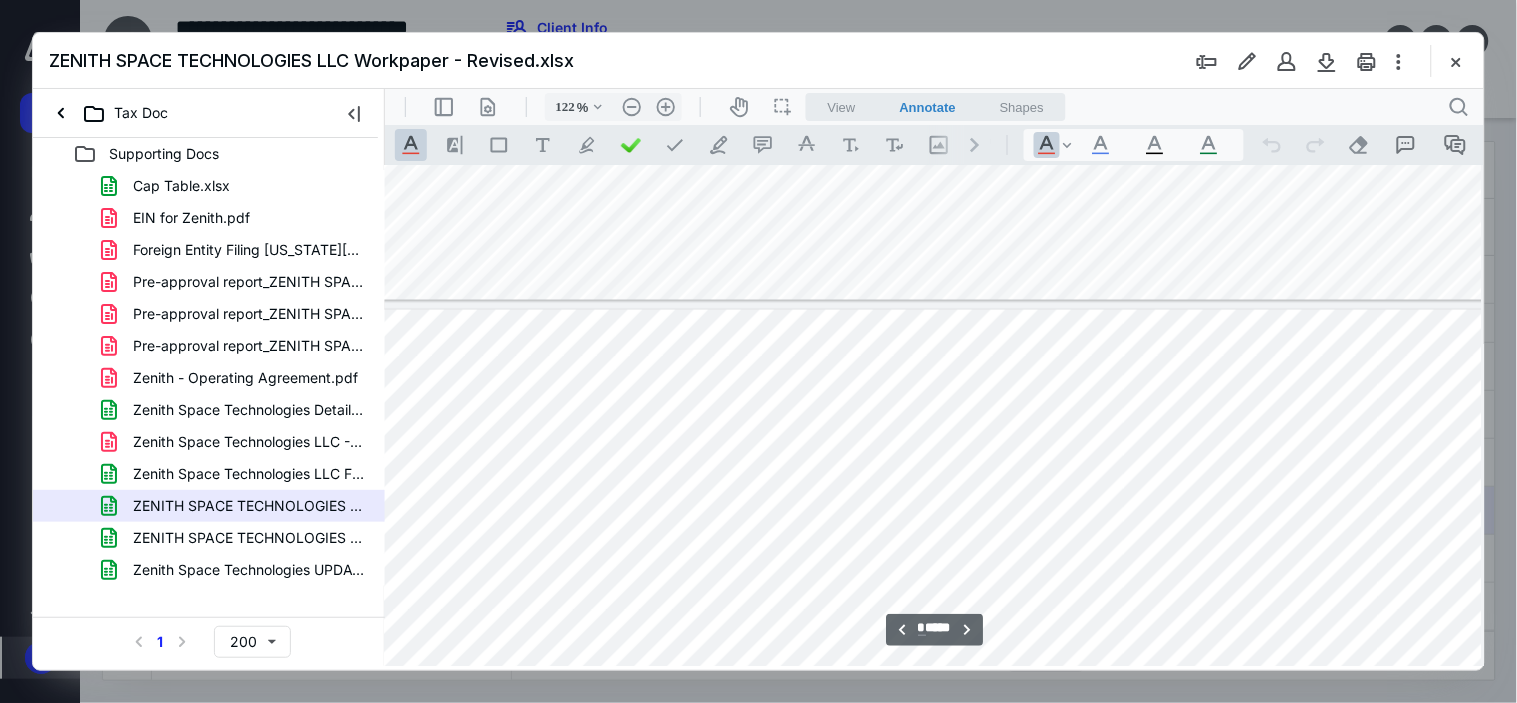 drag, startPoint x: 1017, startPoint y: 657, endPoint x: 1004, endPoint y: 661, distance: 13.601471 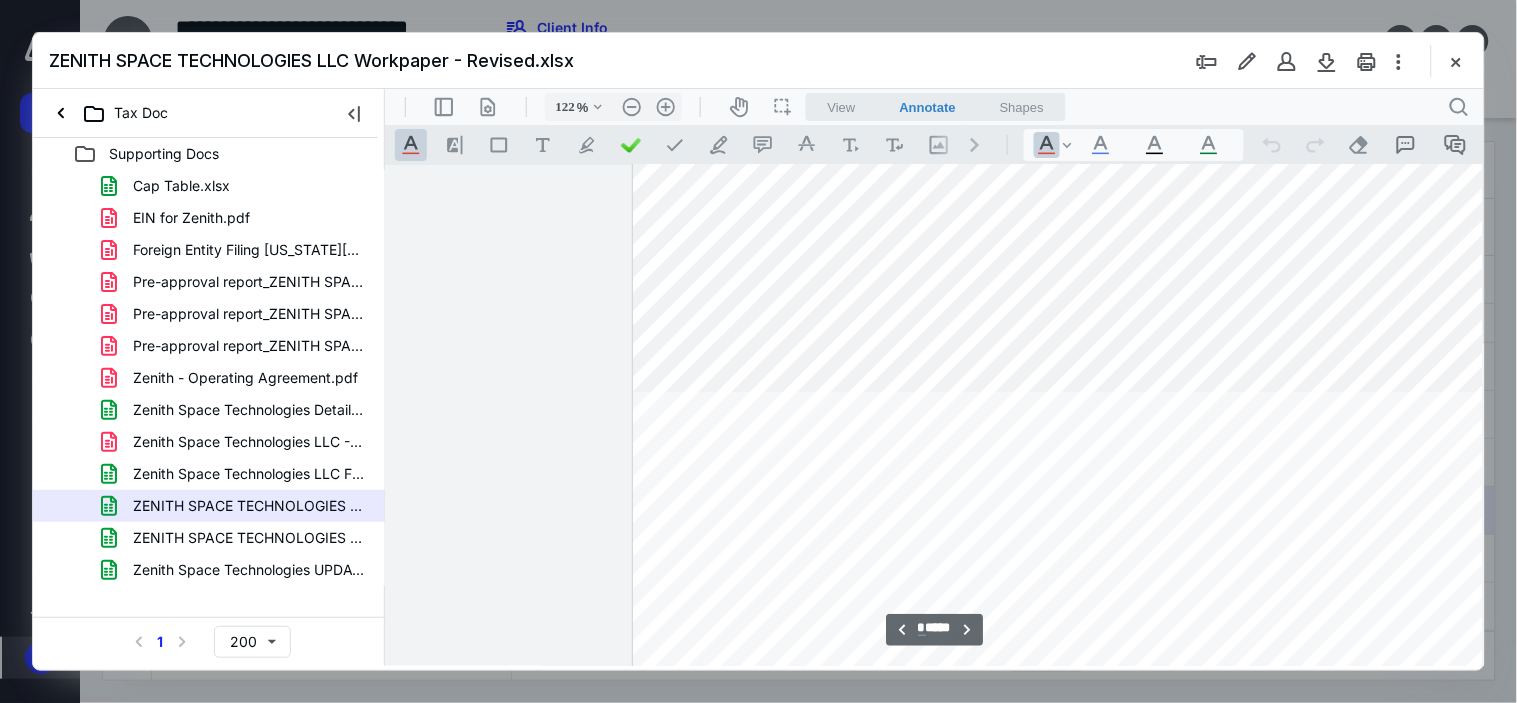 scroll, scrollTop: 13747, scrollLeft: 1702, axis: both 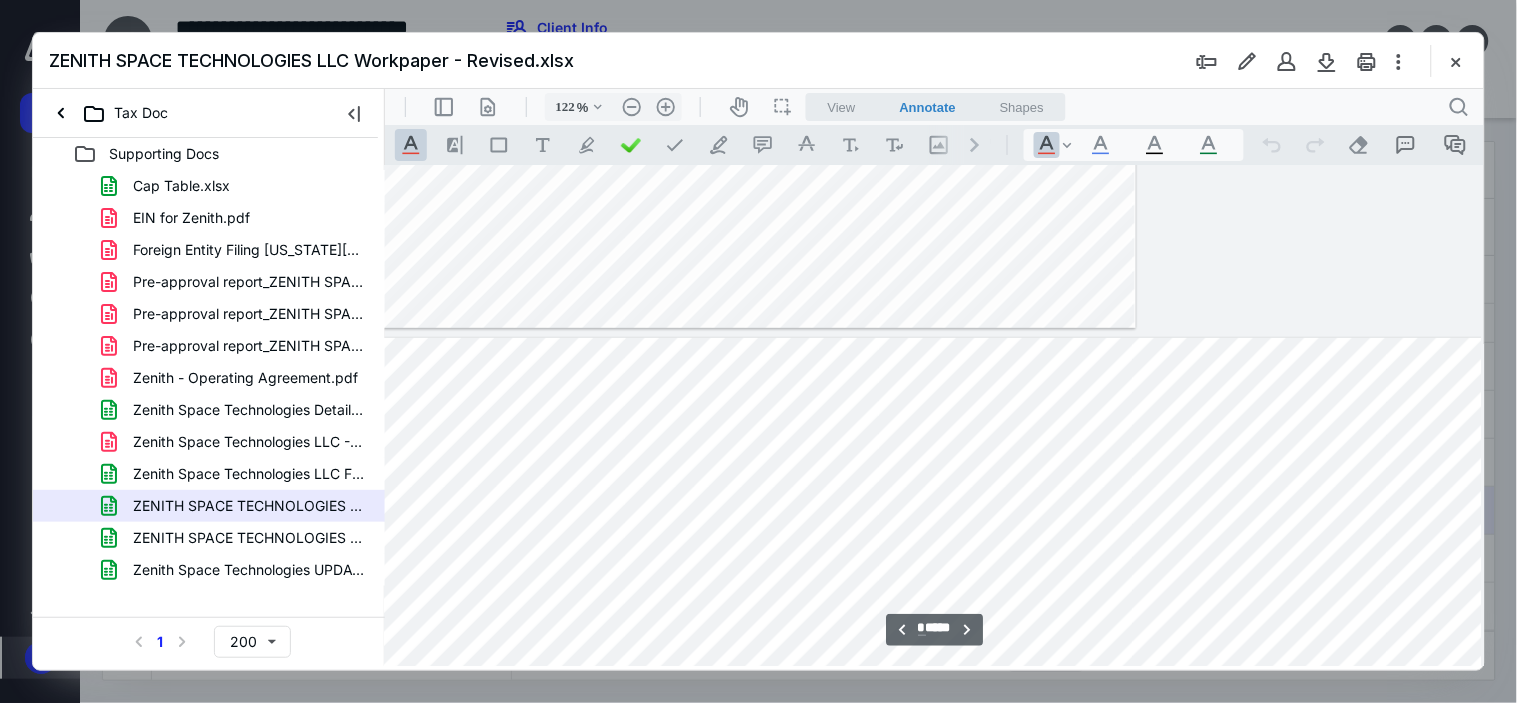 type on "*" 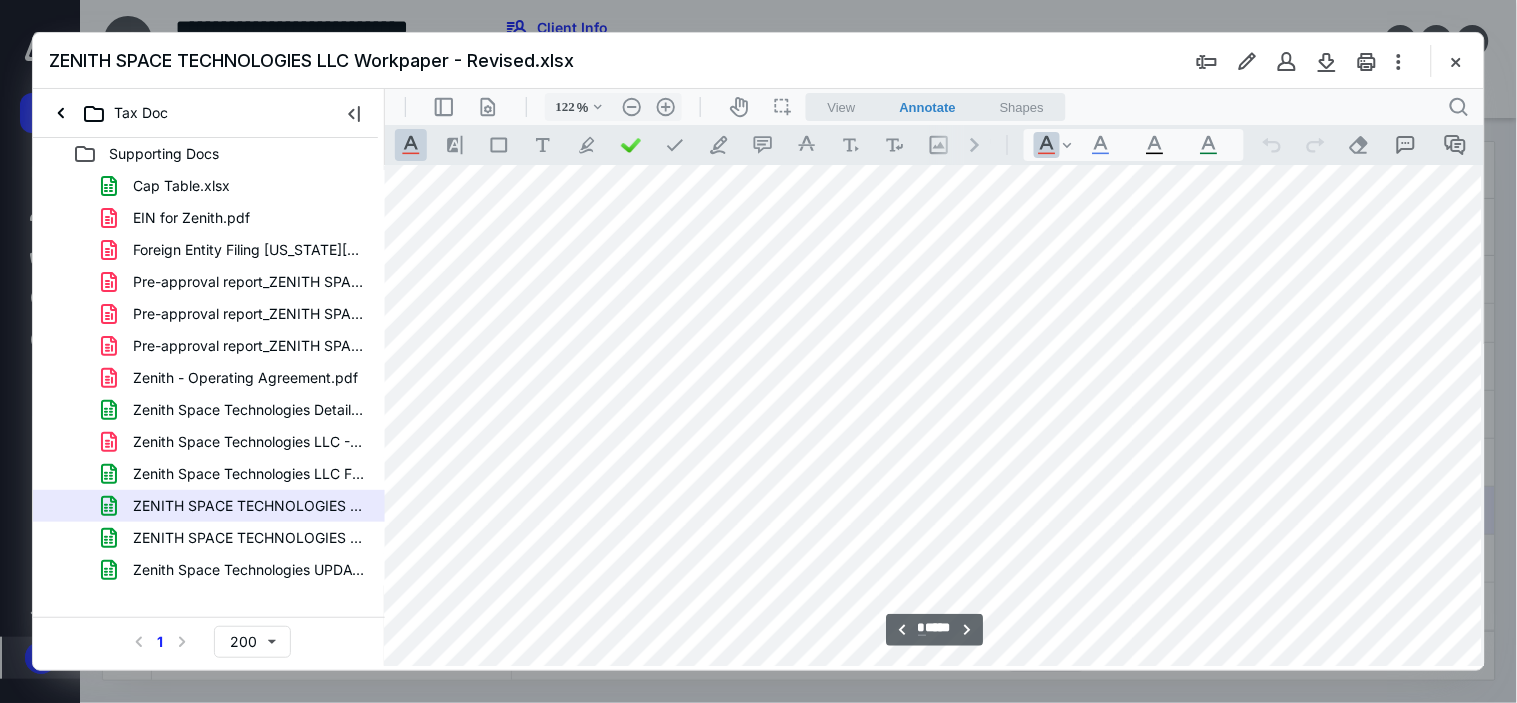 scroll, scrollTop: 19967, scrollLeft: 2301, axis: both 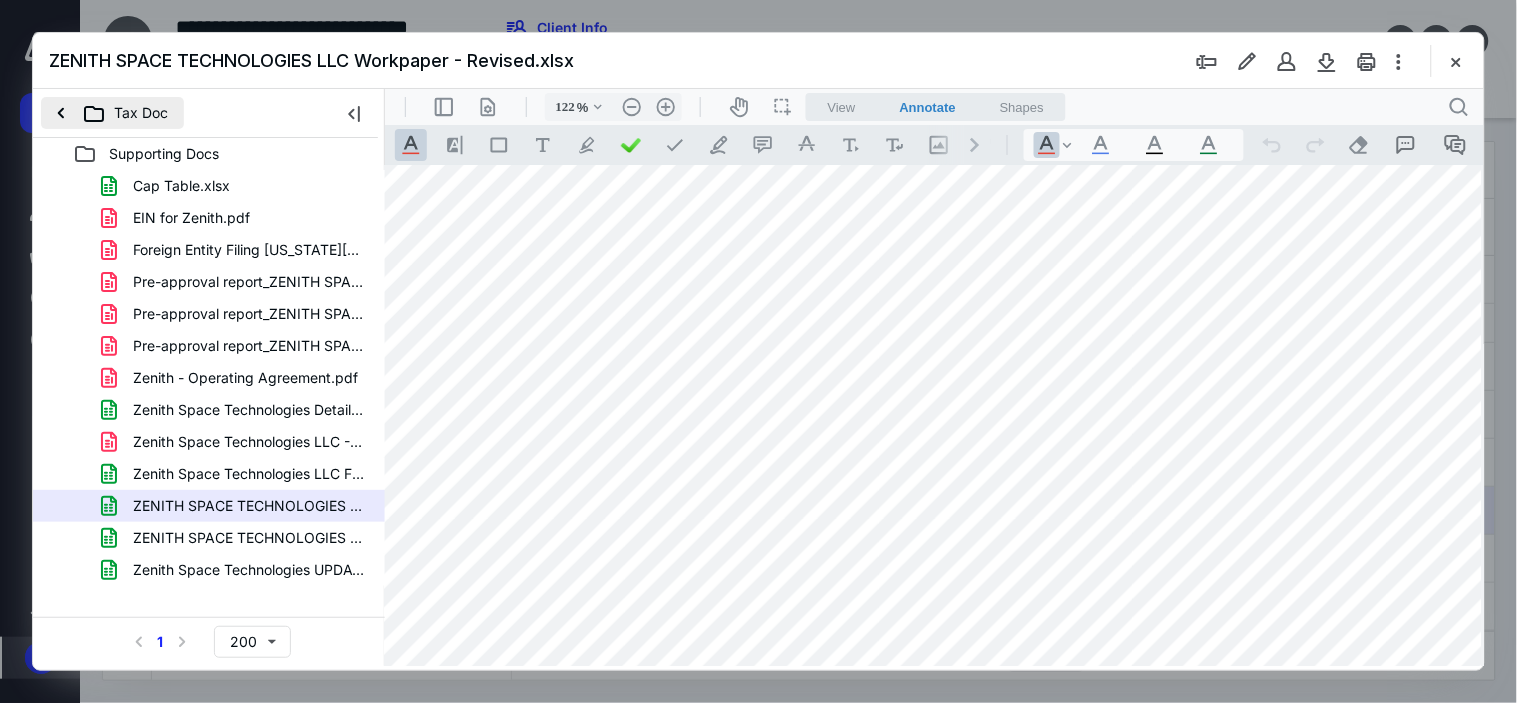 click on "Tax Doc" at bounding box center [112, 113] 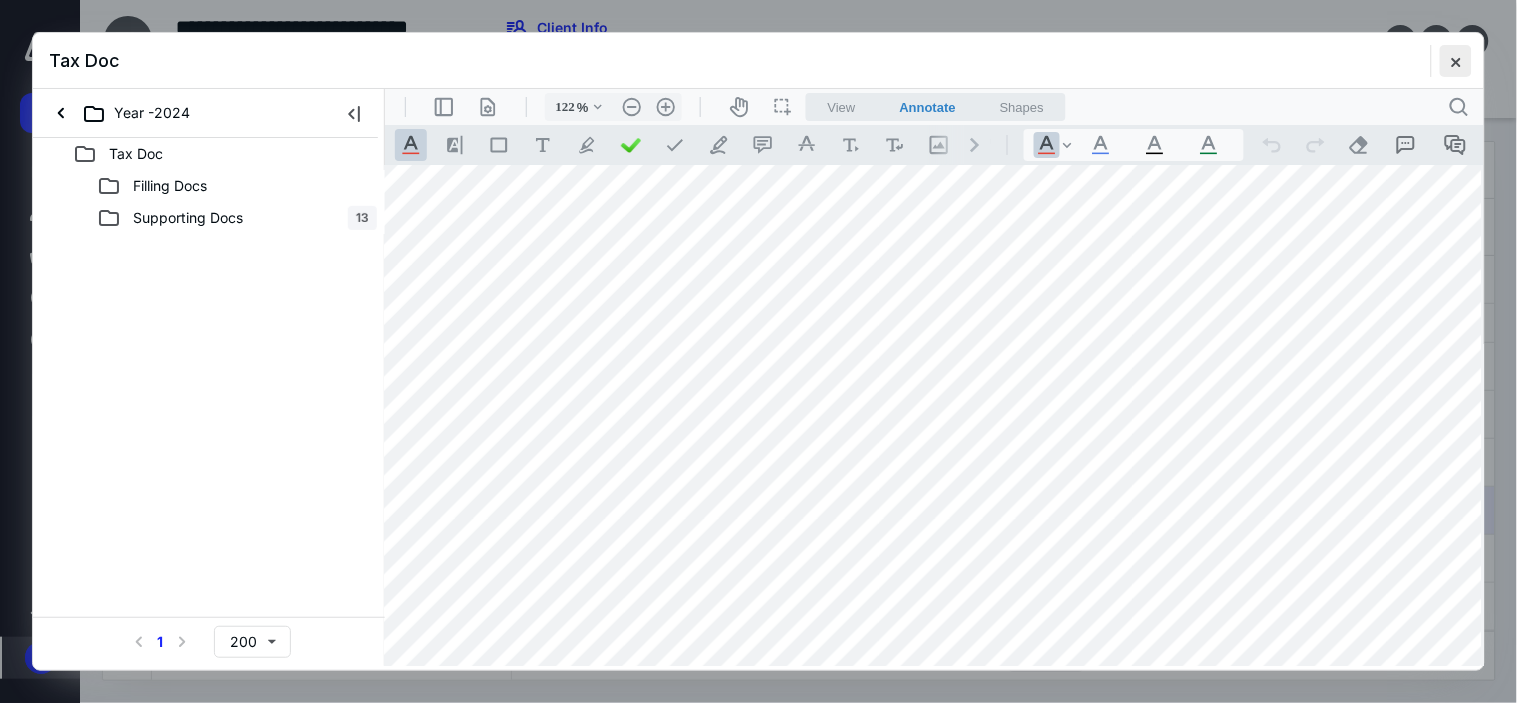click at bounding box center (1456, 61) 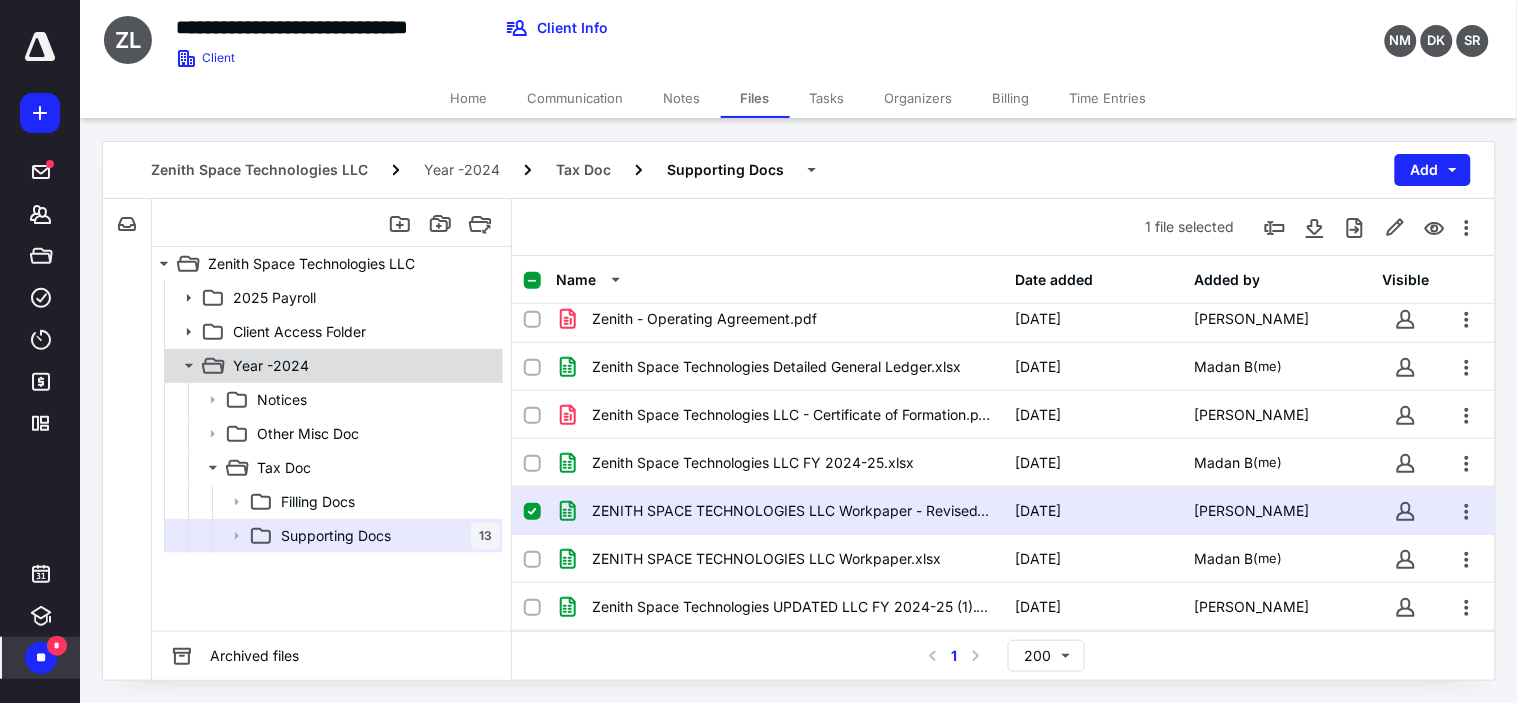 click 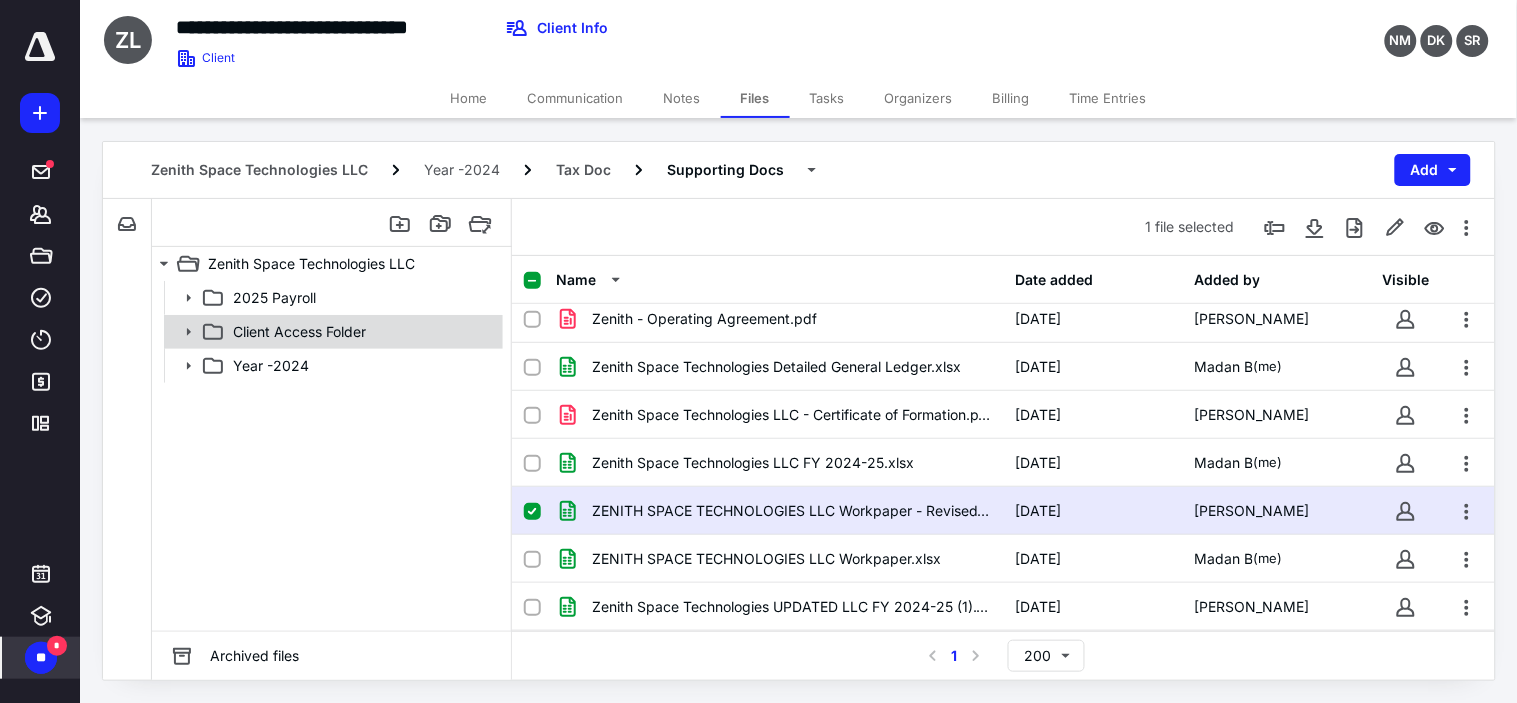 click 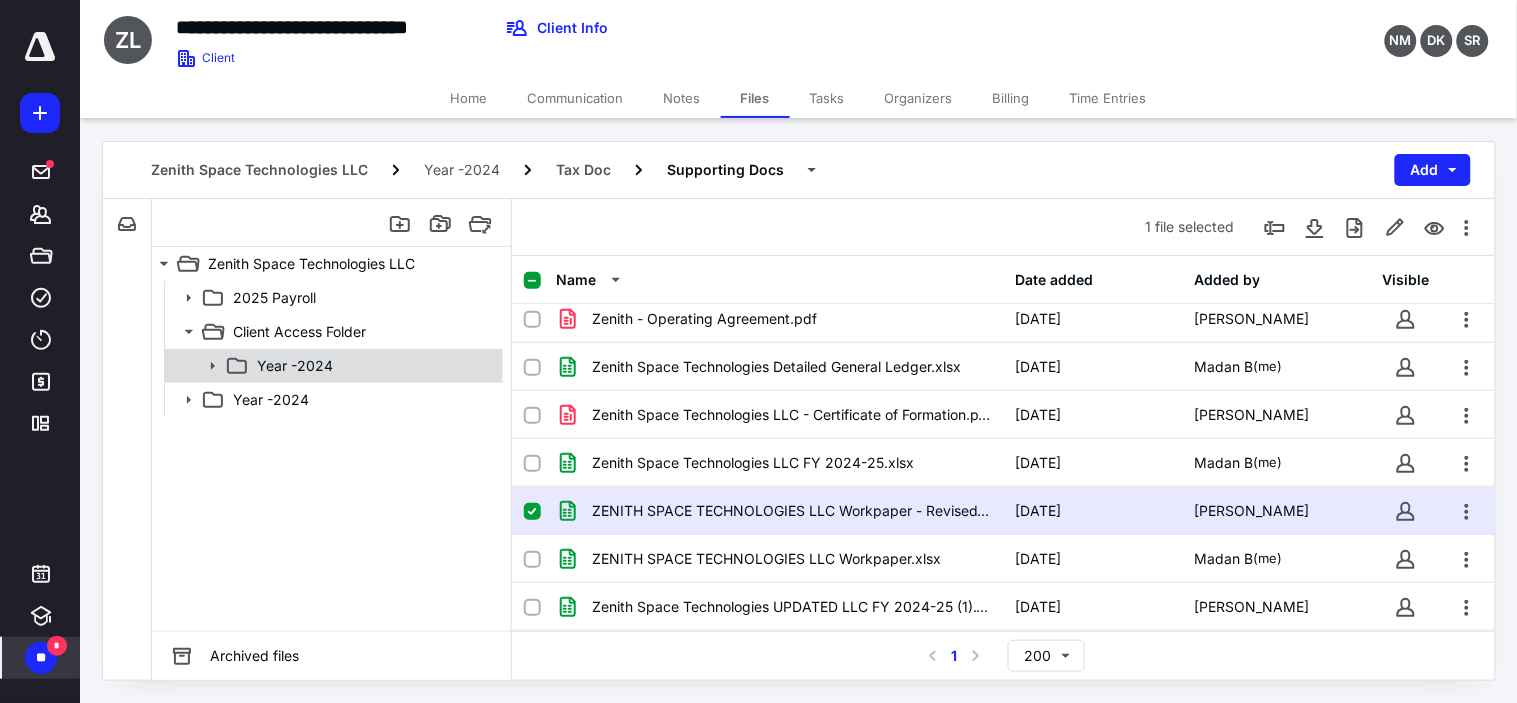 click 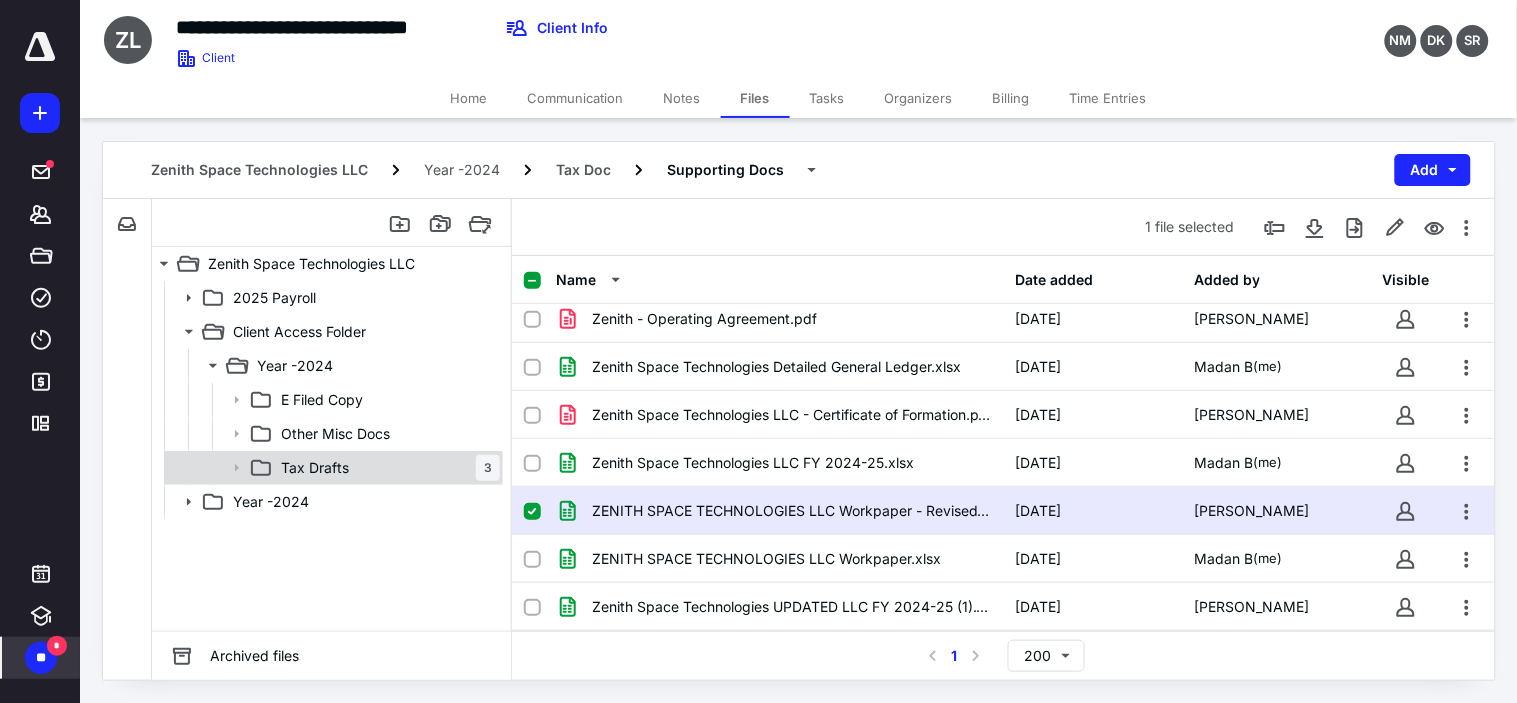 click 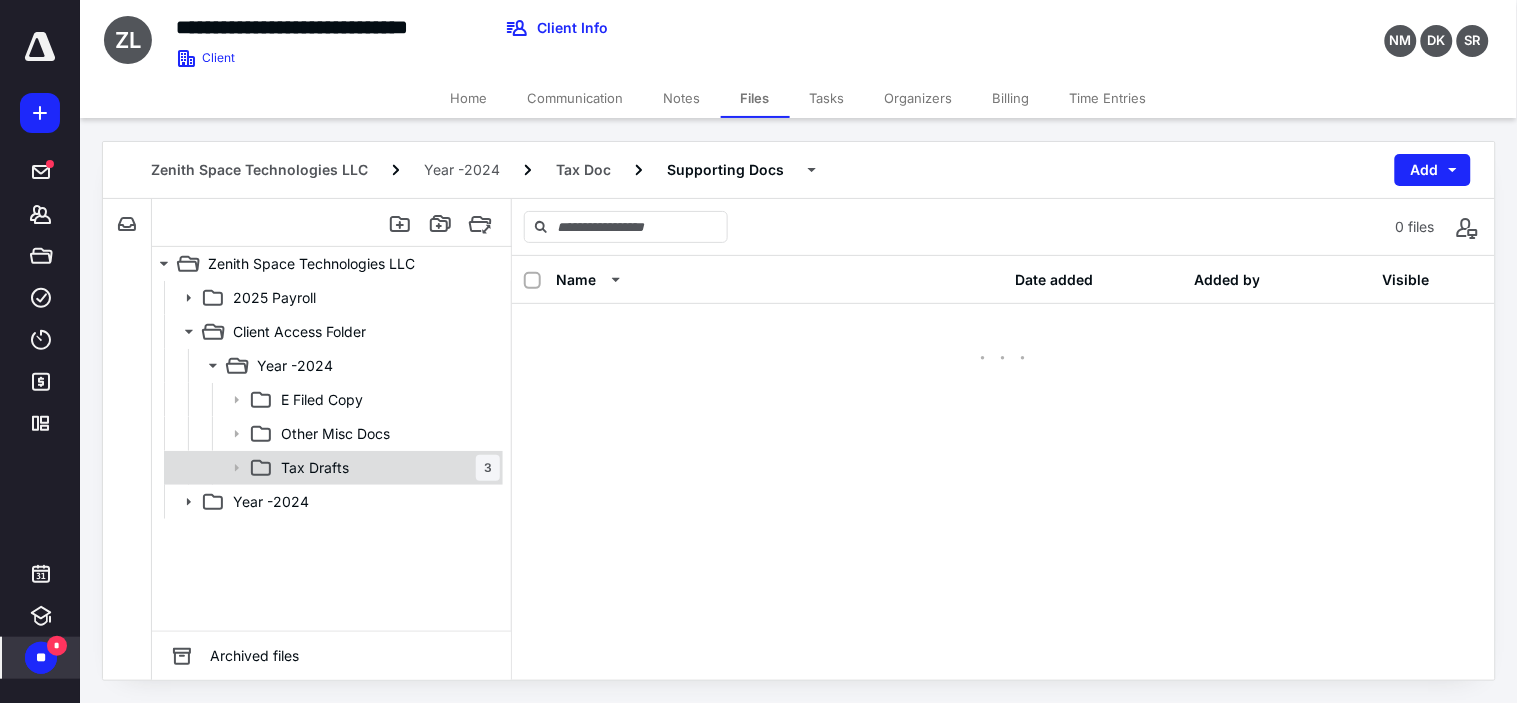 scroll, scrollTop: 0, scrollLeft: 0, axis: both 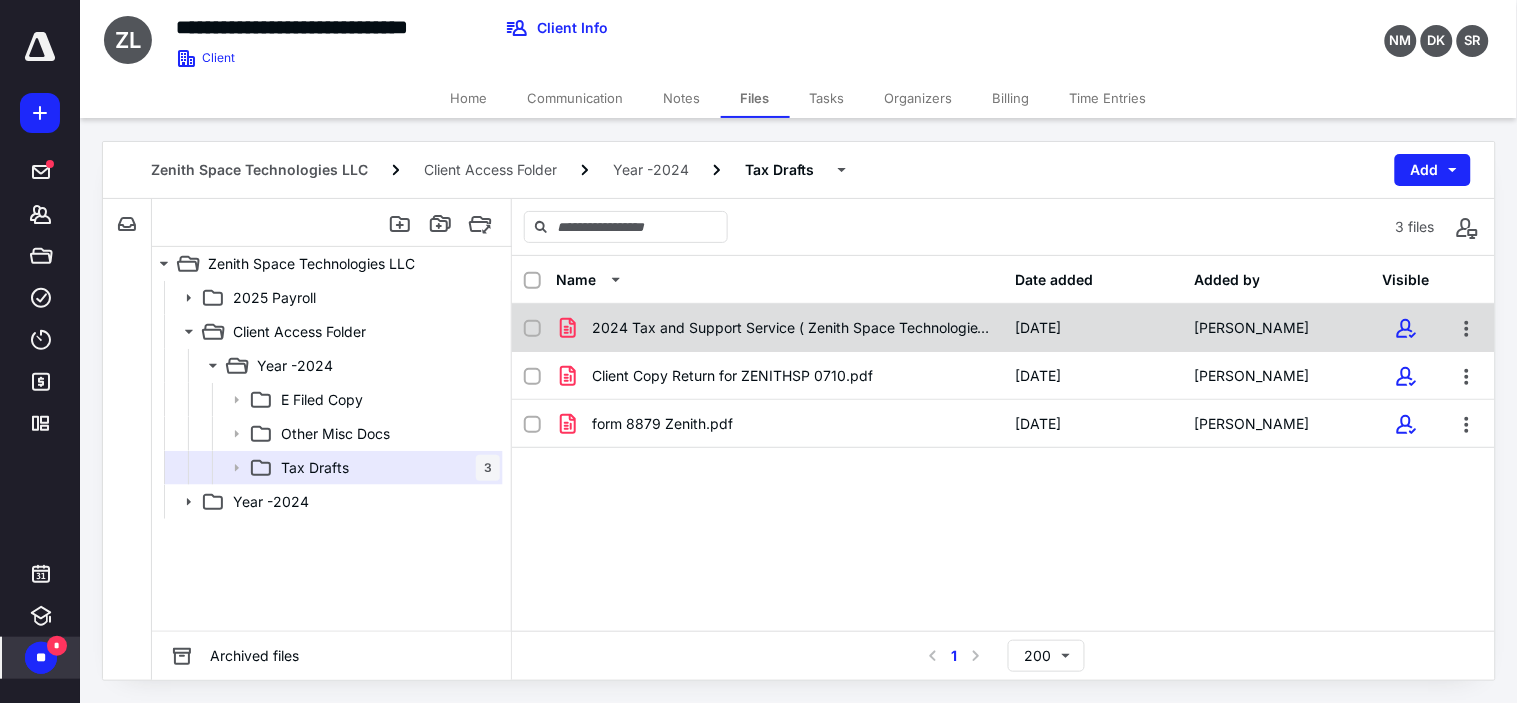 click on "2024 Tax and Support Service ( Zenith Space Technologies LLC)(signed_11-06-2024).pdf" at bounding box center [791, 328] 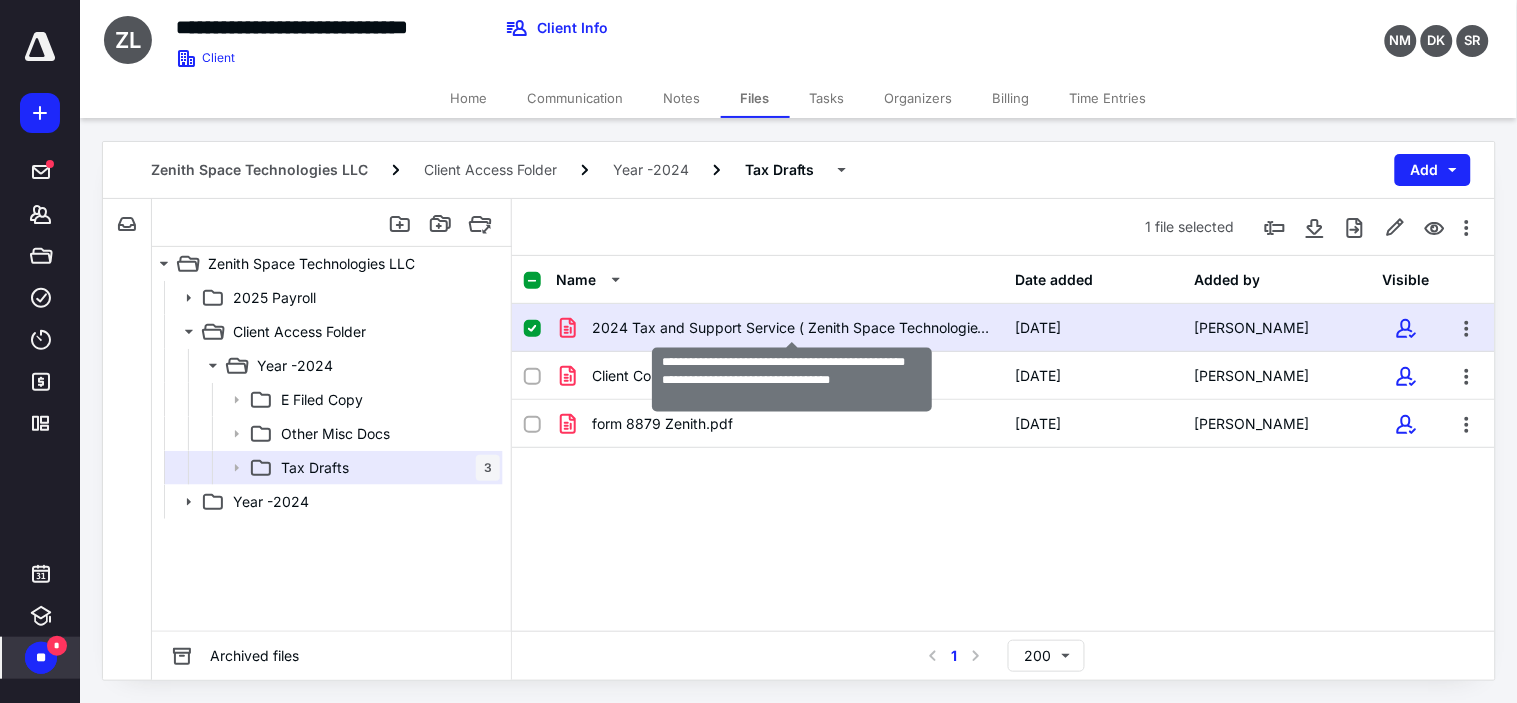 click on "2024 Tax and Support Service ( Zenith Space Technologies LLC)(signed_11-06-2024).pdf" at bounding box center (791, 328) 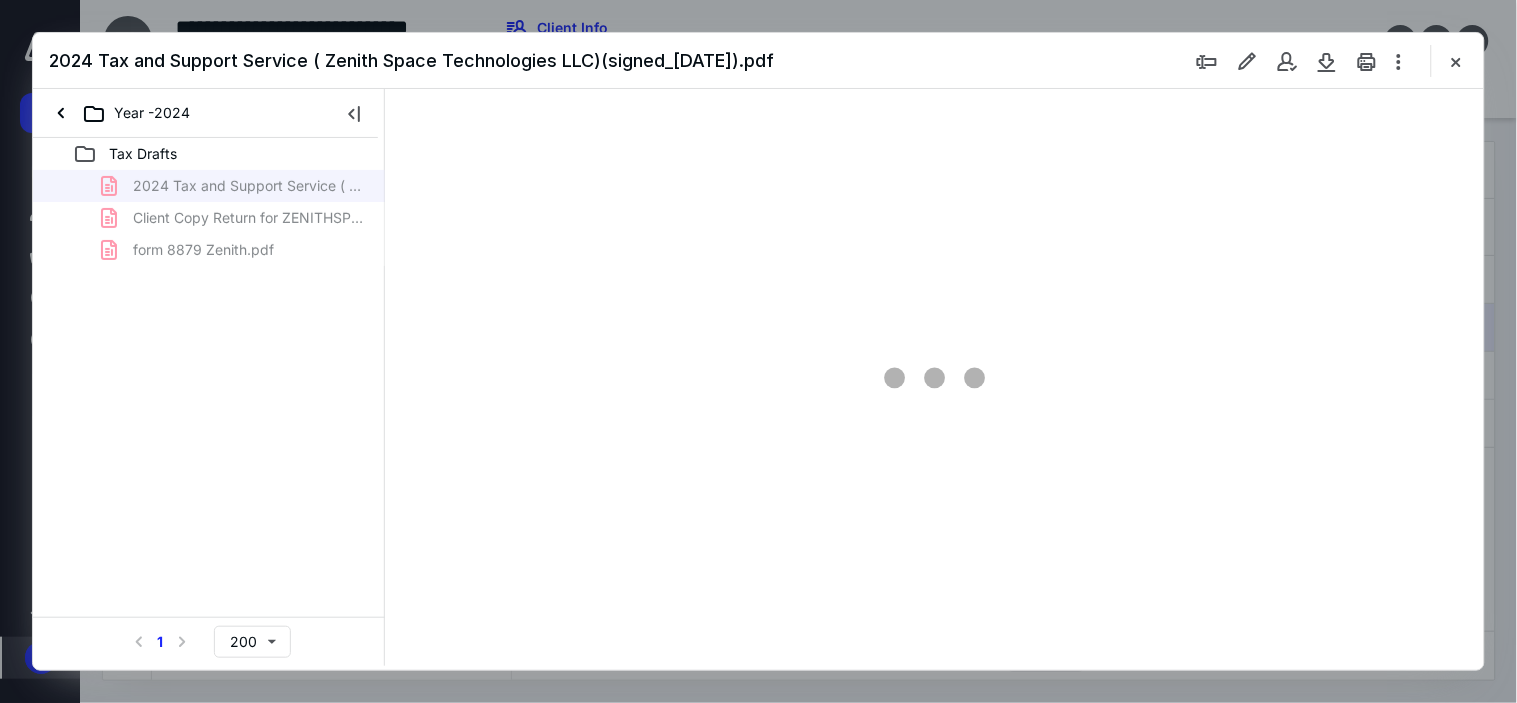 scroll, scrollTop: 0, scrollLeft: 0, axis: both 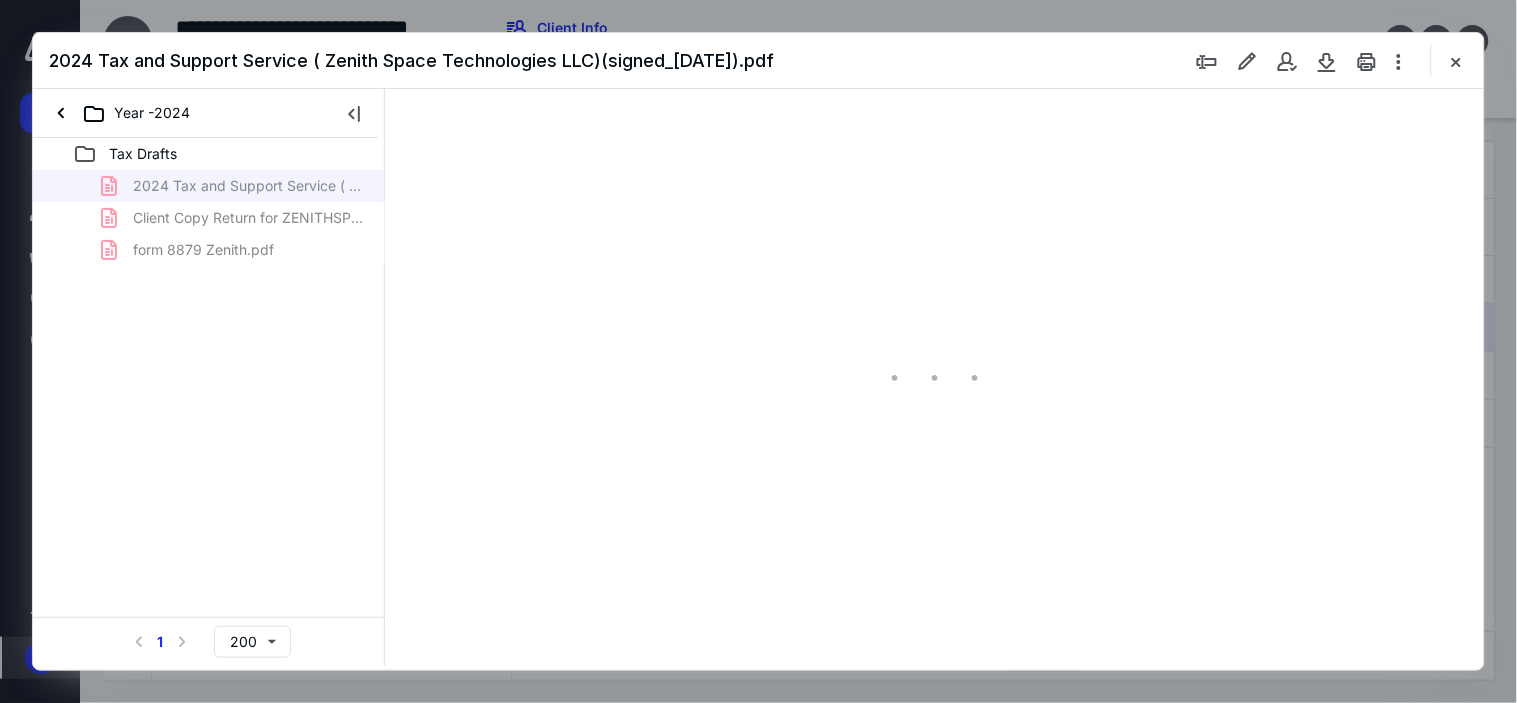 type on "176" 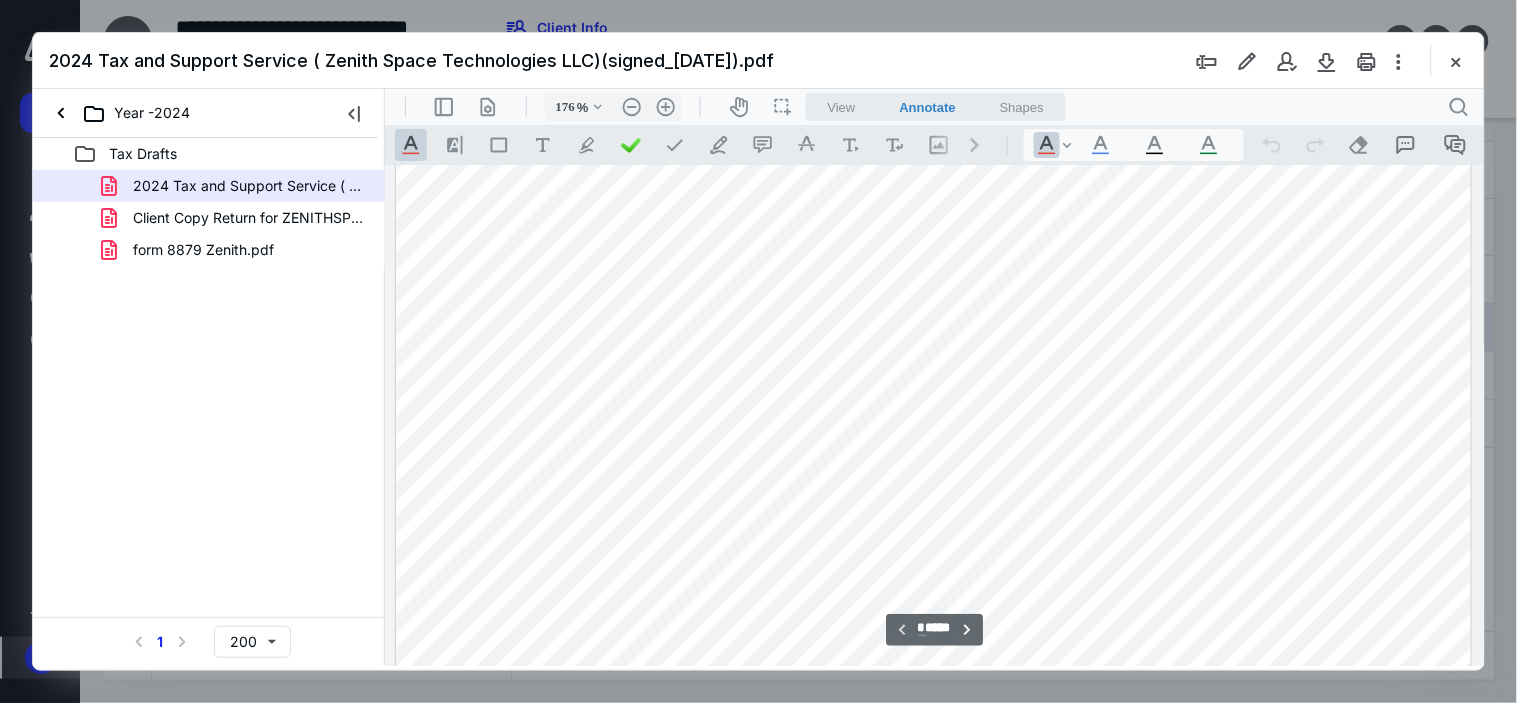 scroll, scrollTop: 750, scrollLeft: 0, axis: vertical 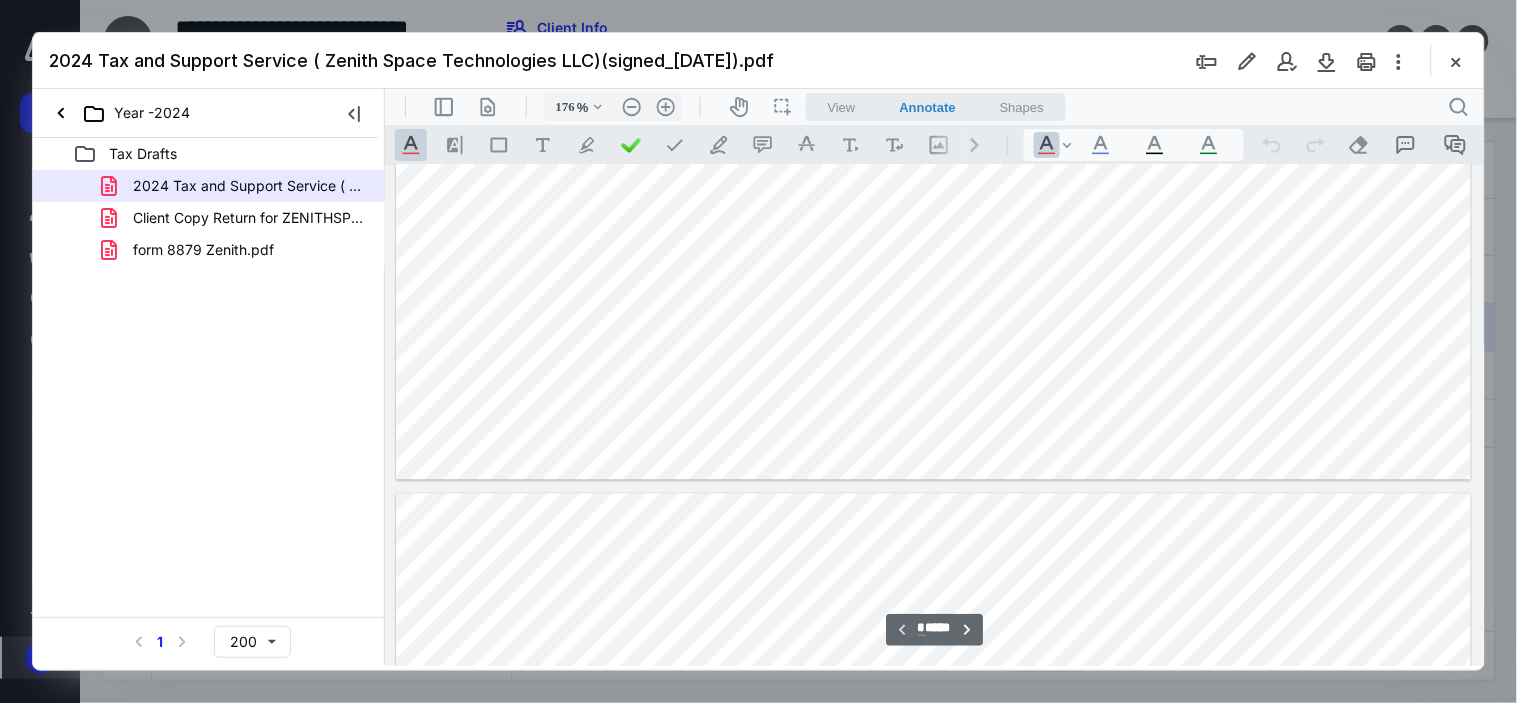 type on "*" 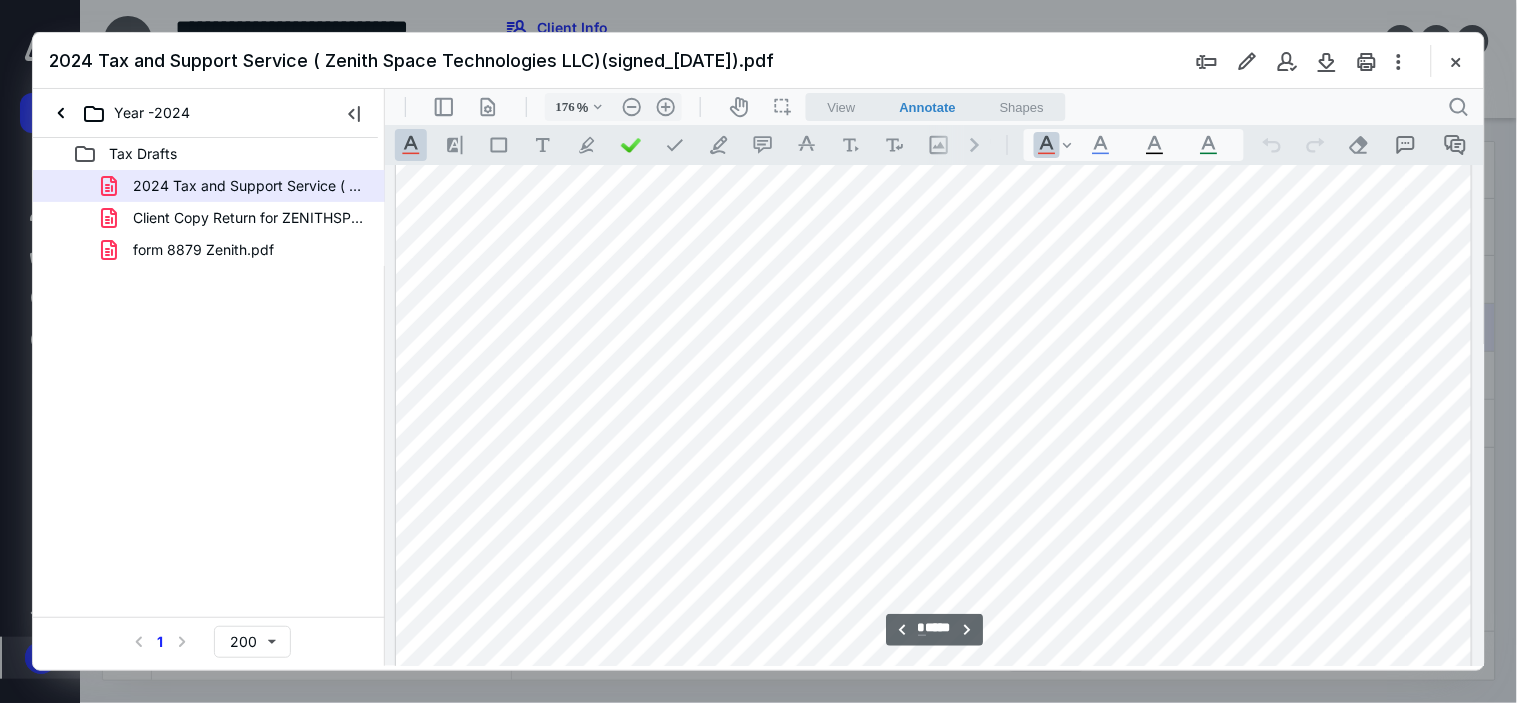 scroll, scrollTop: 2527, scrollLeft: 0, axis: vertical 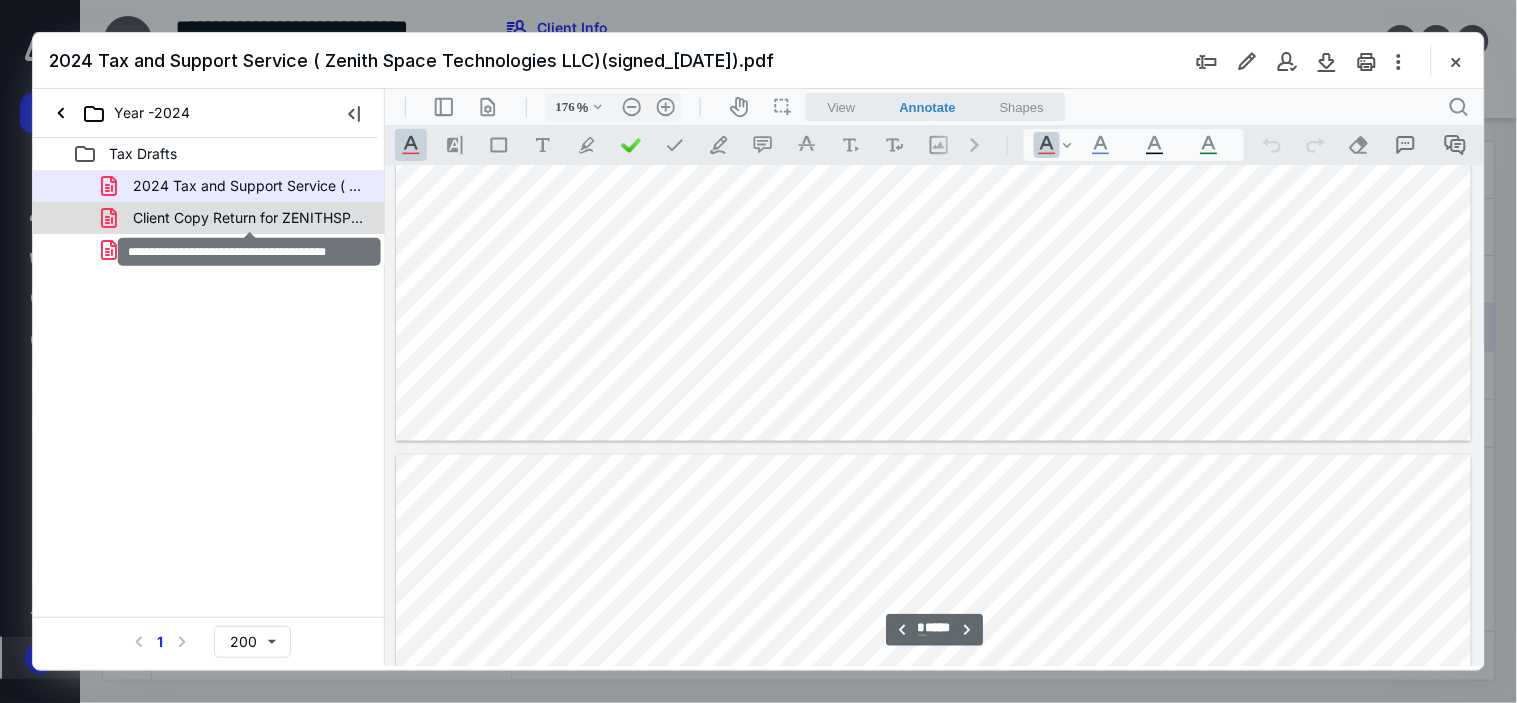 click on "Client Copy Return for ZENITHSP 0710.pdf" at bounding box center (249, 218) 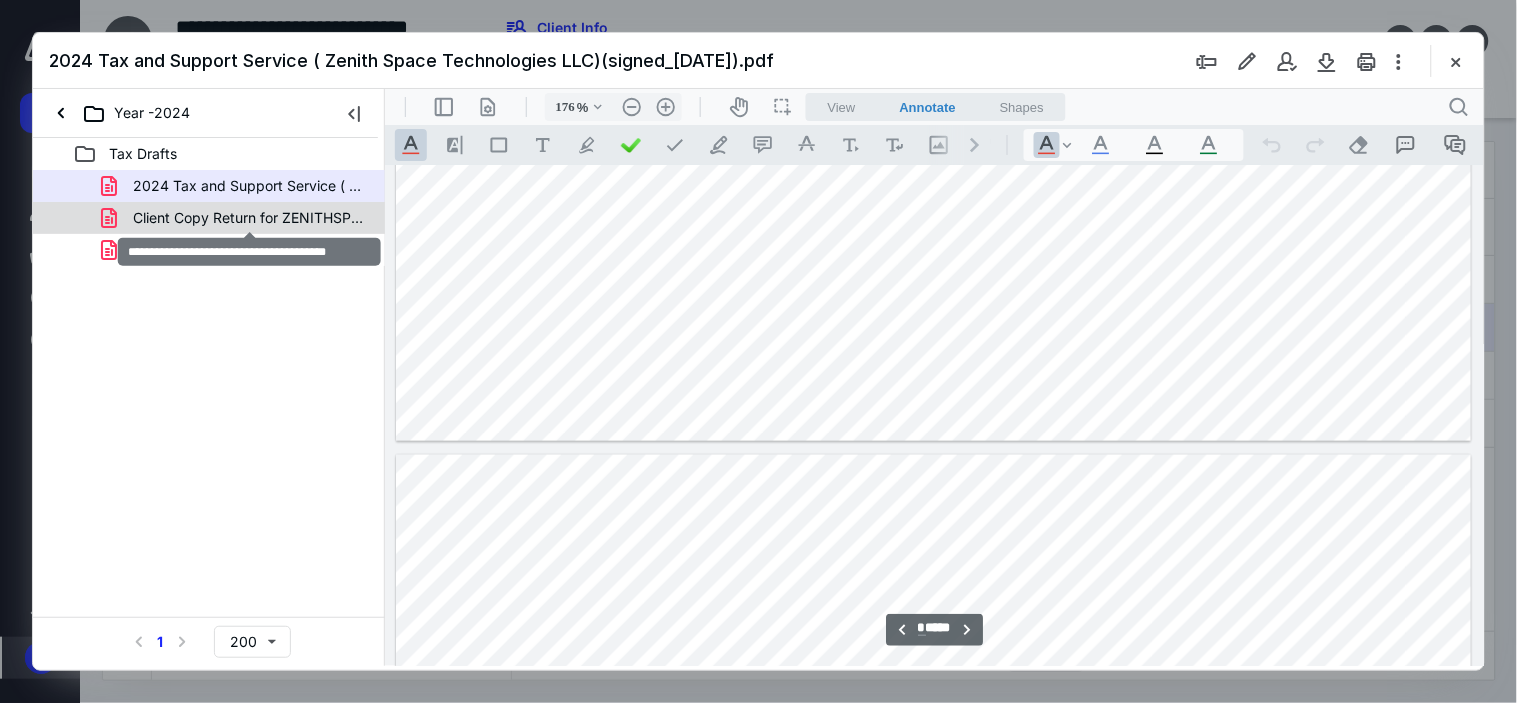 click on "2024 Tax and Support Service ( Zenith Space Technologies LLC)(signed_11-06-2024).pdf Client Copy Return for ZENITHSP 0710.pdf form 8879 Zenith.pdf" at bounding box center [209, 218] 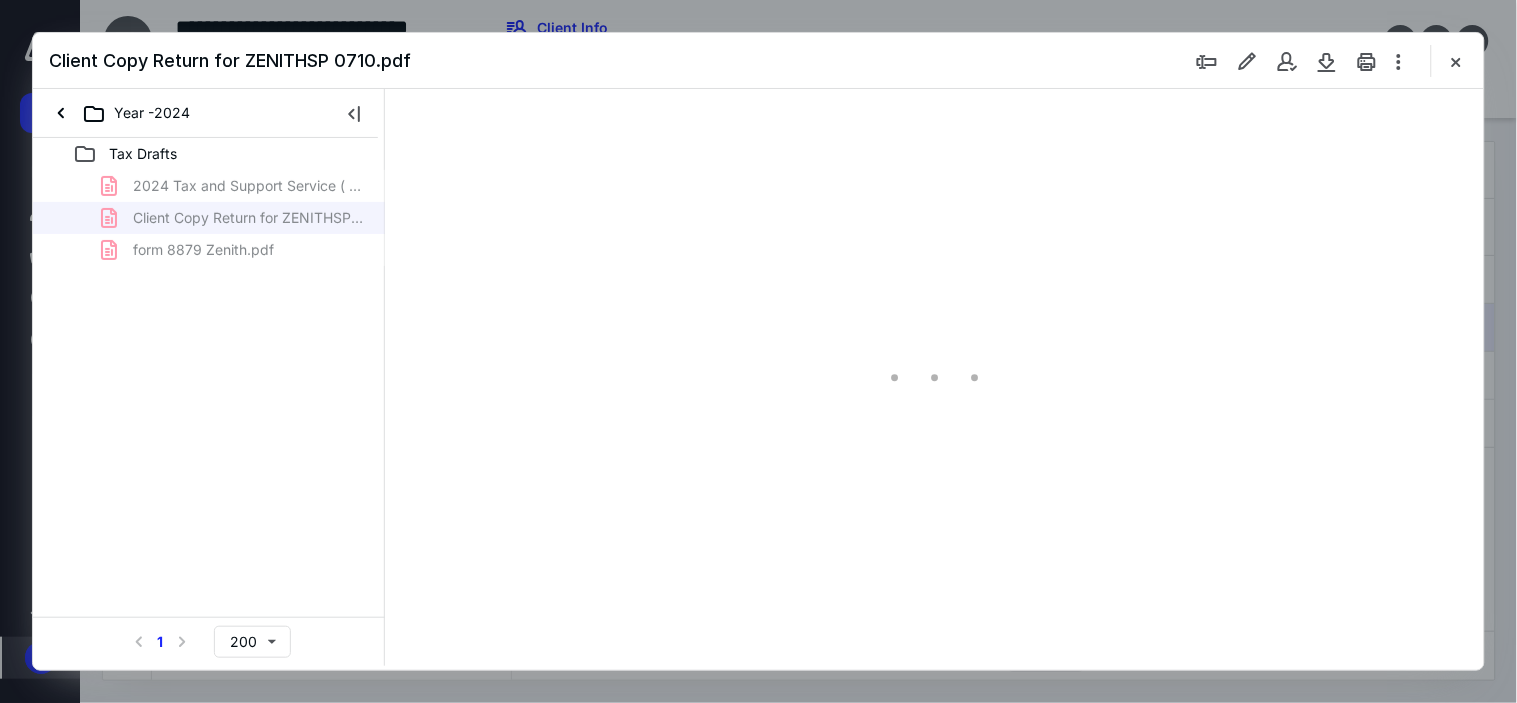 type on "176" 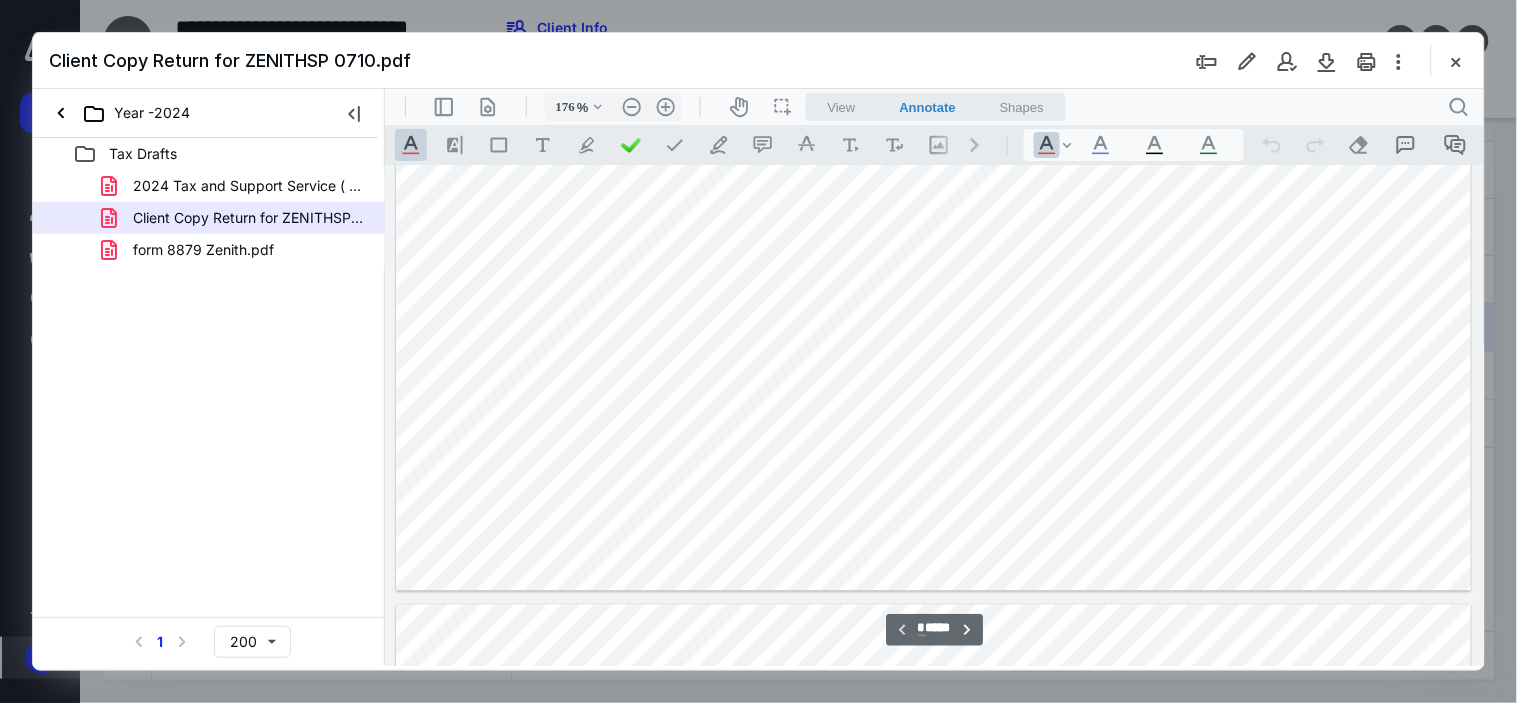 type on "*" 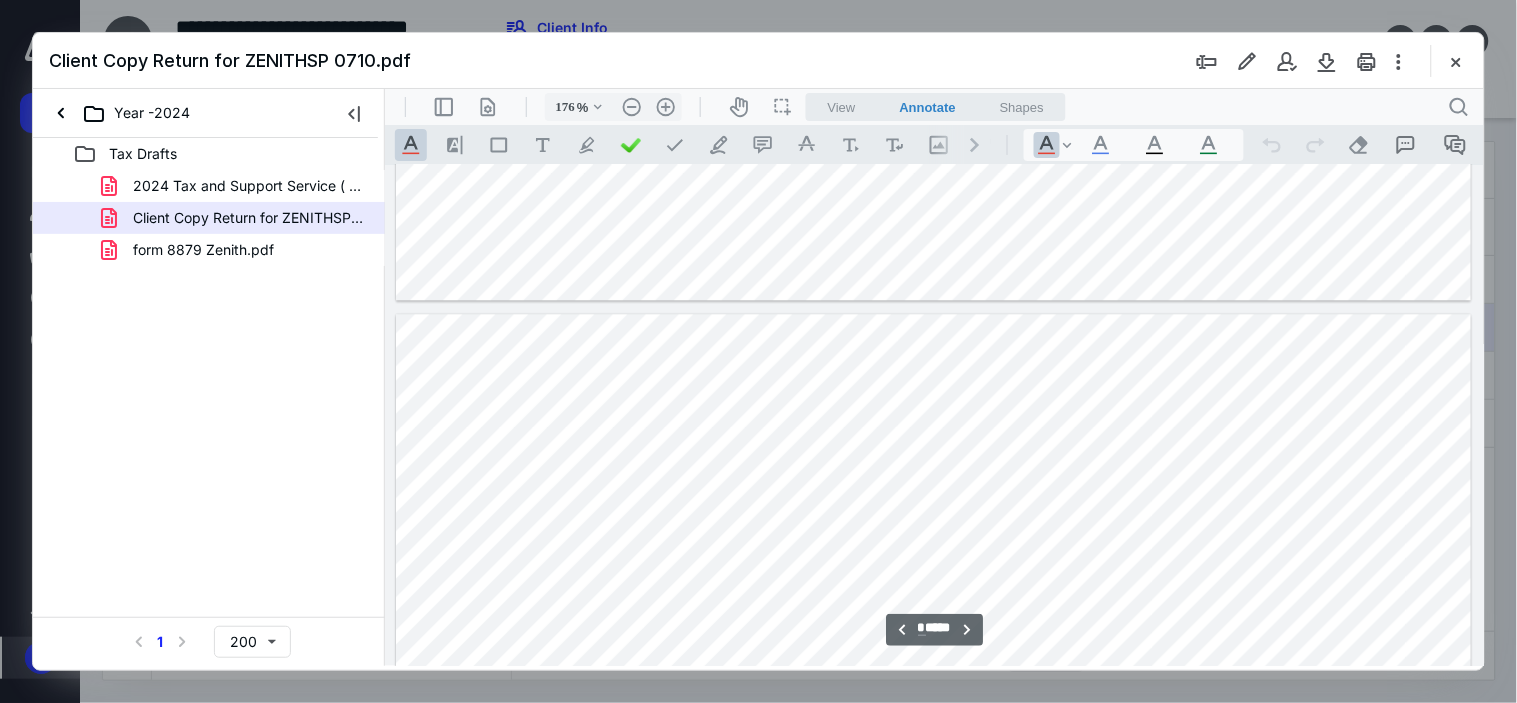 scroll, scrollTop: 1416, scrollLeft: 0, axis: vertical 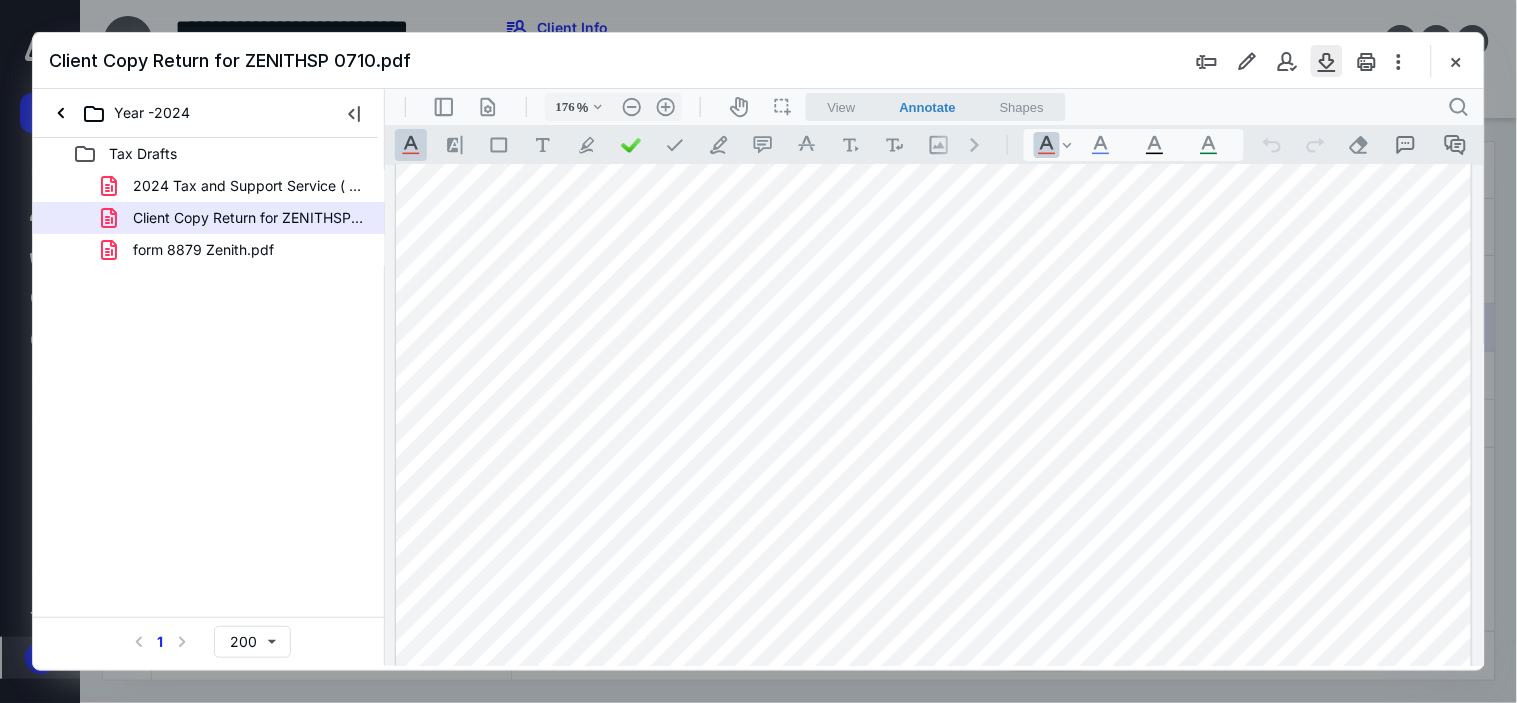 click at bounding box center (1327, 61) 